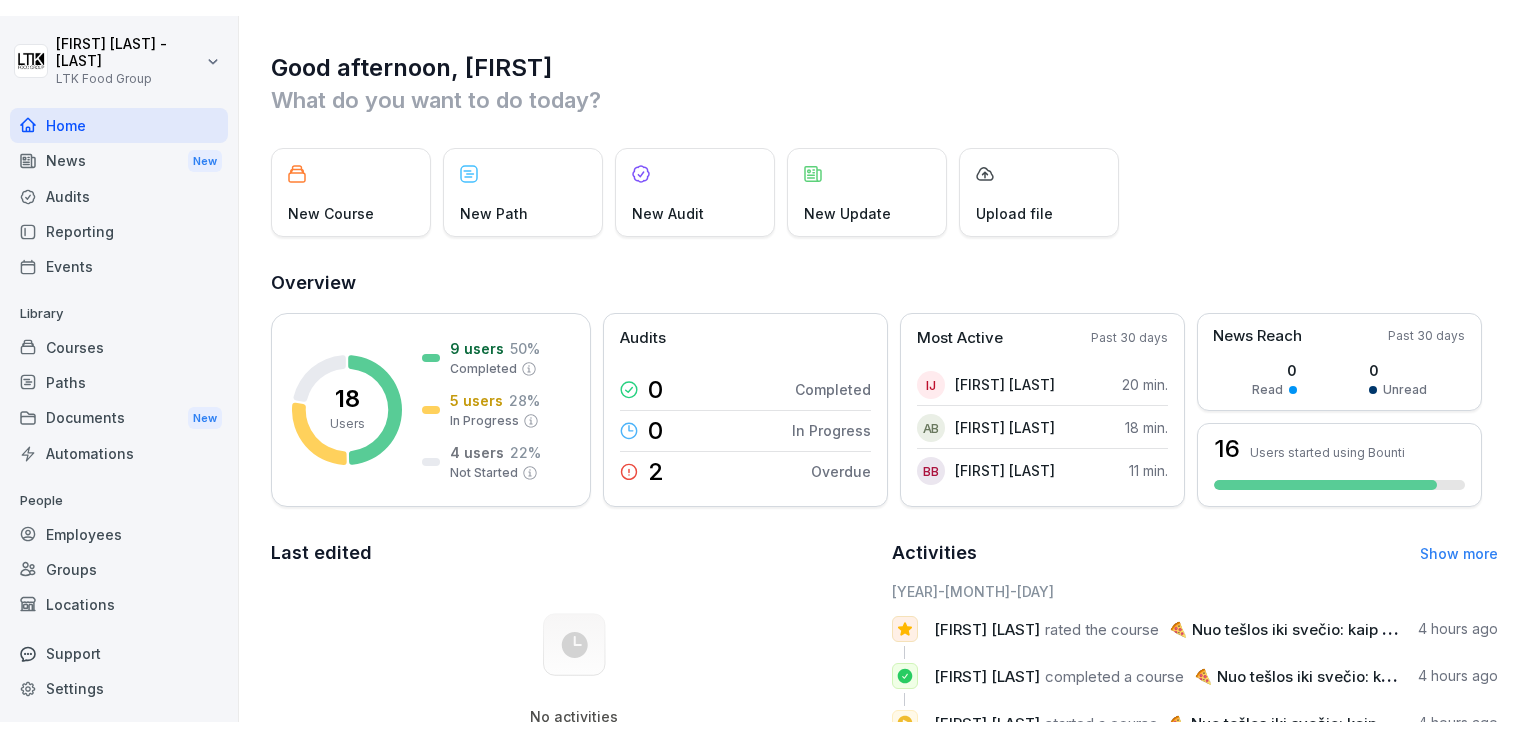 scroll, scrollTop: 0, scrollLeft: 0, axis: both 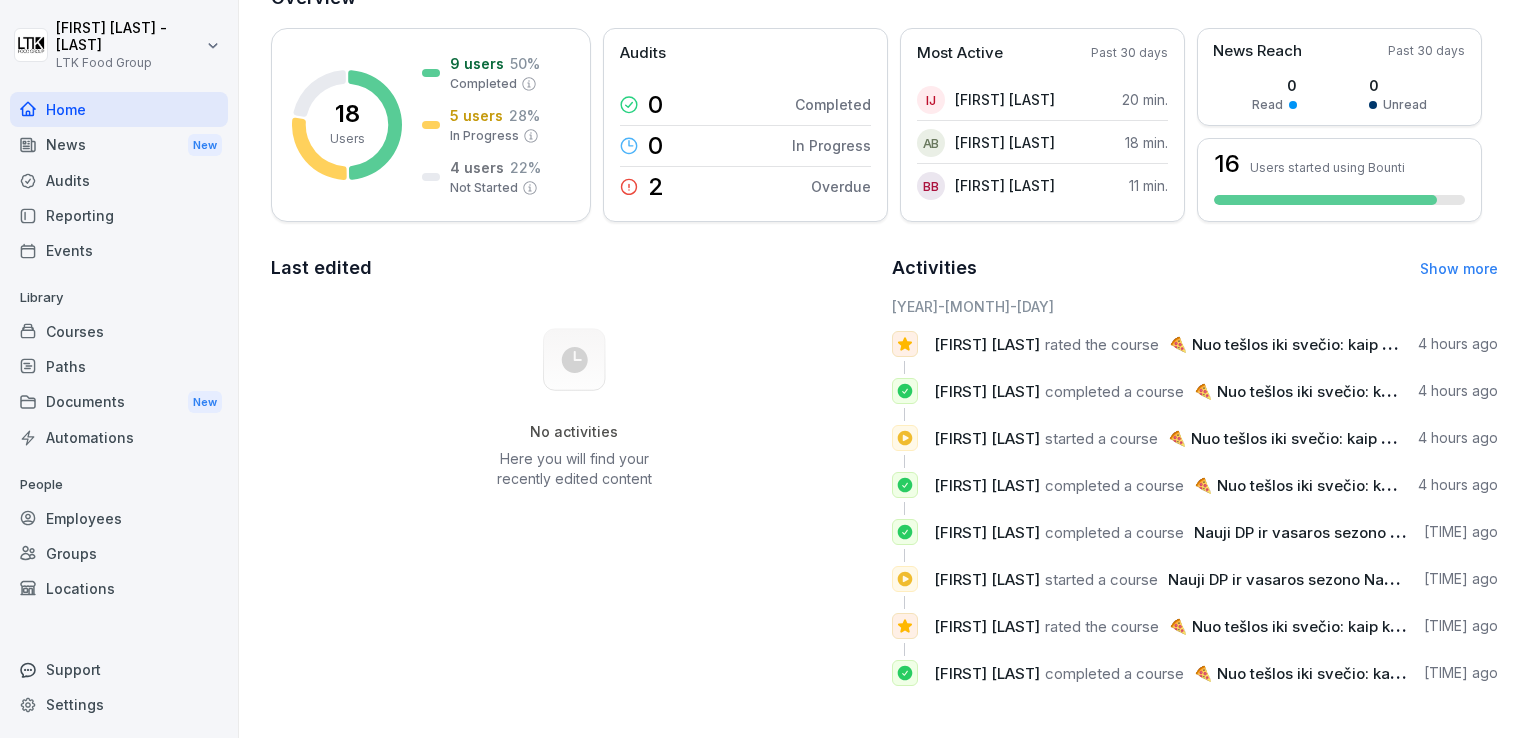 click on "Courses" at bounding box center [119, 331] 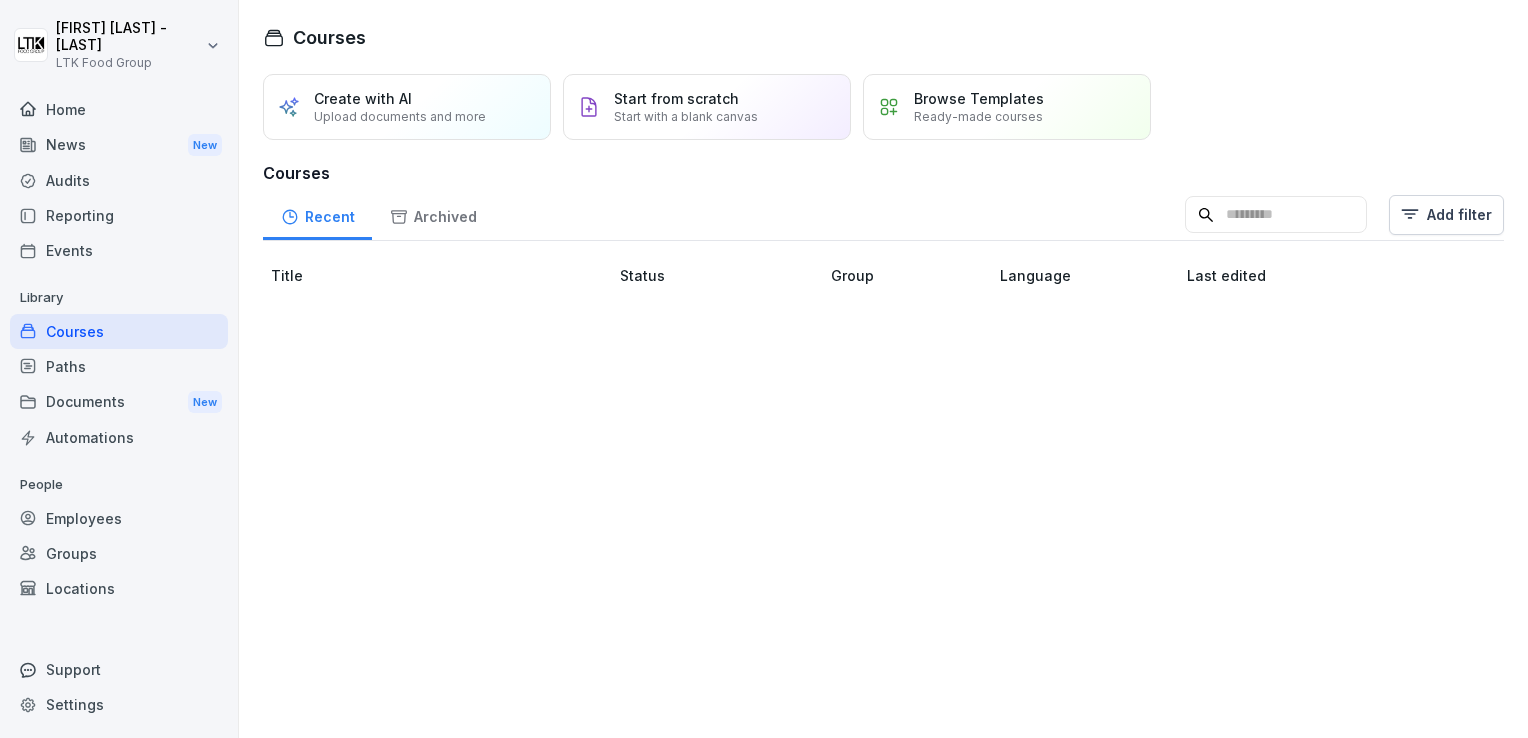 scroll, scrollTop: 0, scrollLeft: 0, axis: both 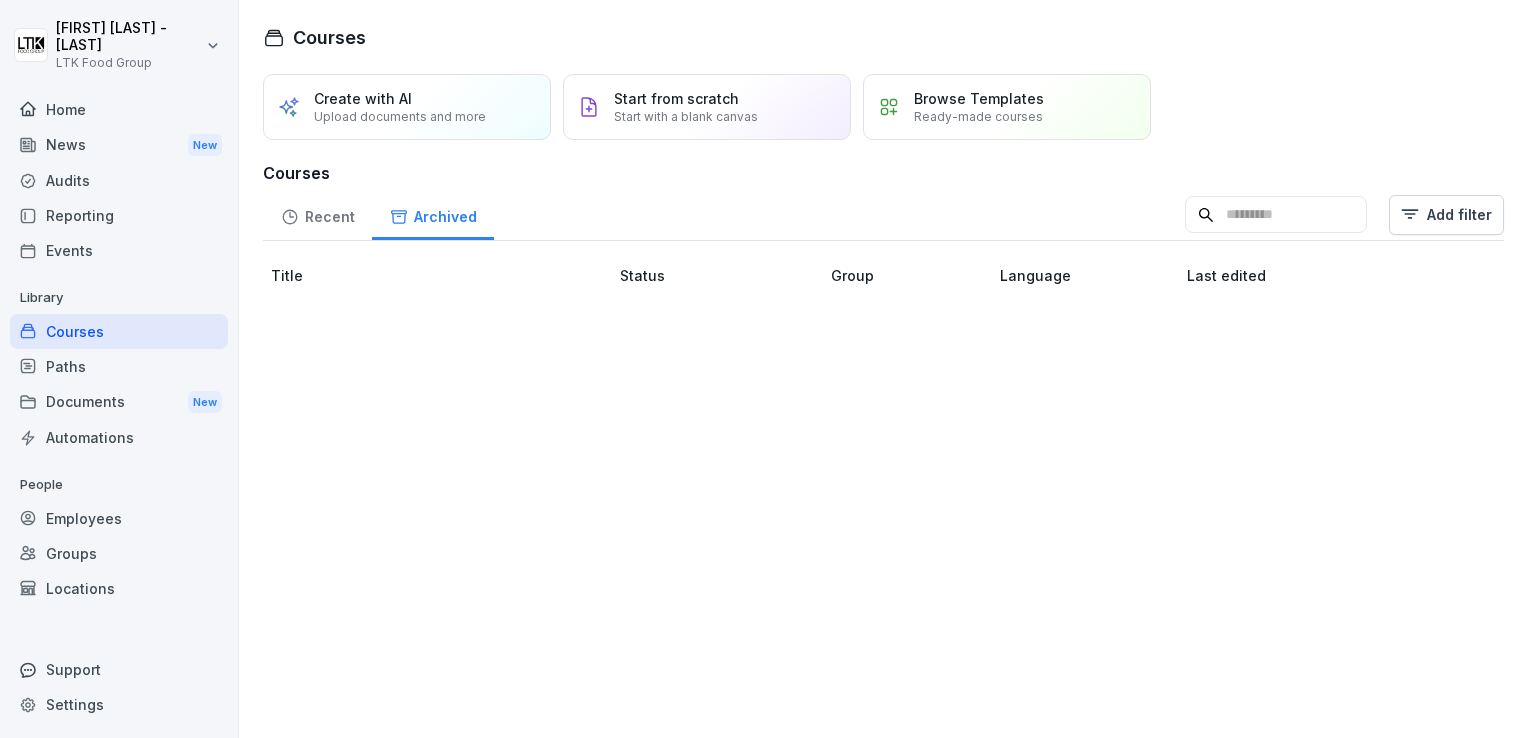 click on "Recent" at bounding box center [317, 214] 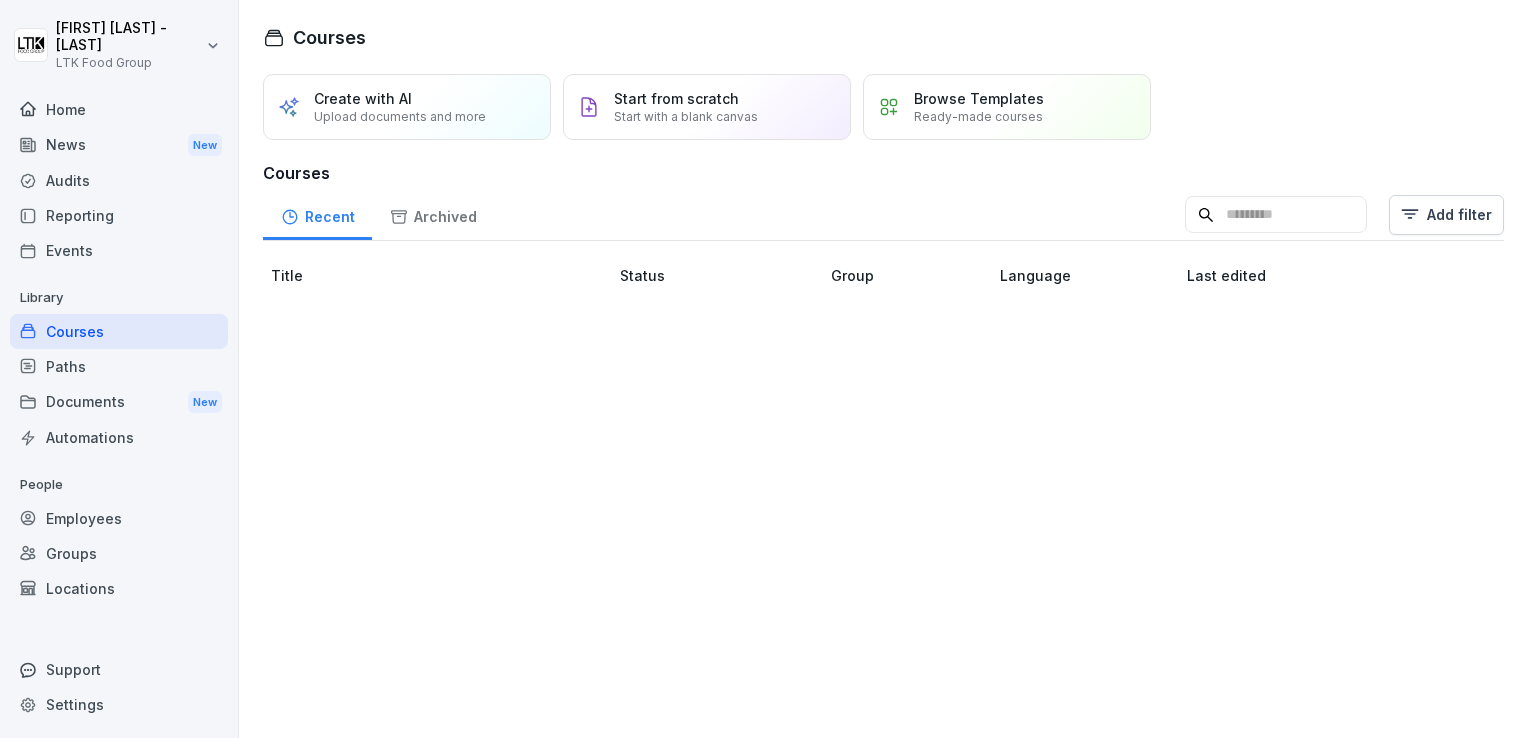 click on "Home" at bounding box center [119, 109] 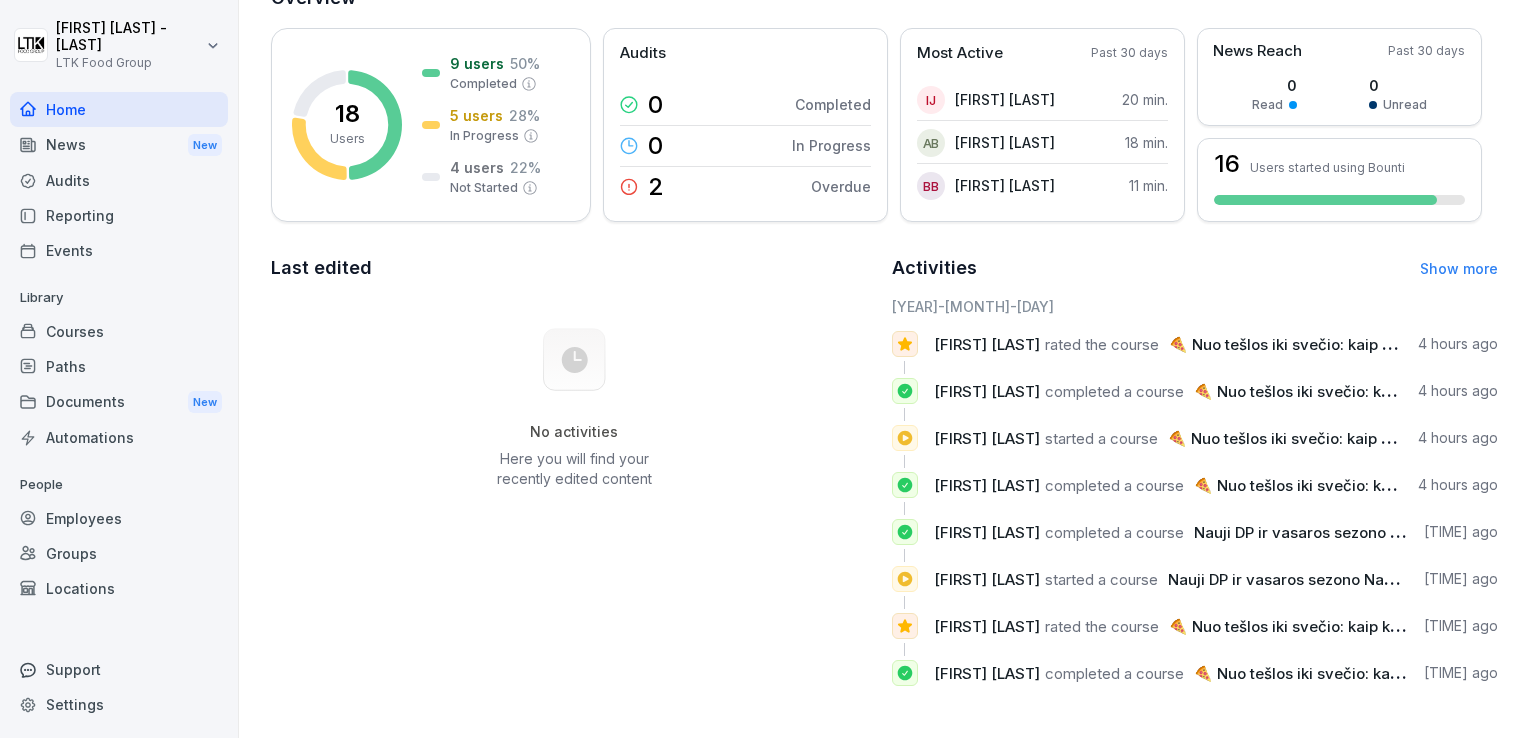 scroll, scrollTop: 0, scrollLeft: 0, axis: both 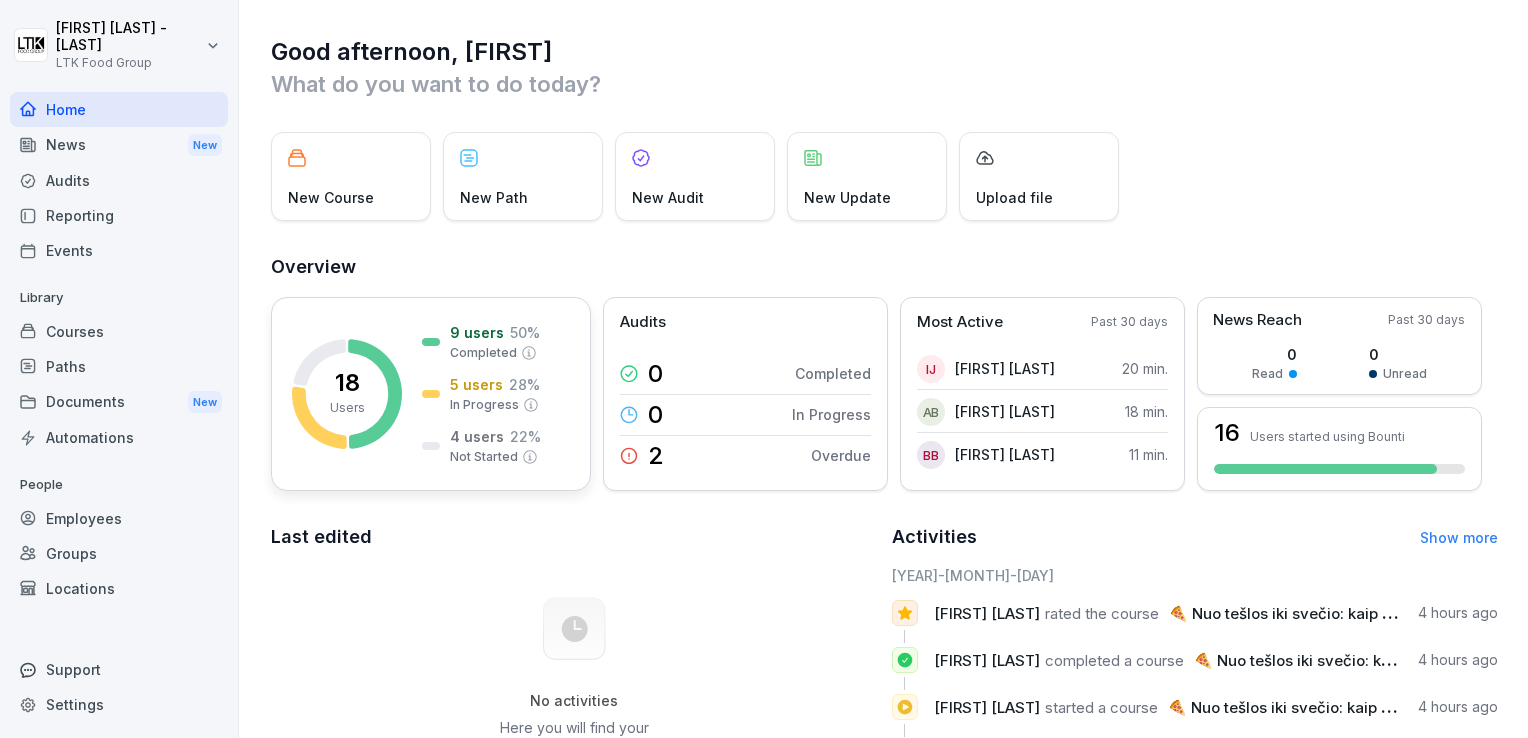 click on "5 users" at bounding box center [476, 384] 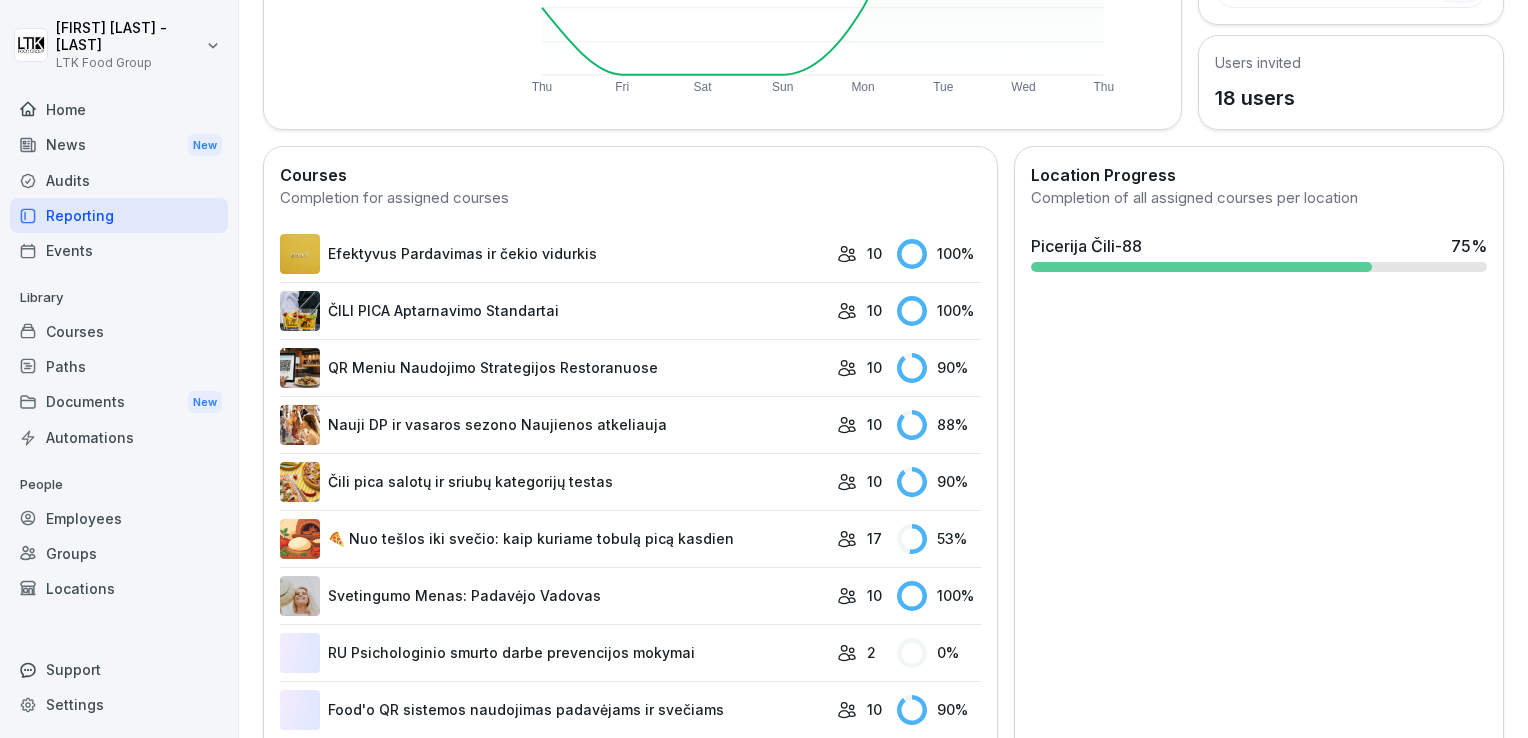 scroll, scrollTop: 600, scrollLeft: 0, axis: vertical 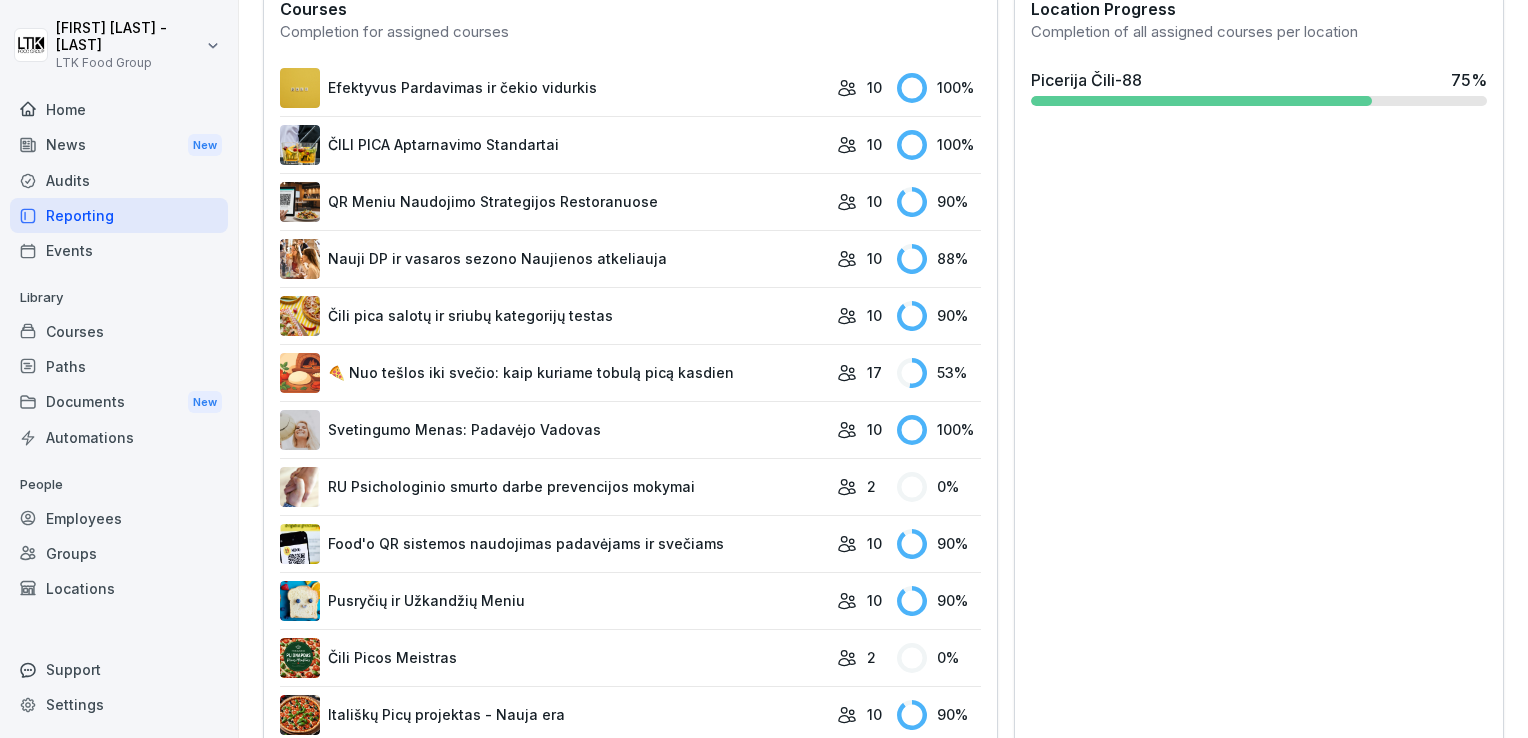 click on "QR Meniu Naudojimo Strategijos Restoranuose" at bounding box center (553, 202) 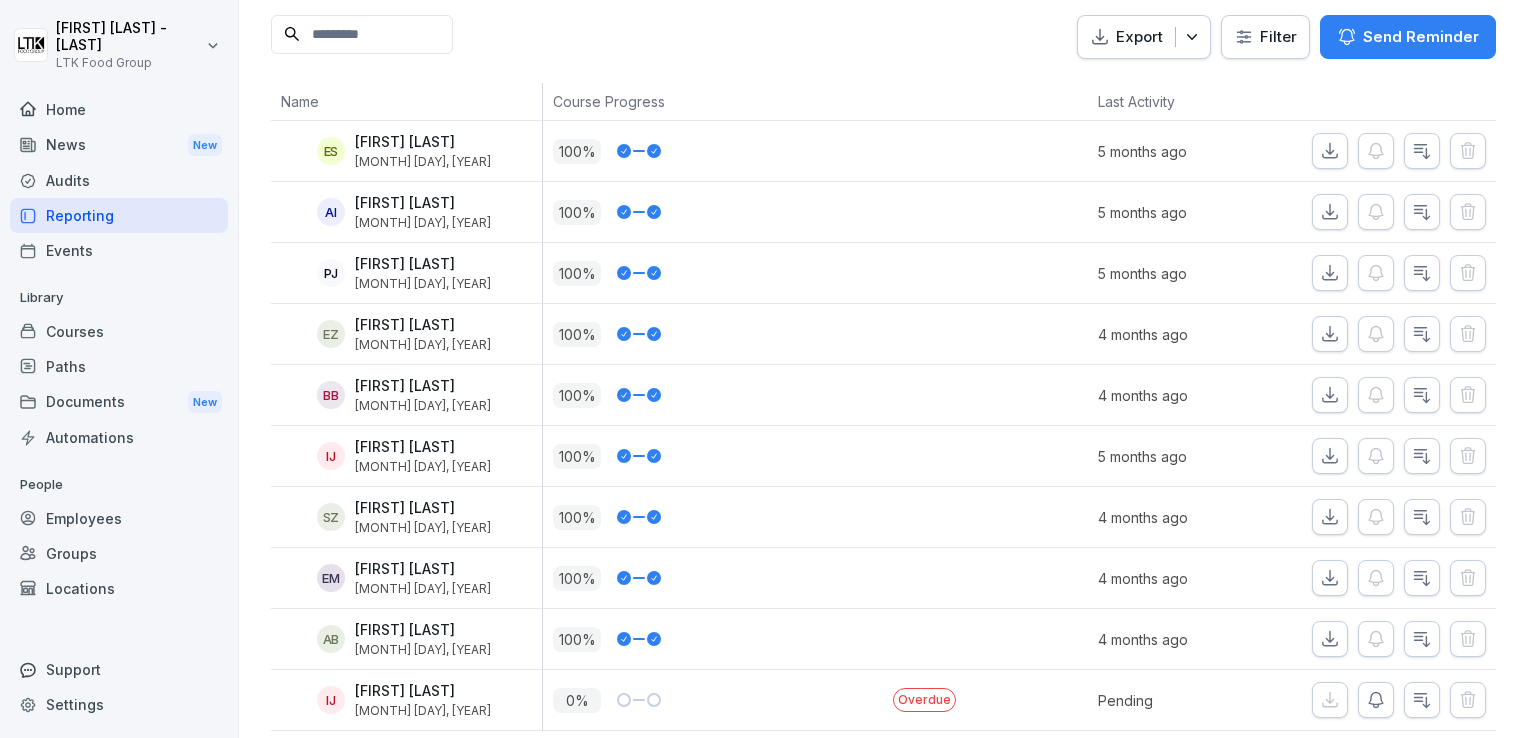 scroll, scrollTop: 301, scrollLeft: 0, axis: vertical 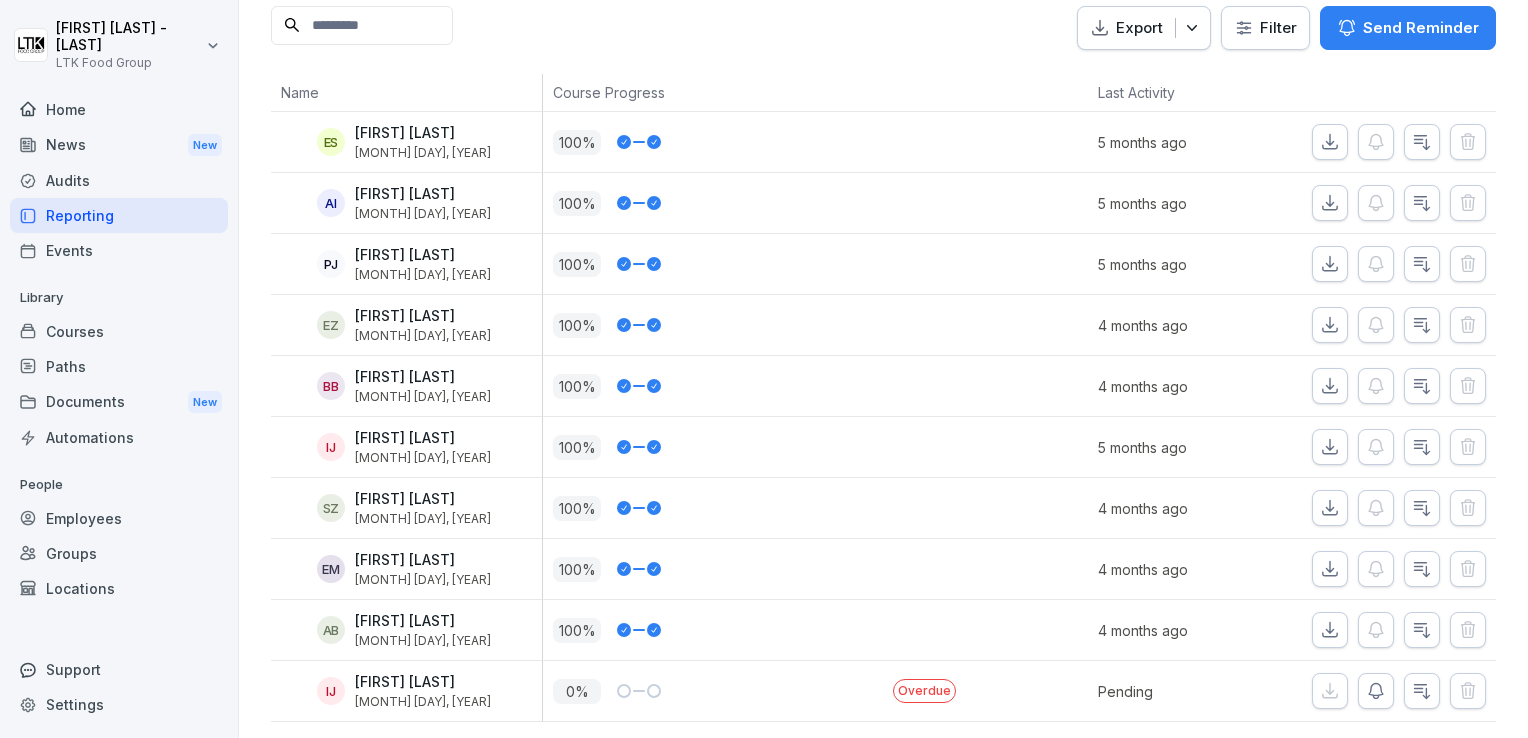 click 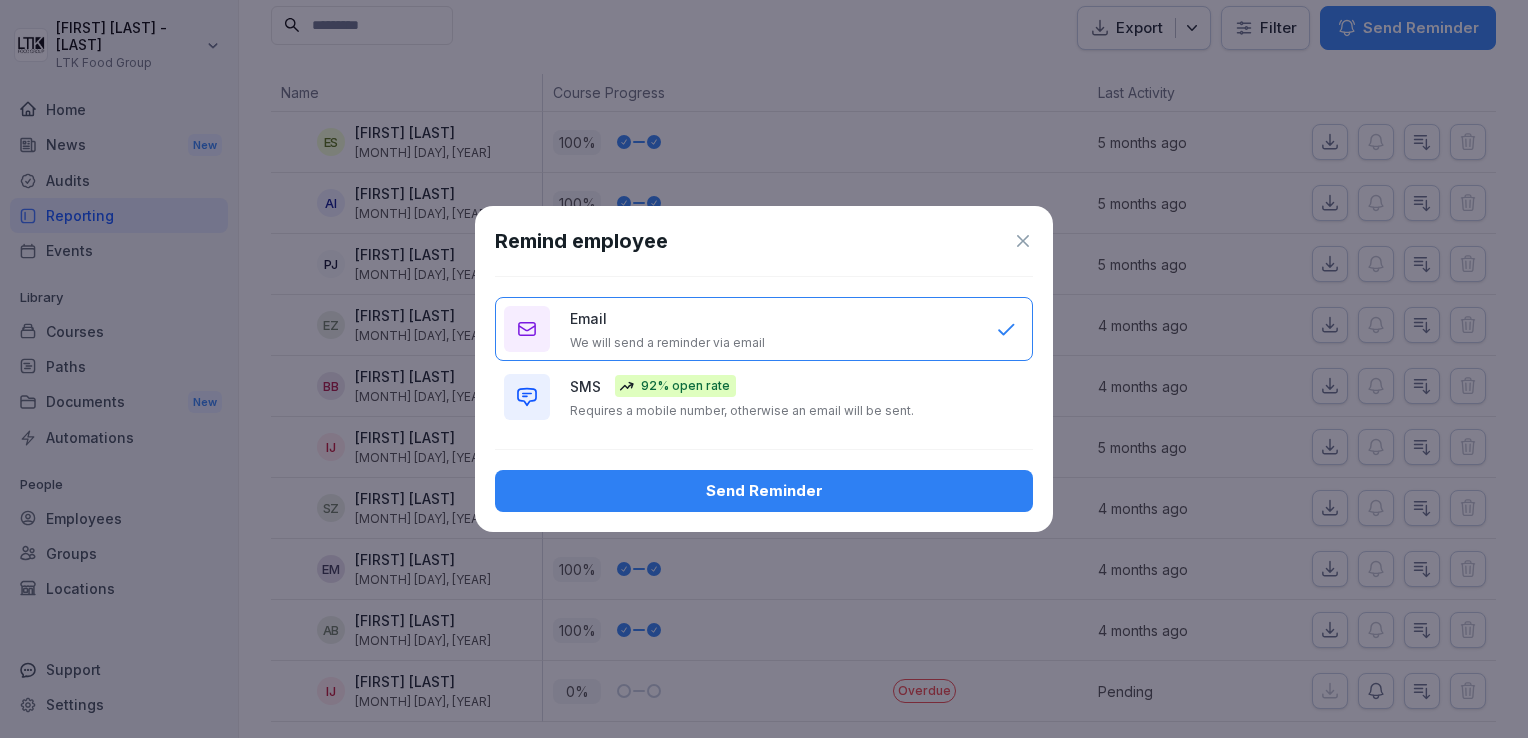 click on "SMS 92% open rate" at bounding box center (653, 386) 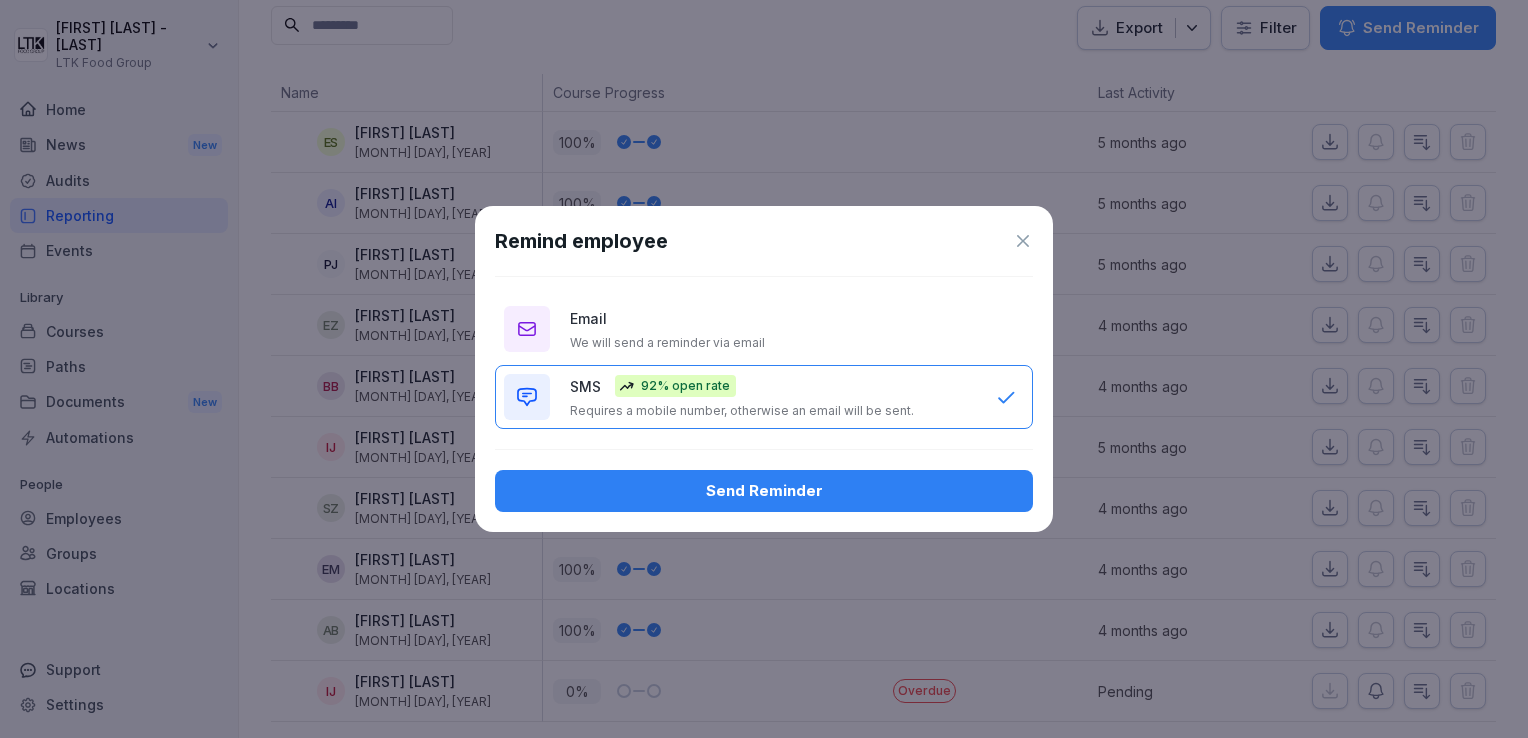 click on "Send Reminder" at bounding box center (764, 491) 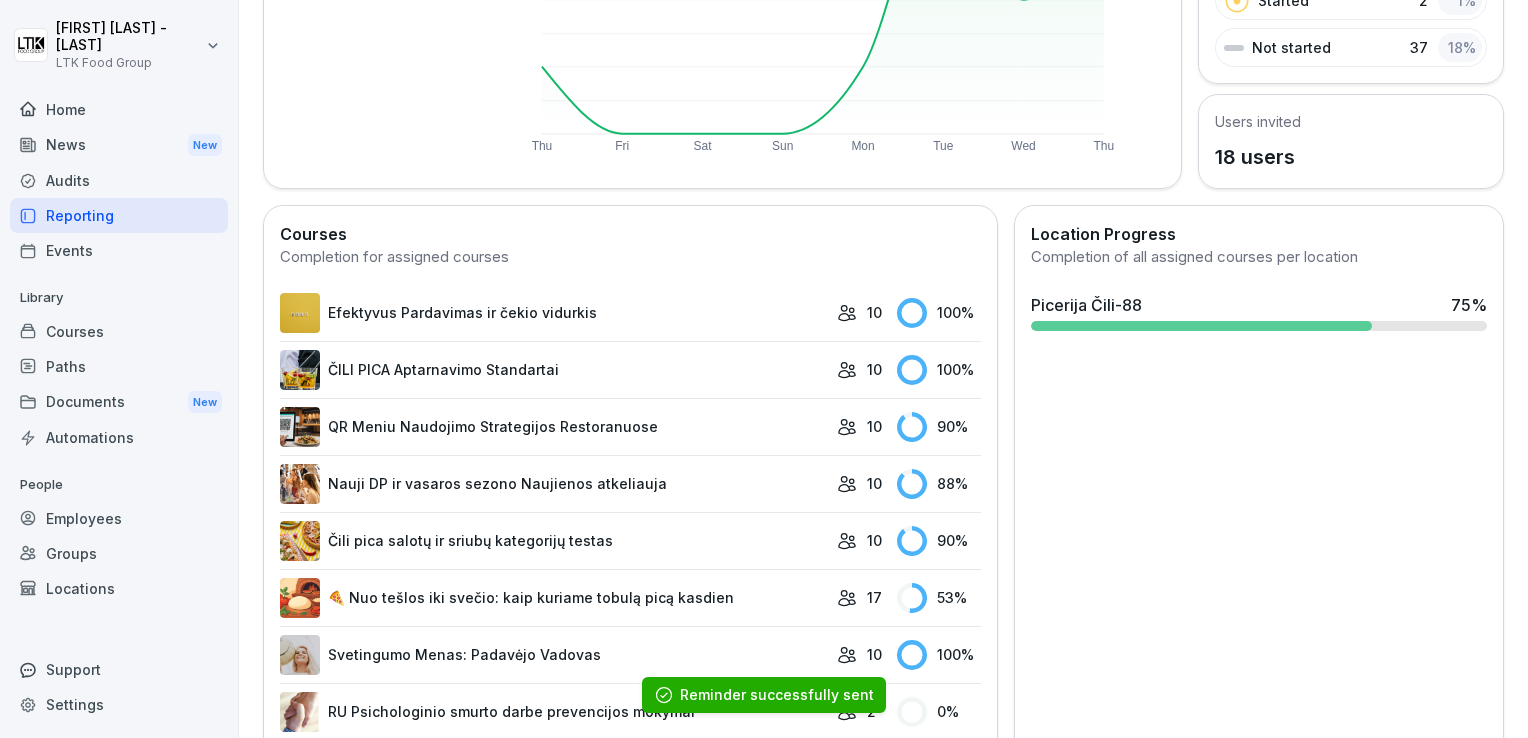 scroll, scrollTop: 501, scrollLeft: 0, axis: vertical 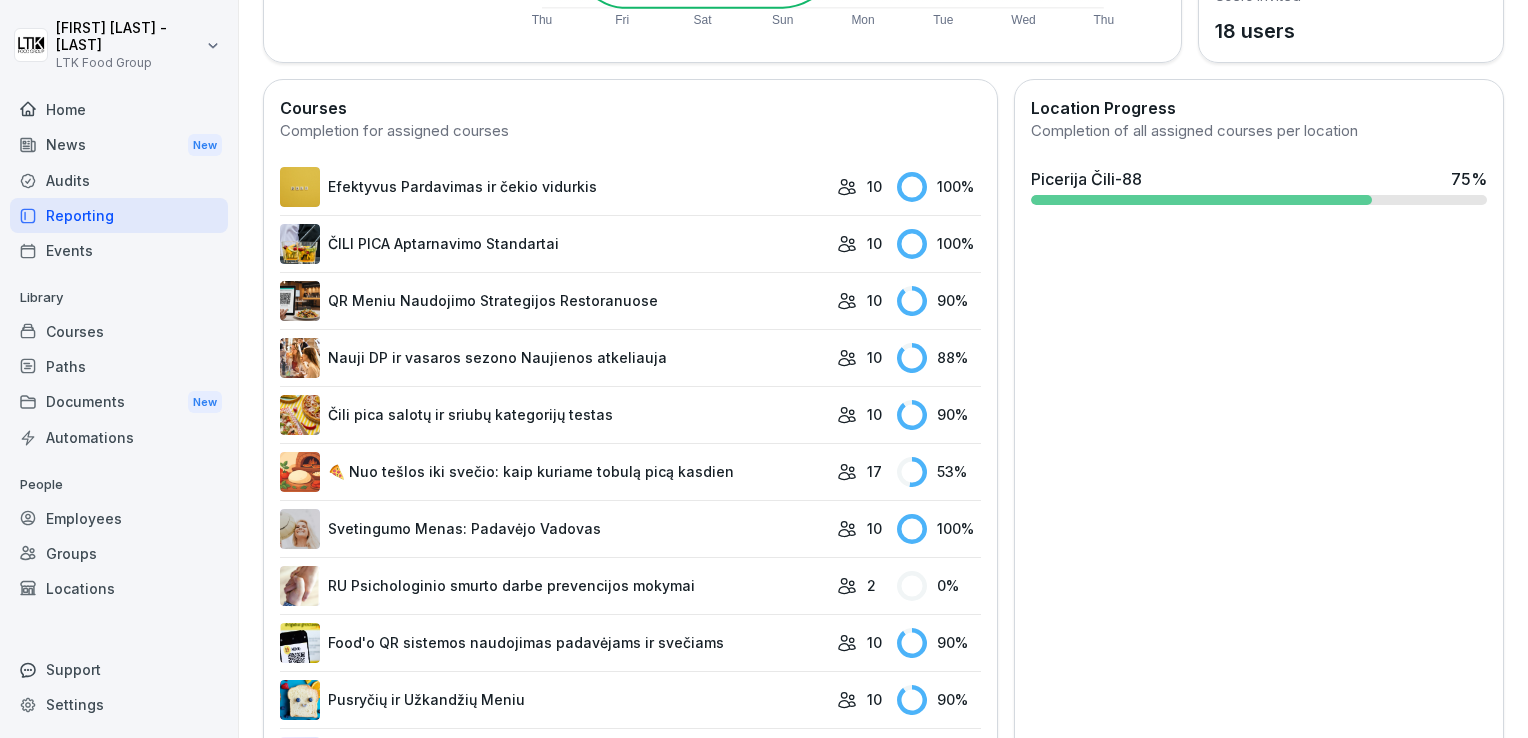 click on "Nauji DP  ir vasaros sezono Naujienos atkeliauja" at bounding box center [553, 358] 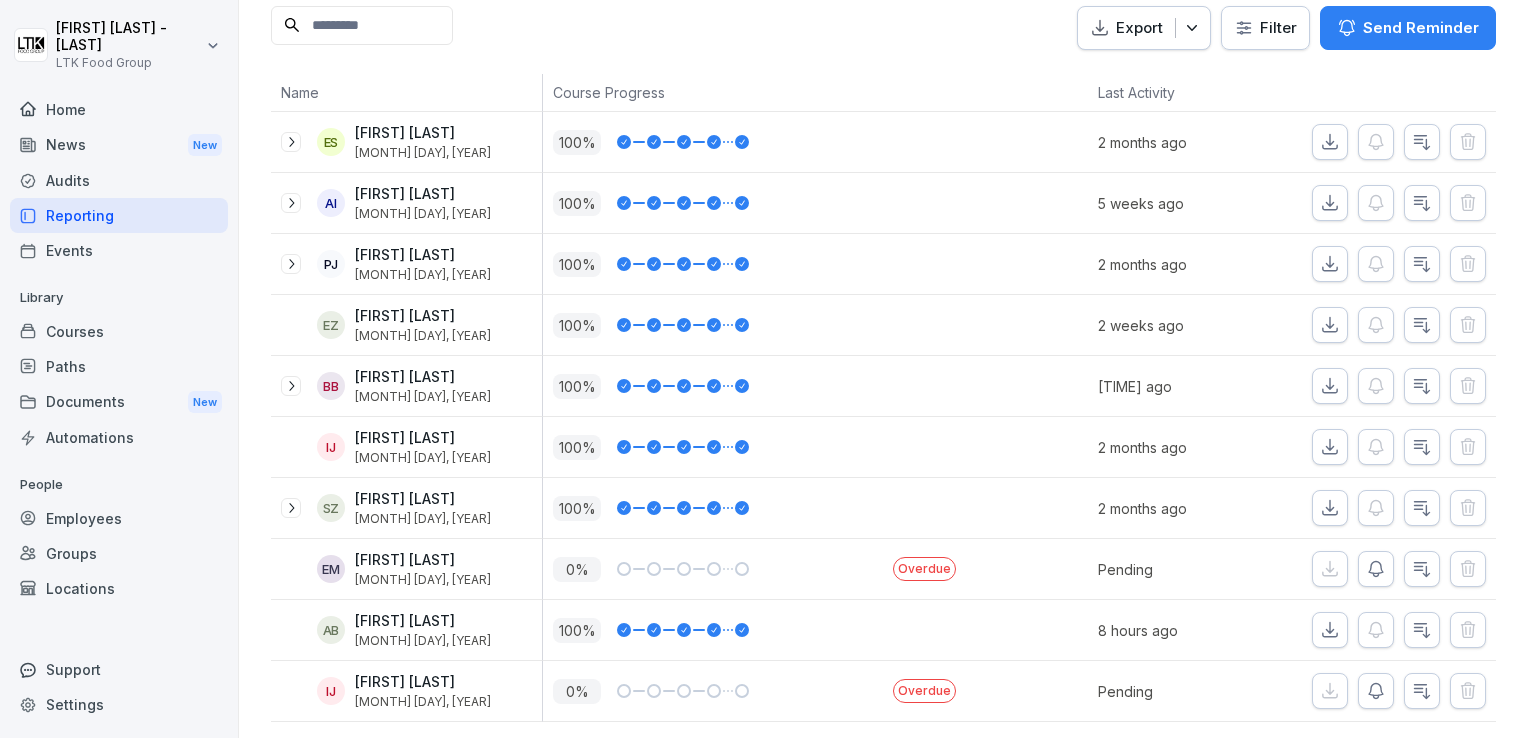 scroll, scrollTop: 301, scrollLeft: 0, axis: vertical 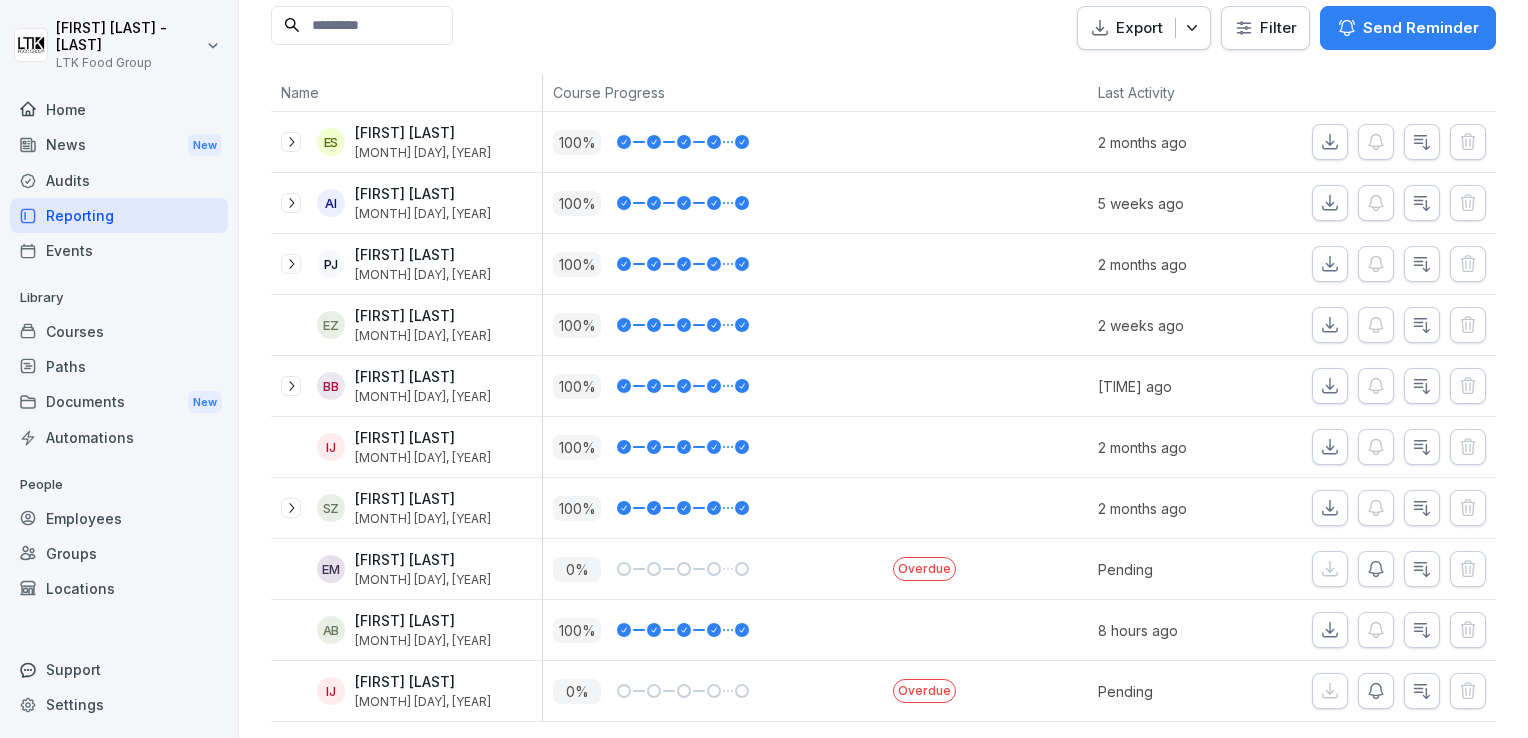 click 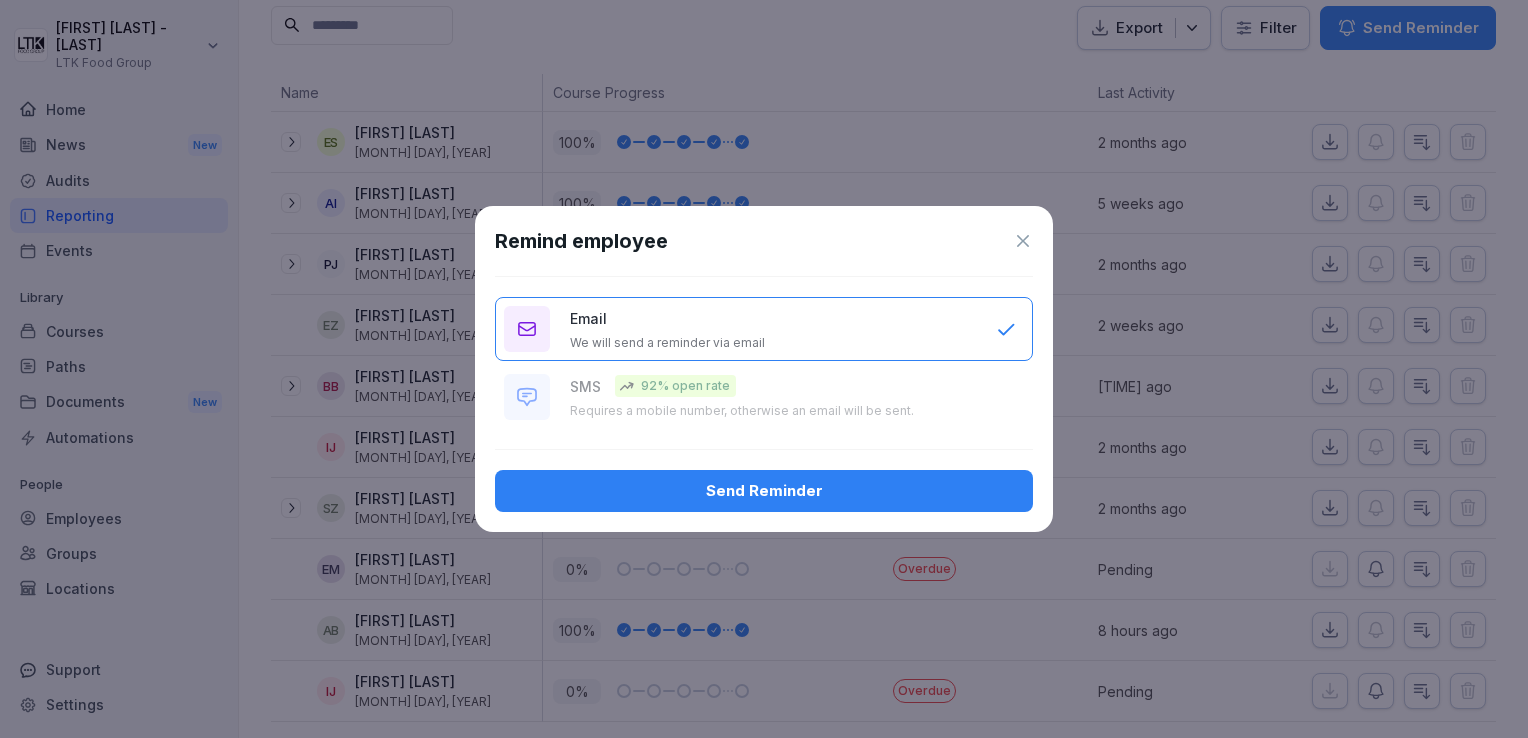 click on "Send Reminder" at bounding box center [764, 491] 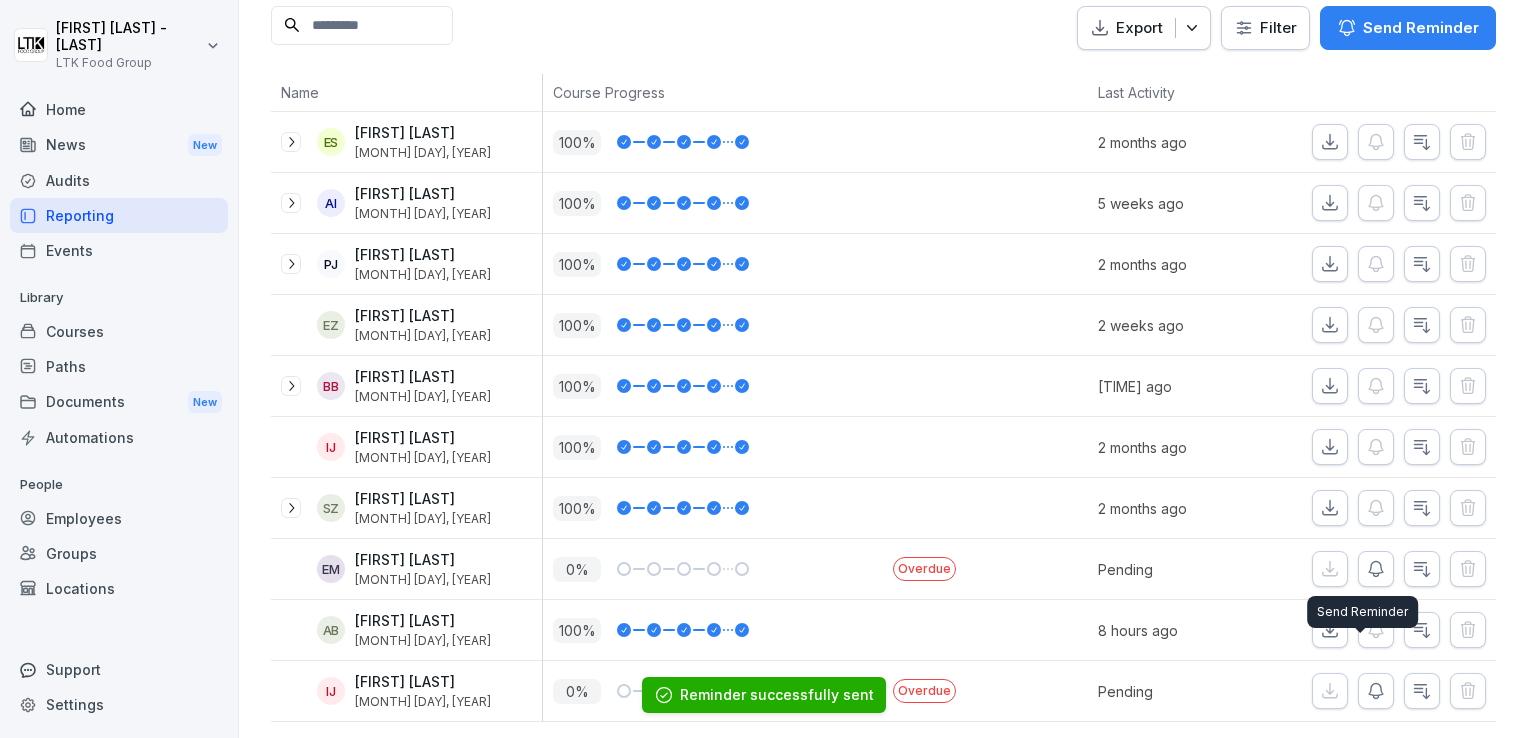 click 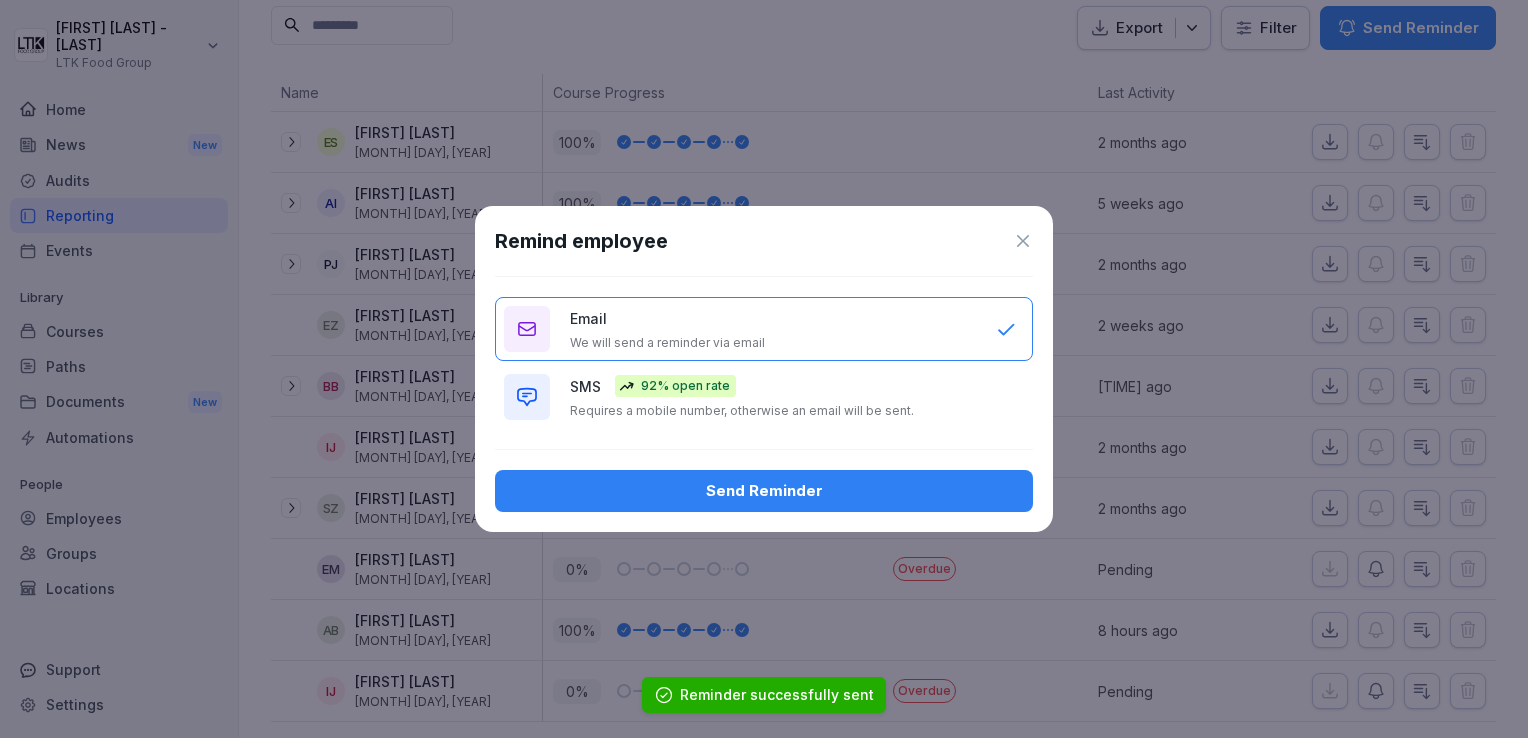 click on "SMS 92% open rate Requires a mobile number, otherwise an email will be sent." at bounding box center [773, 397] 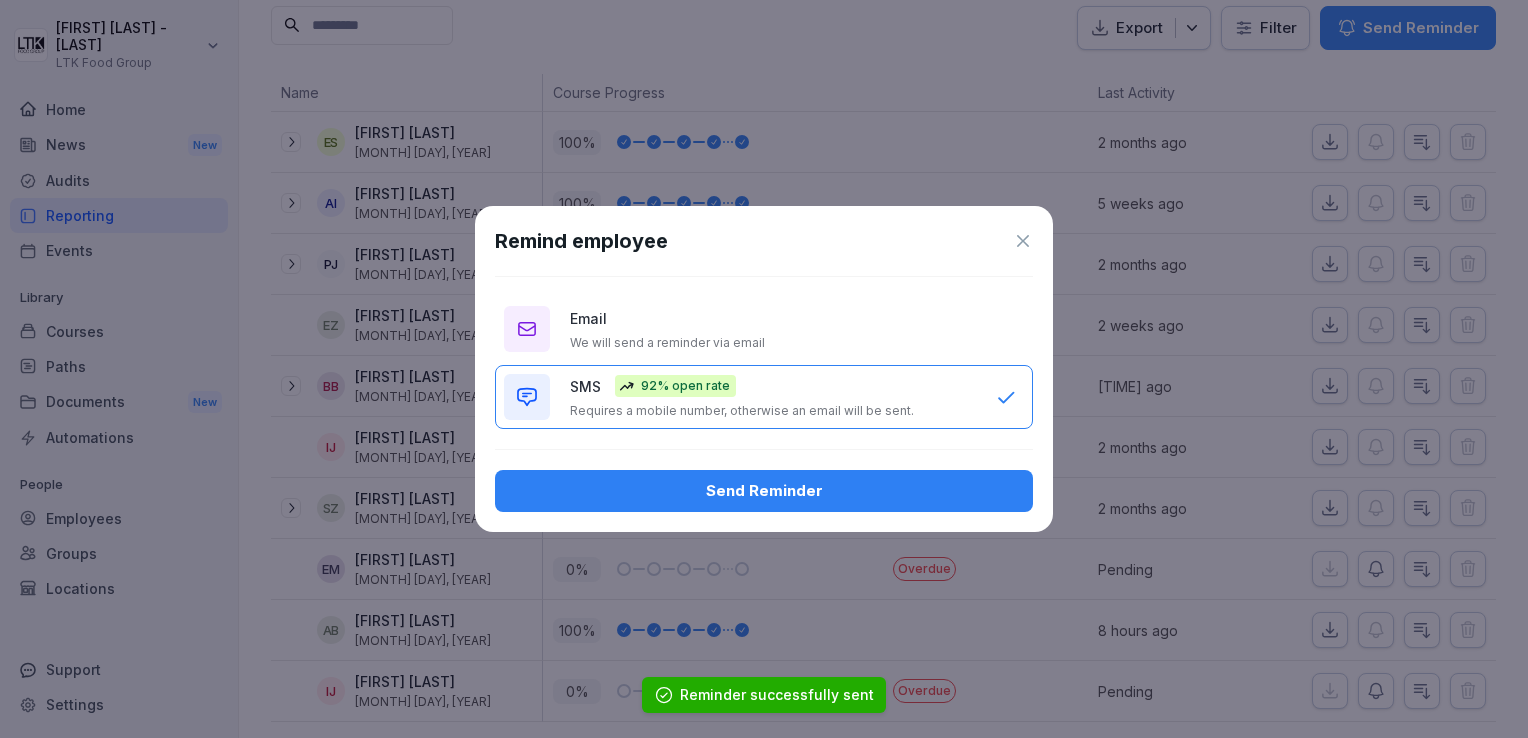 click on "Send Reminder" at bounding box center (764, 491) 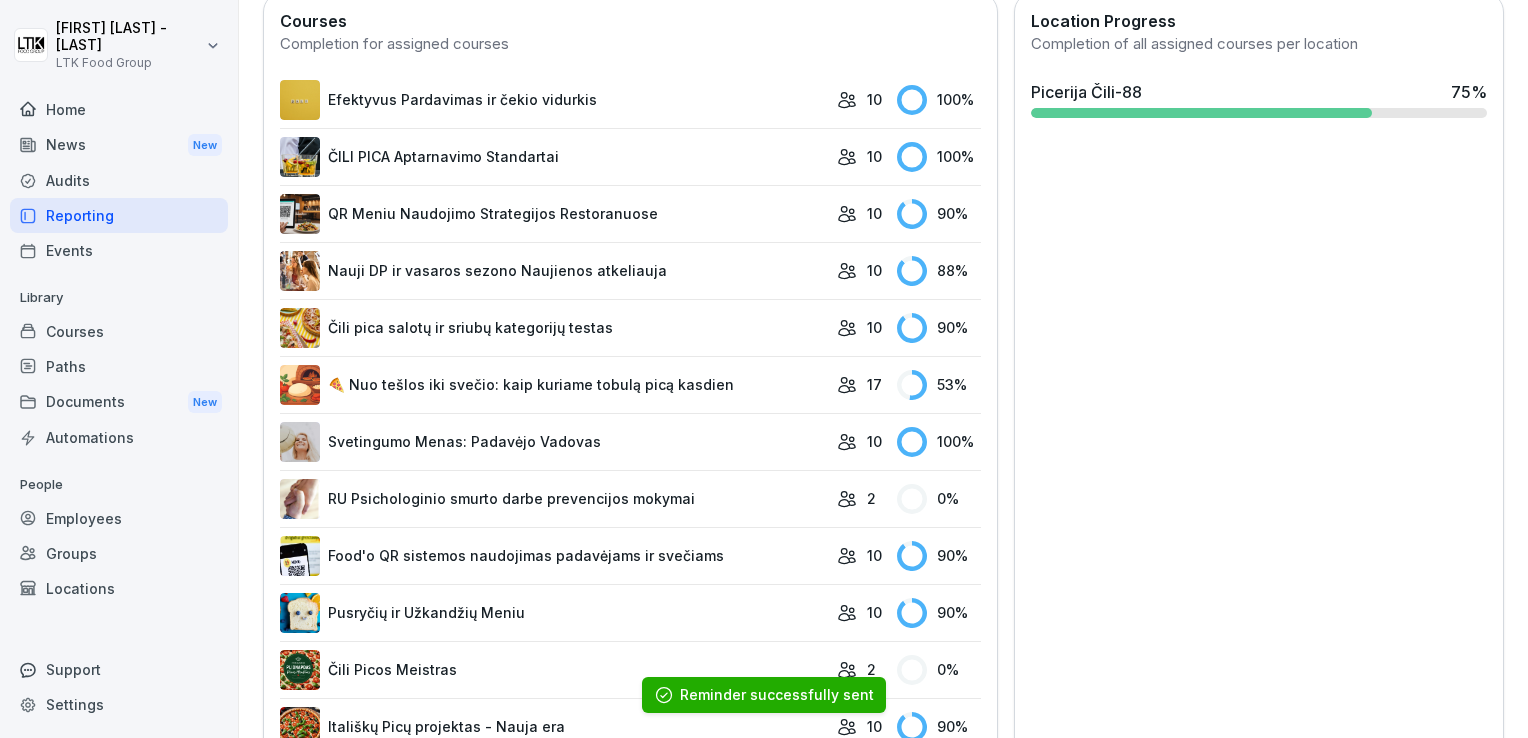scroll, scrollTop: 601, scrollLeft: 0, axis: vertical 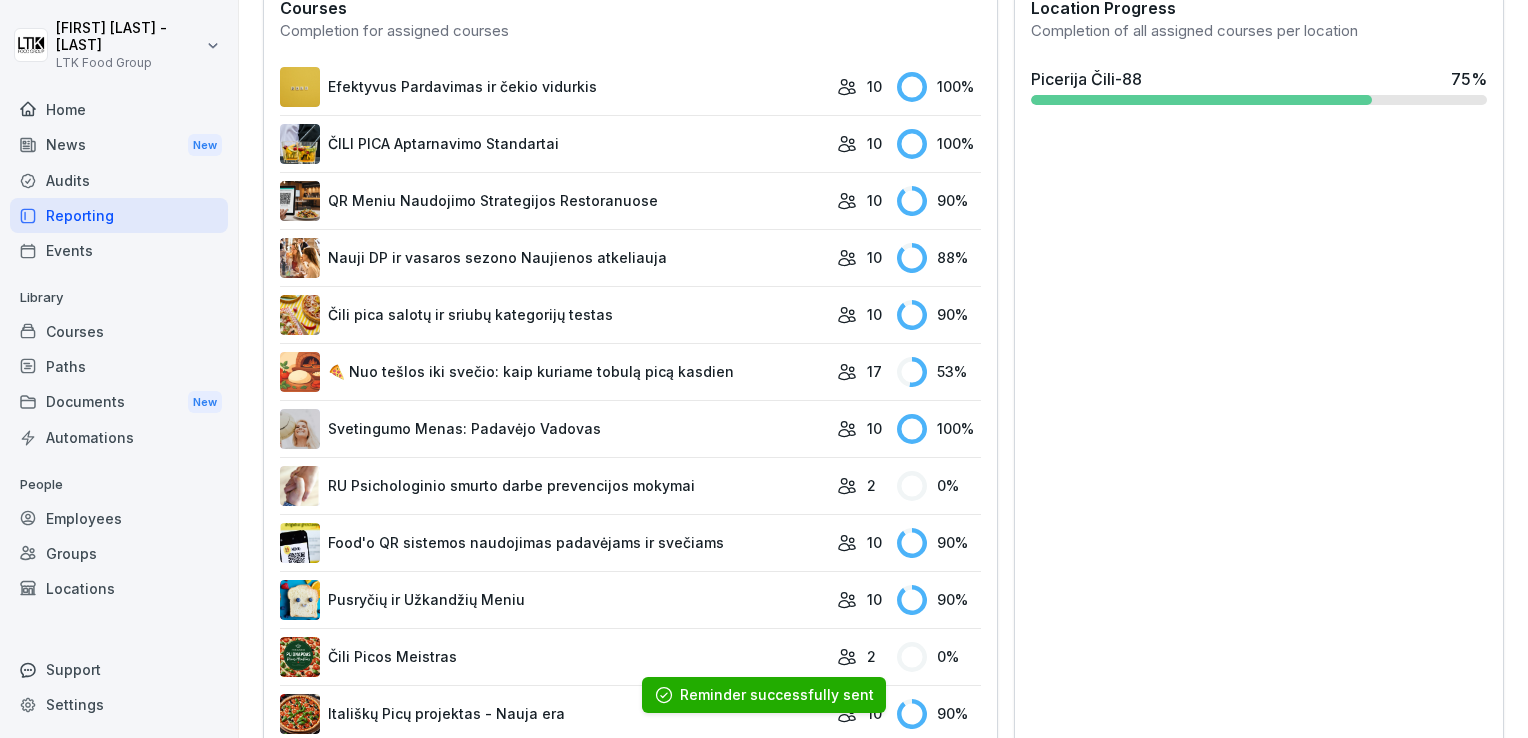 click 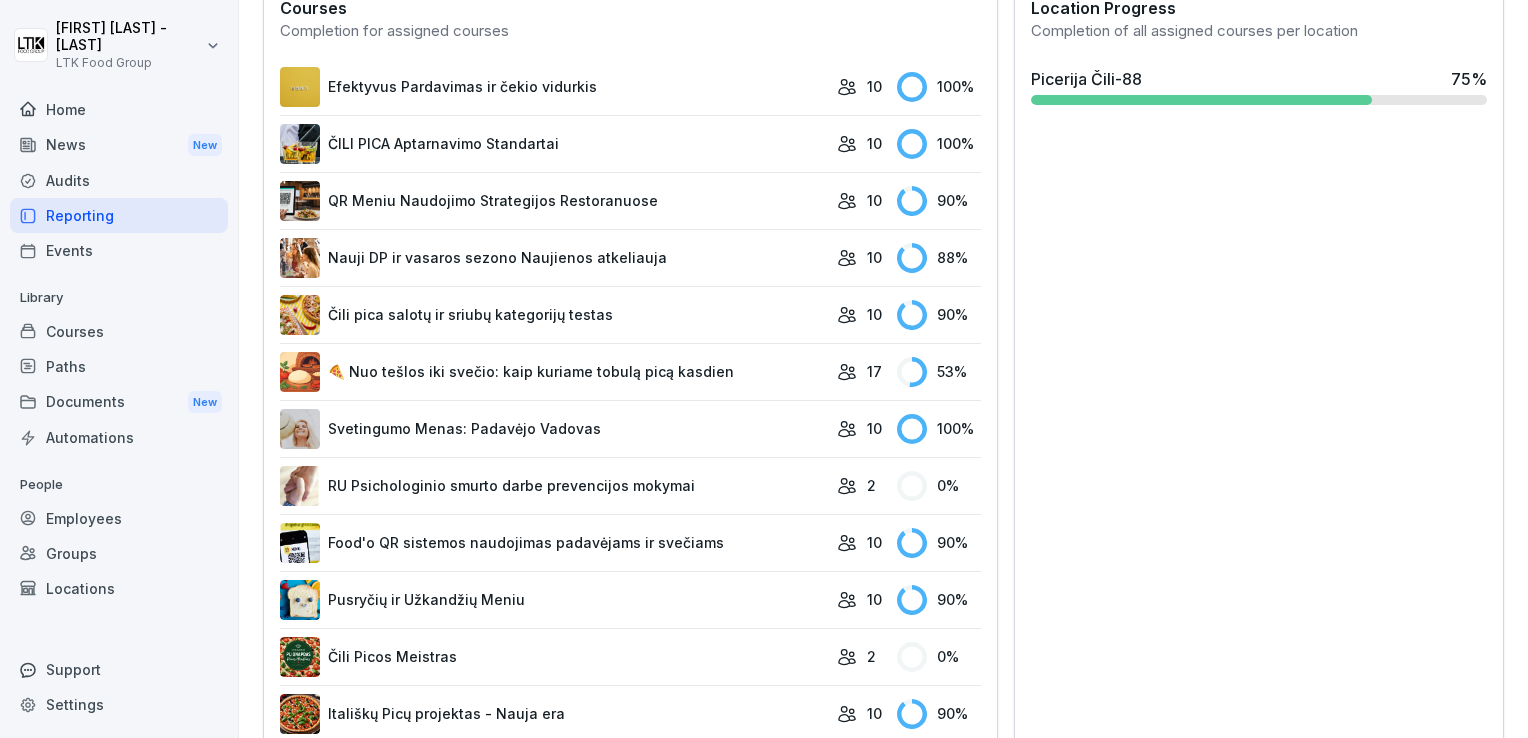 click on "Čili pica salotų ir sriubų kategorijų testas" at bounding box center (553, 315) 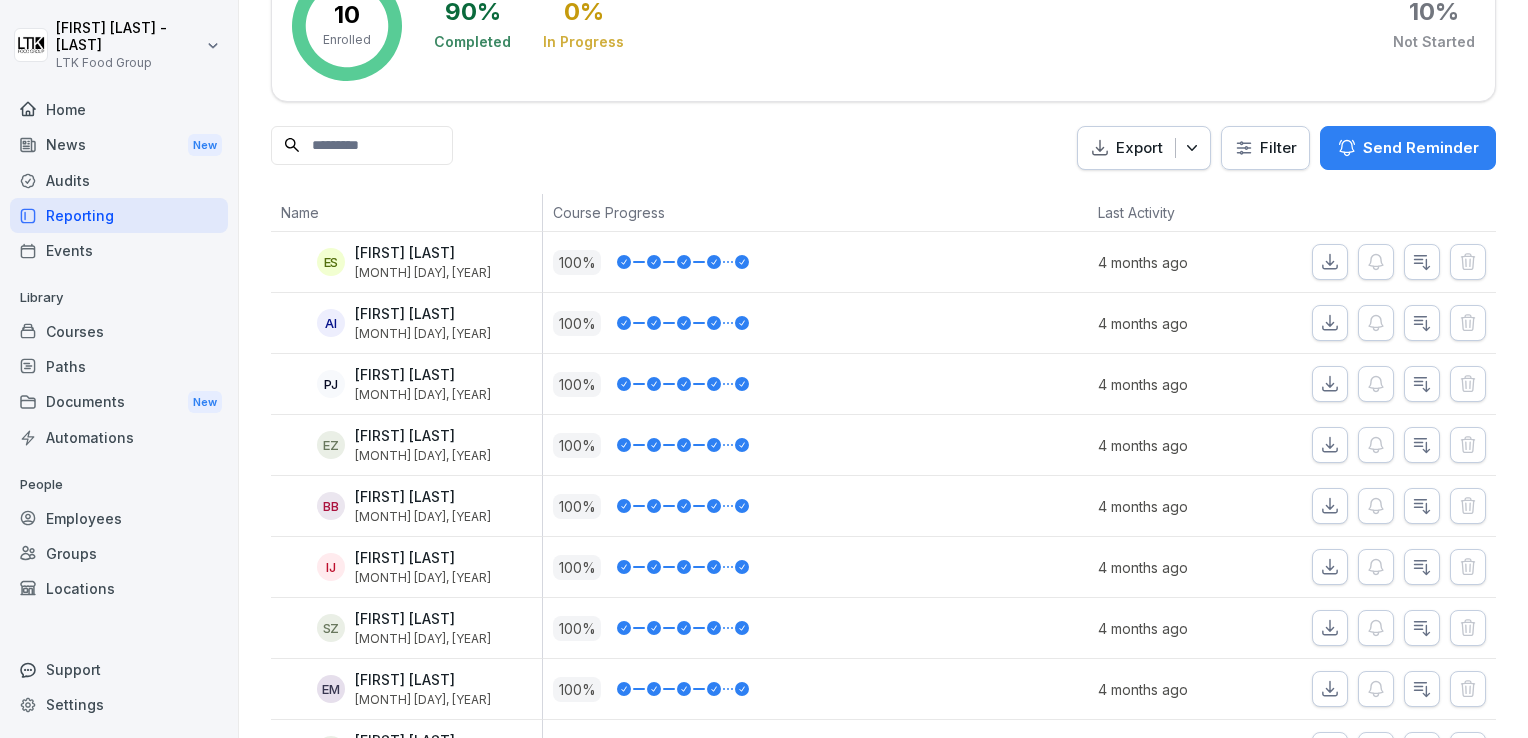 scroll, scrollTop: 301, scrollLeft: 0, axis: vertical 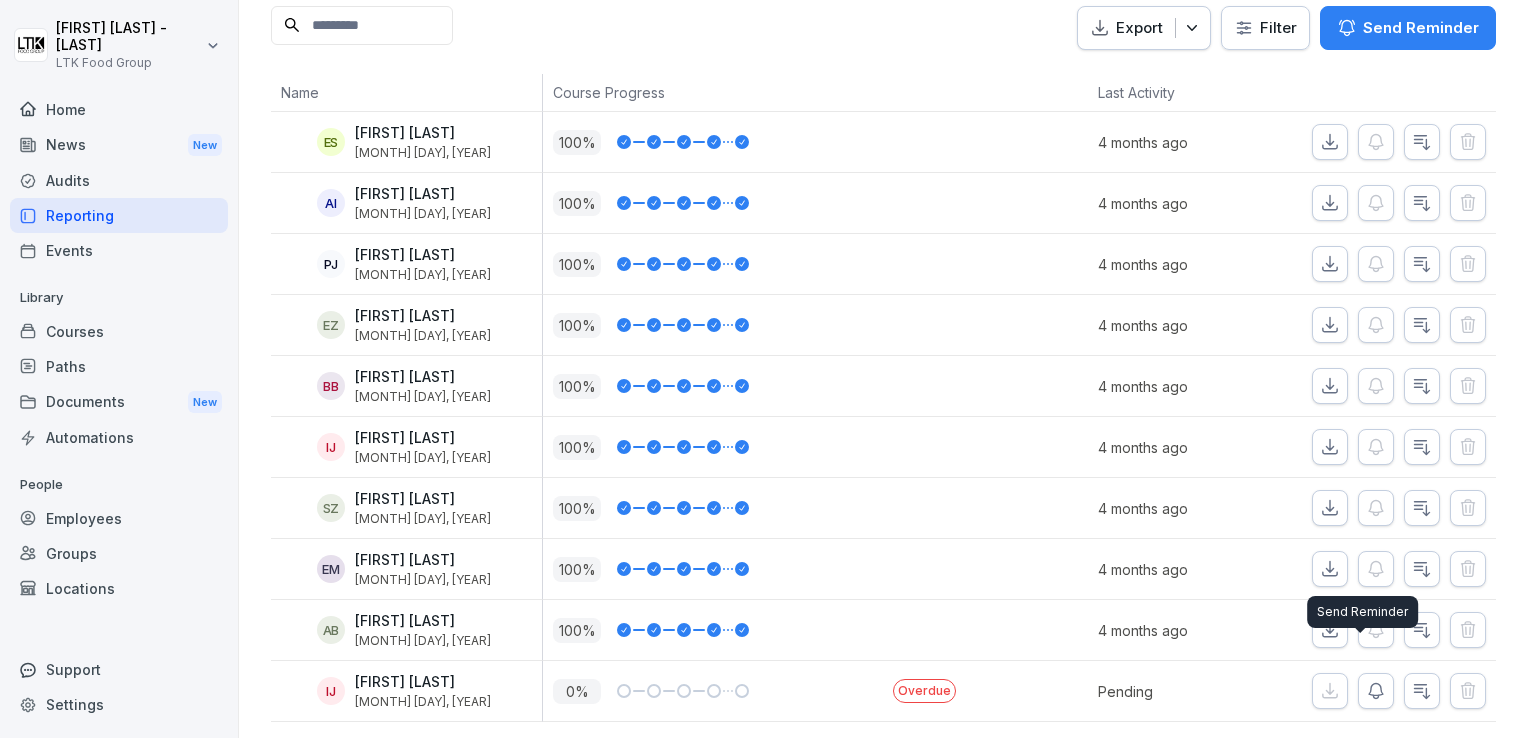 click 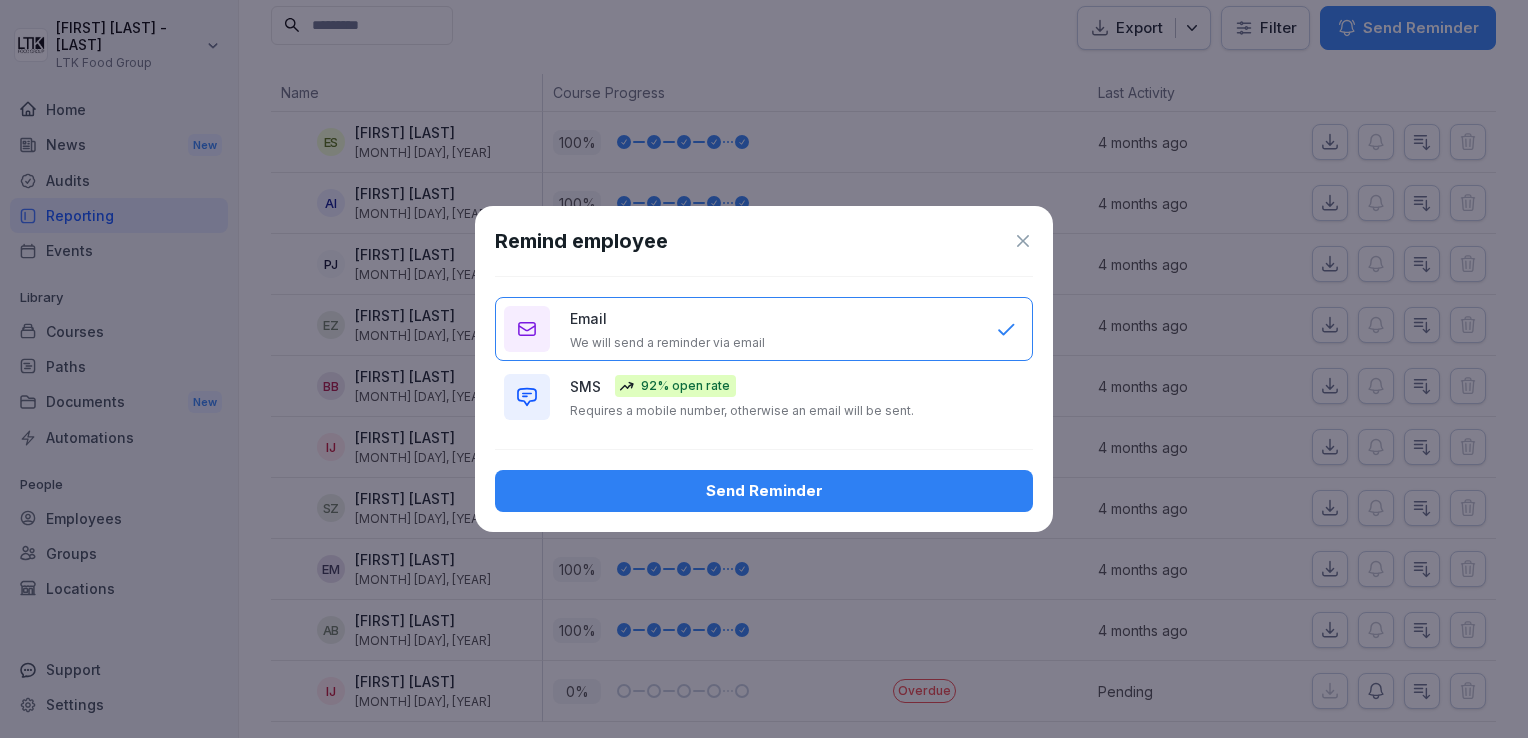 click on "Send Reminder" at bounding box center [764, 491] 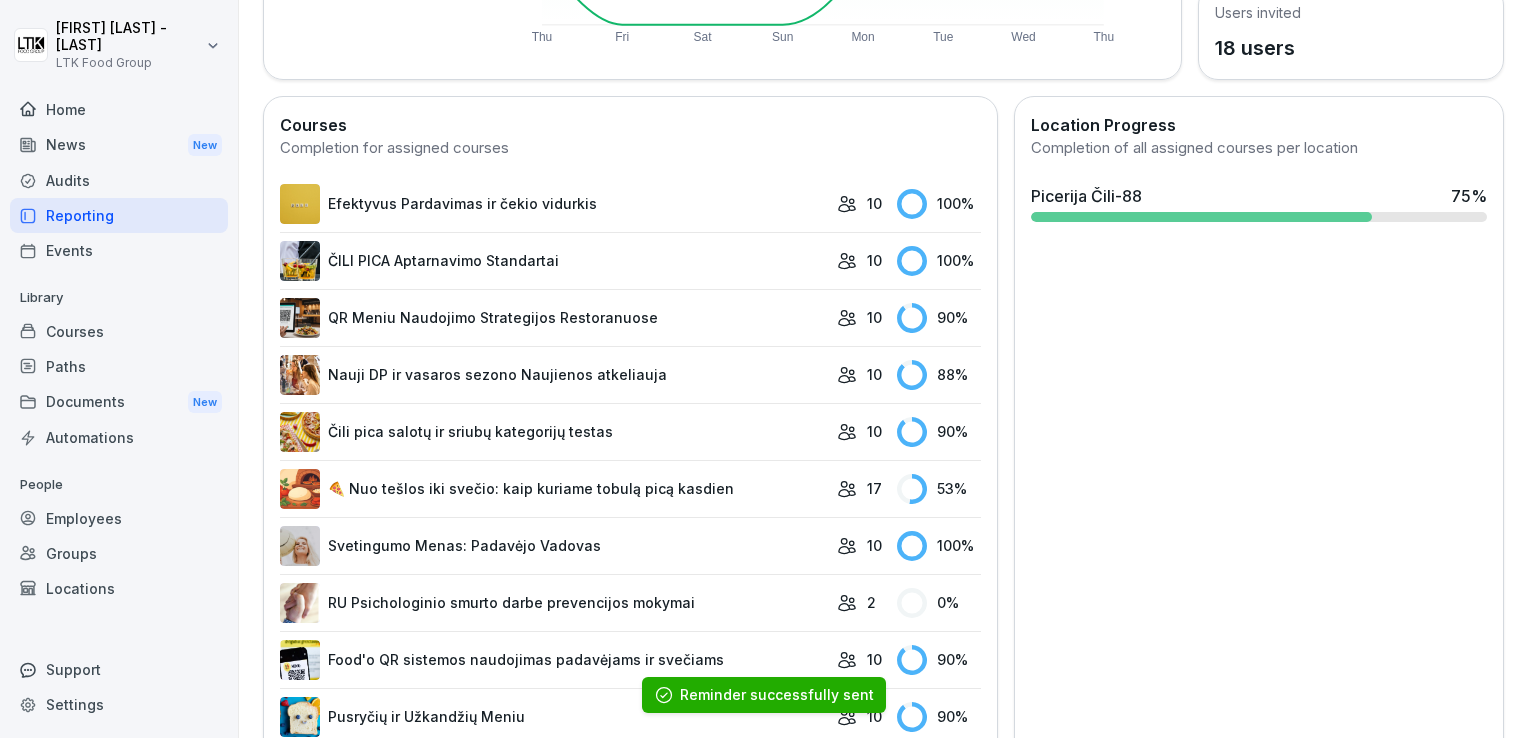 scroll, scrollTop: 601, scrollLeft: 0, axis: vertical 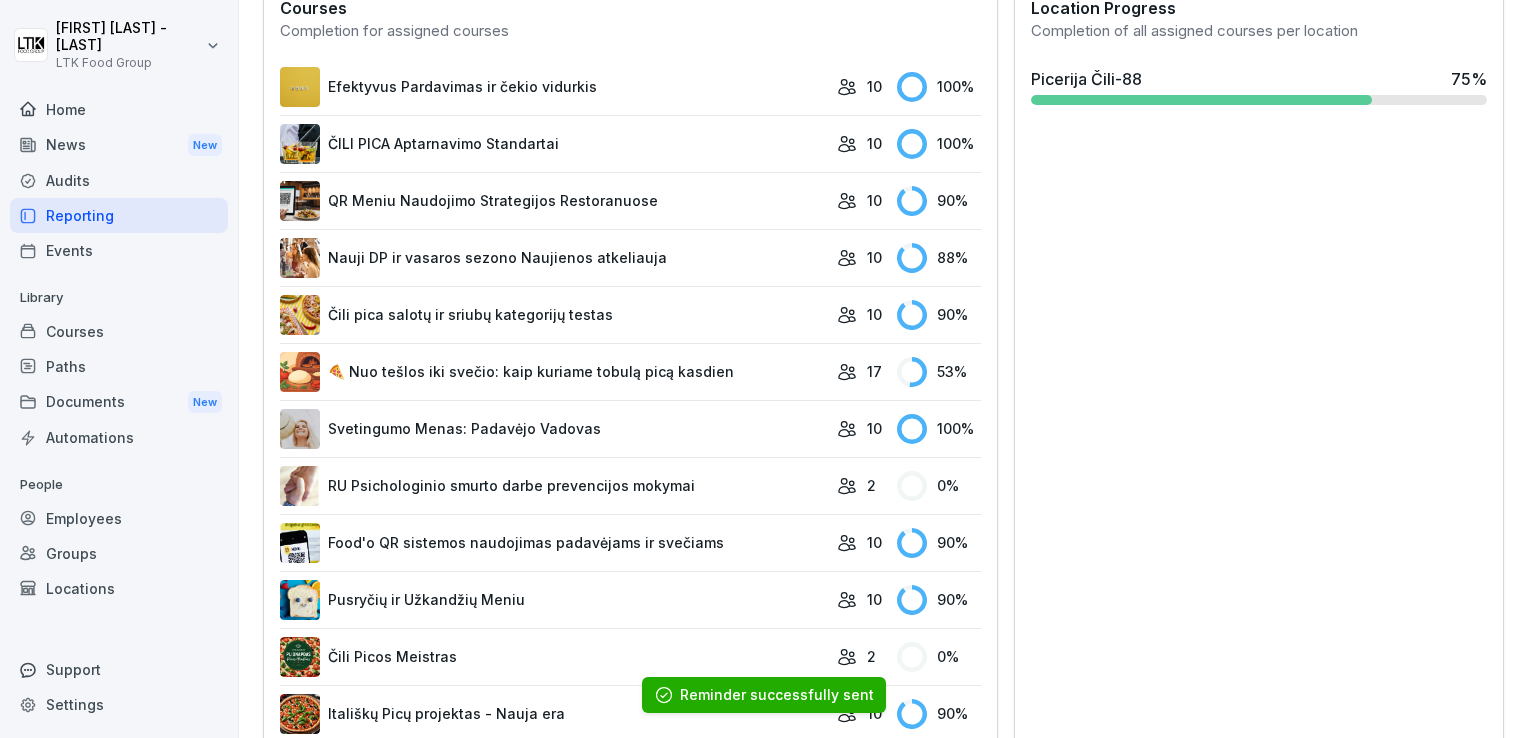 click on "🍕 Nuo tešlos iki svečio: kaip kuriame tobulą picą kasdien" at bounding box center [553, 372] 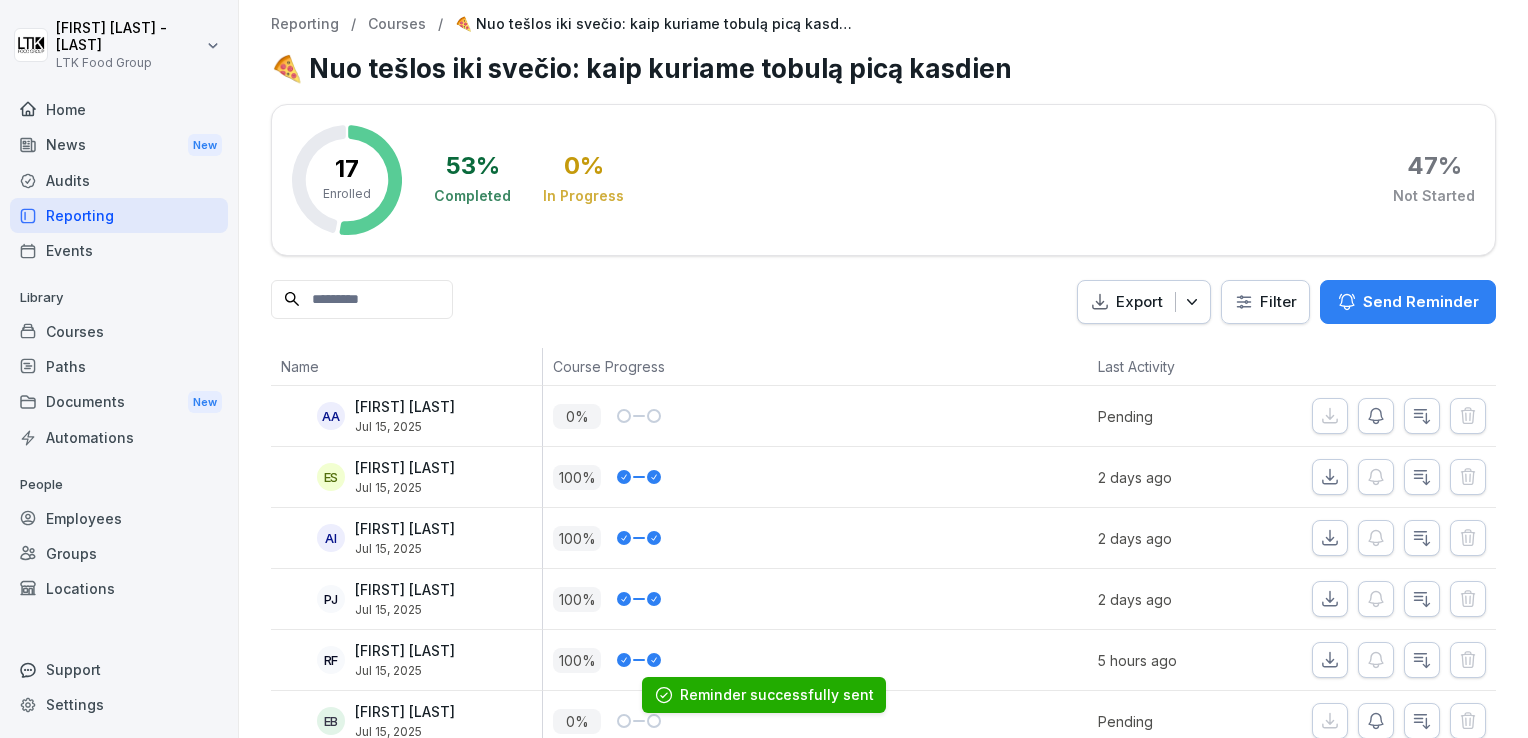 scroll, scrollTop: 100, scrollLeft: 0, axis: vertical 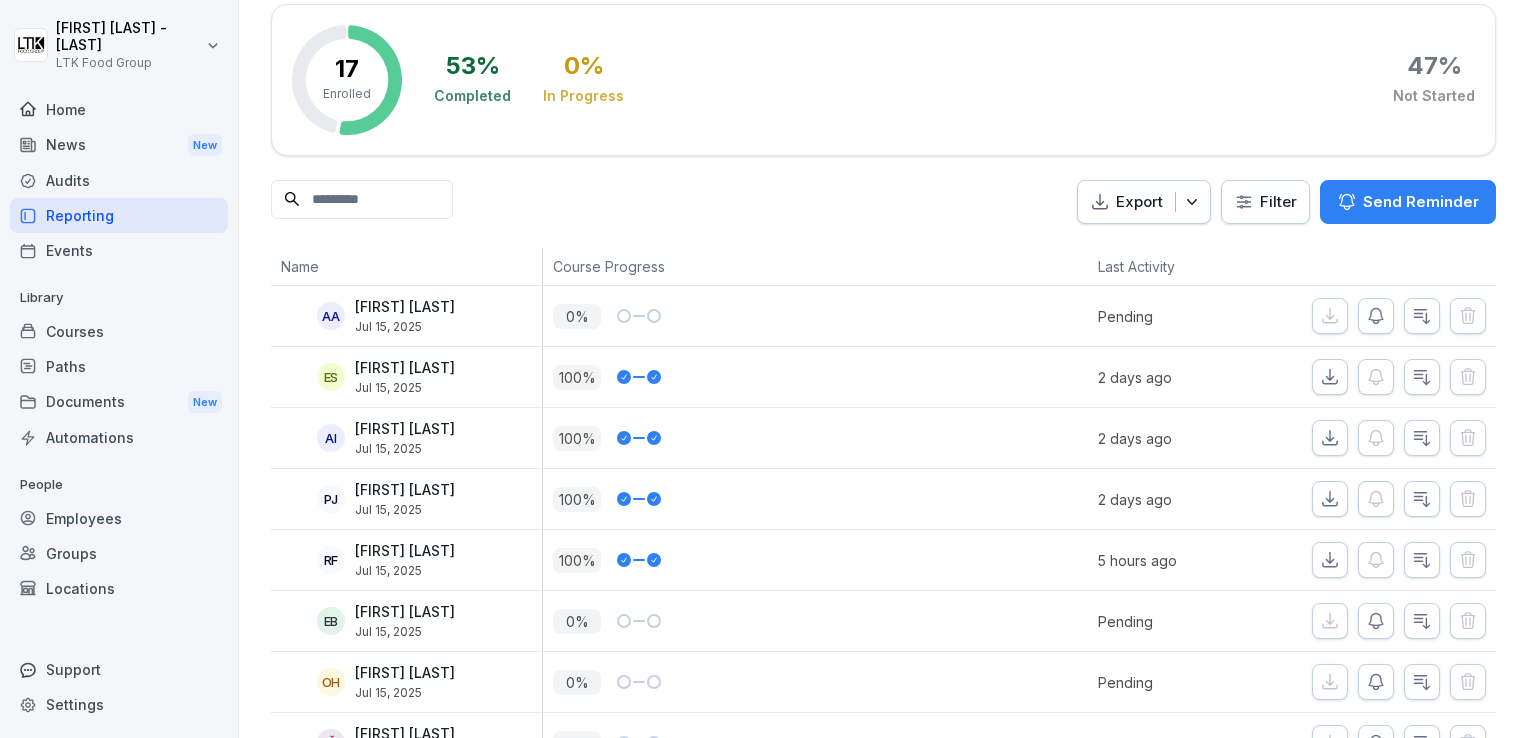 click 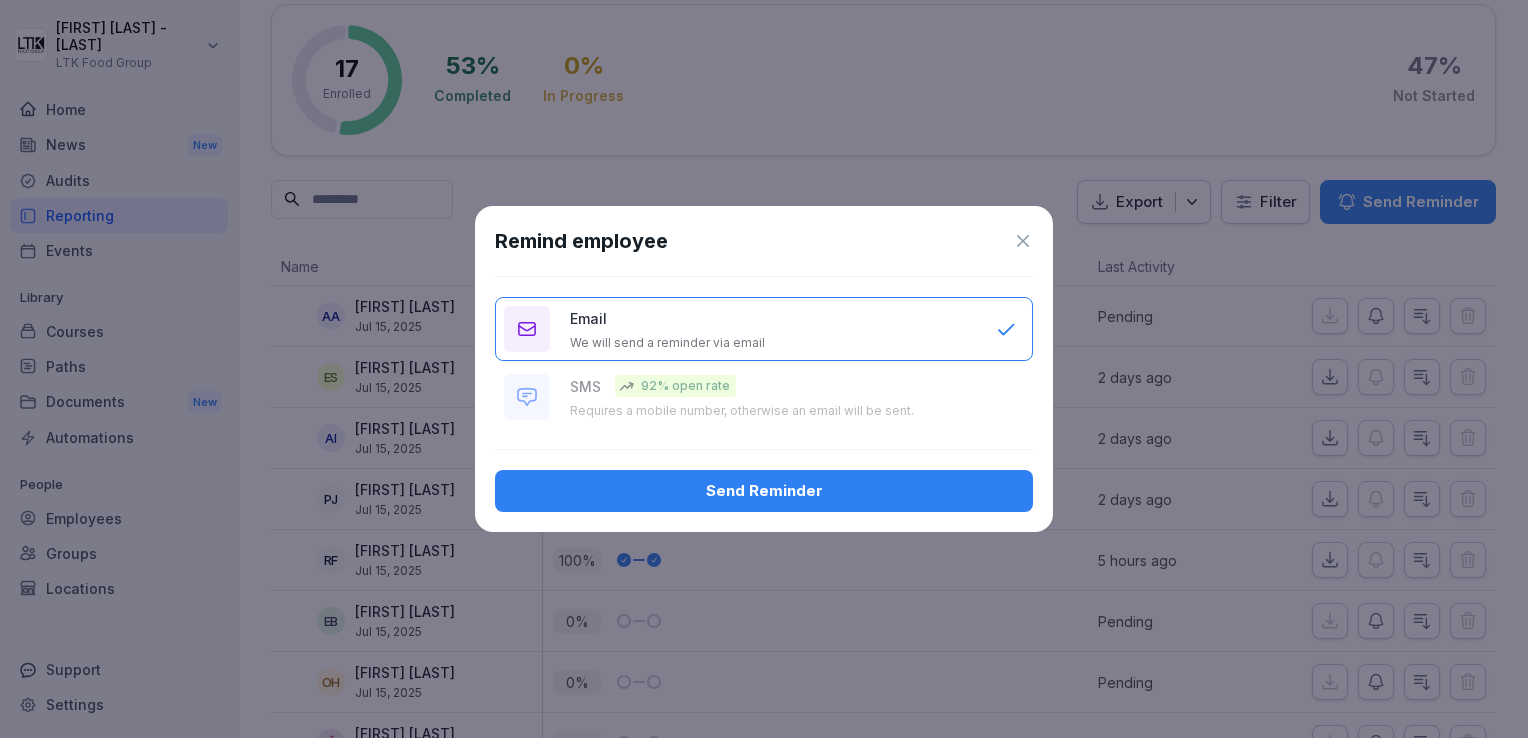 click 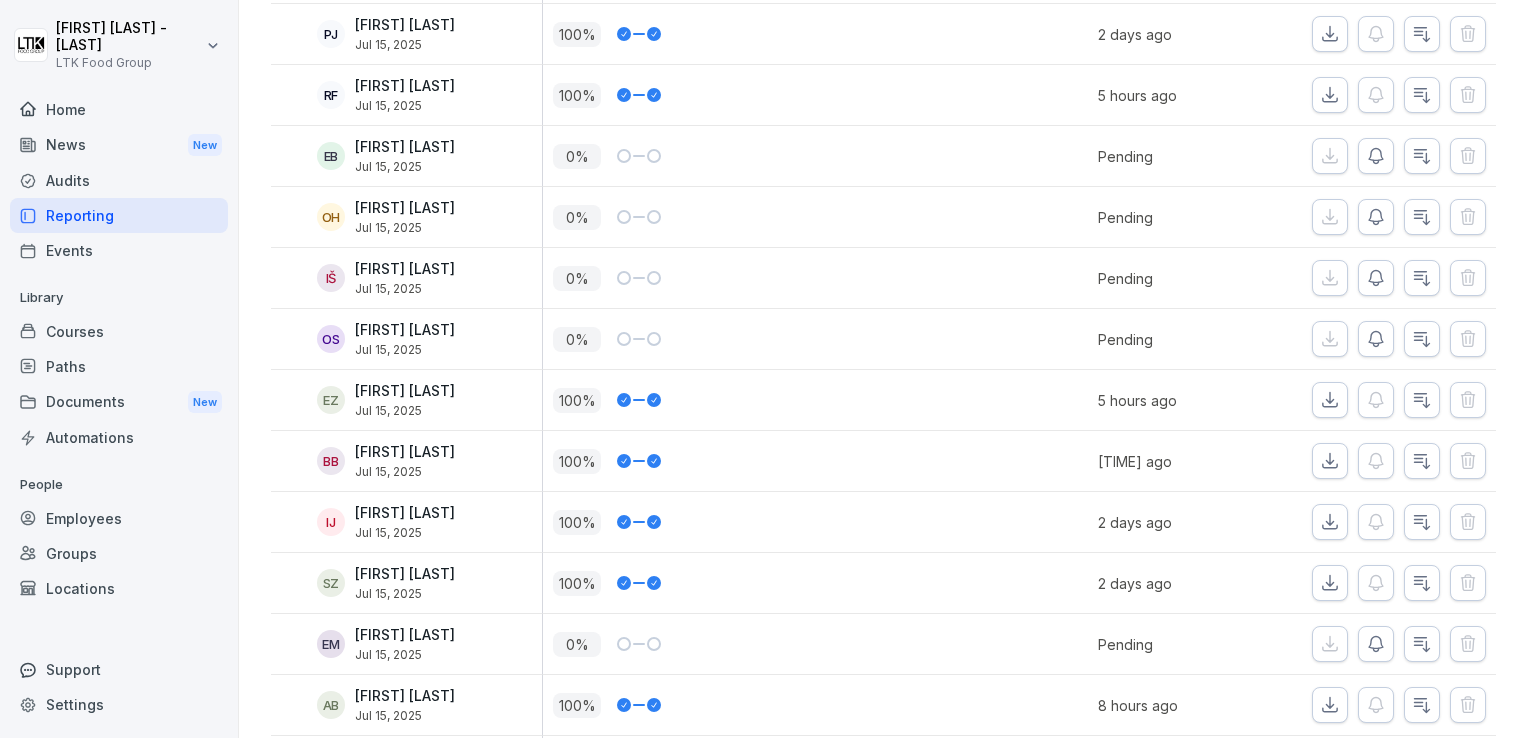 scroll, scrollTop: 600, scrollLeft: 0, axis: vertical 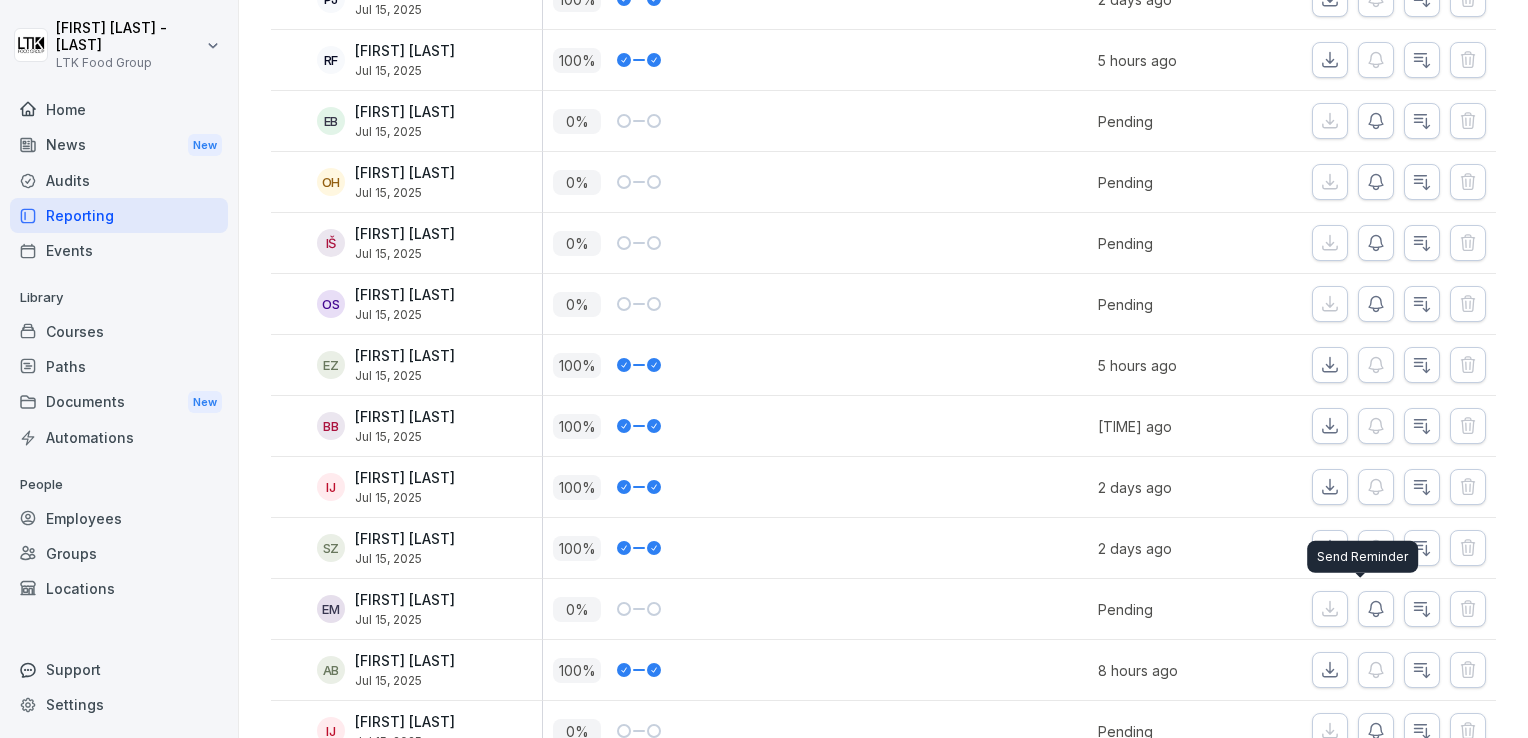 click 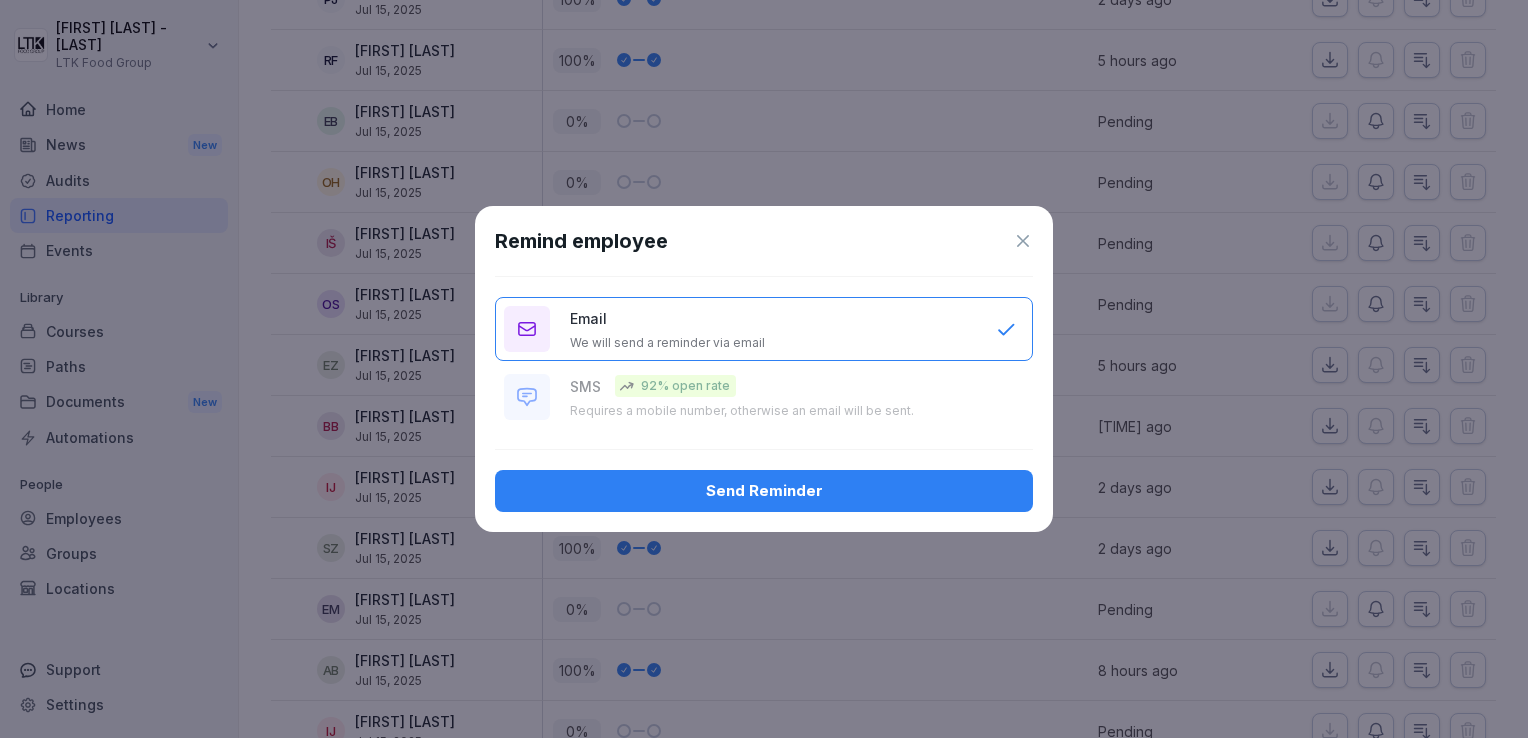 click on "Send Reminder" at bounding box center (764, 491) 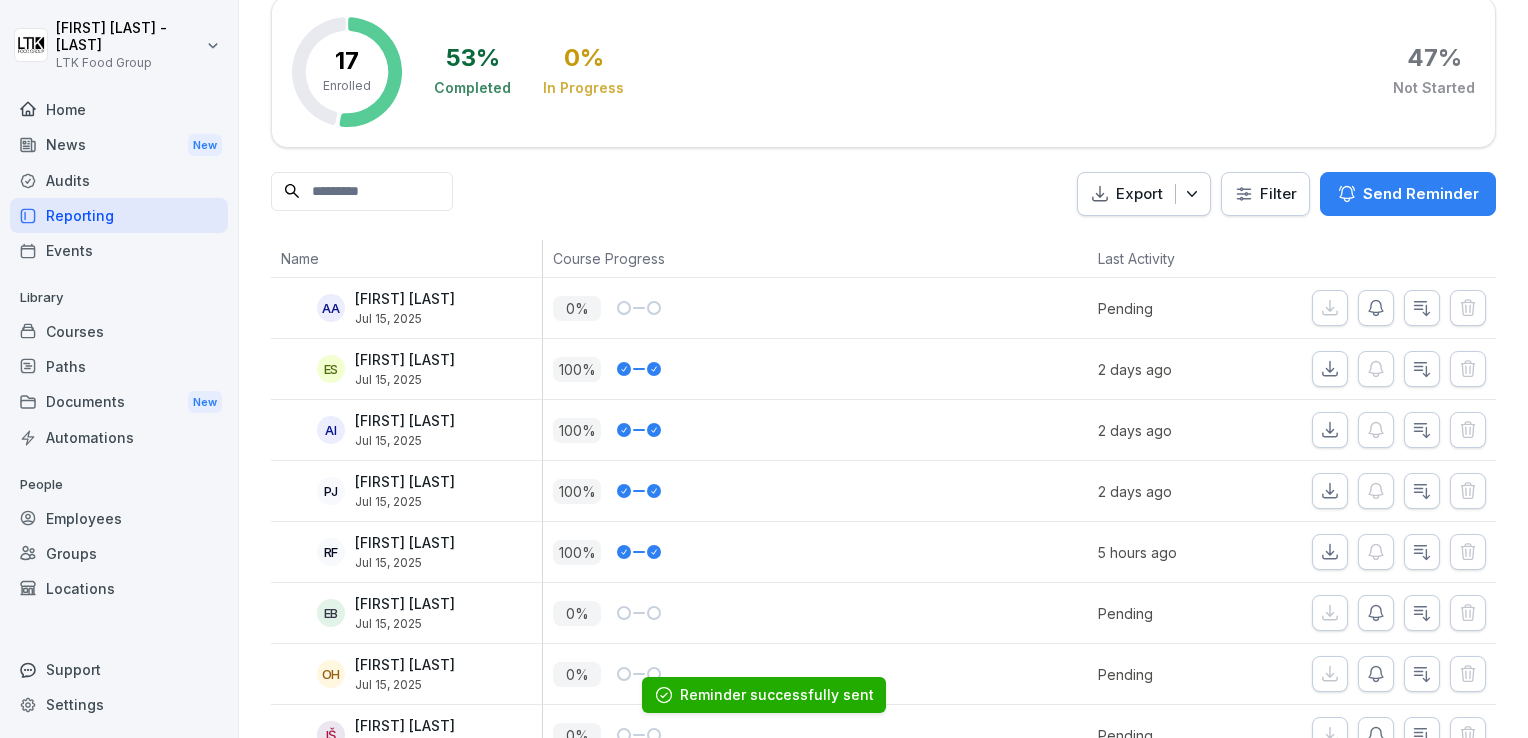 scroll, scrollTop: 0, scrollLeft: 0, axis: both 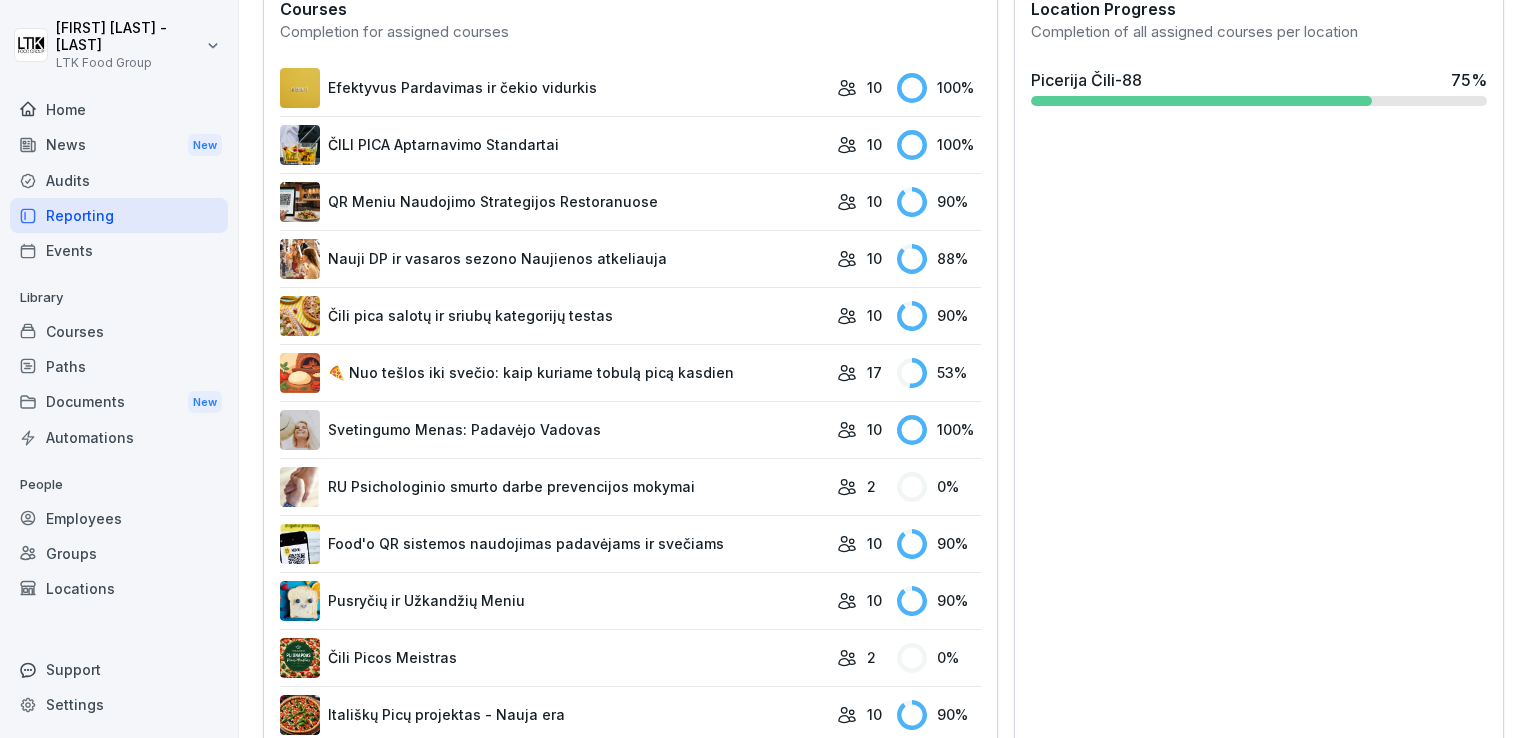 click on "RU Psichologinio smurto darbe prevencijos mokymai" at bounding box center [553, 487] 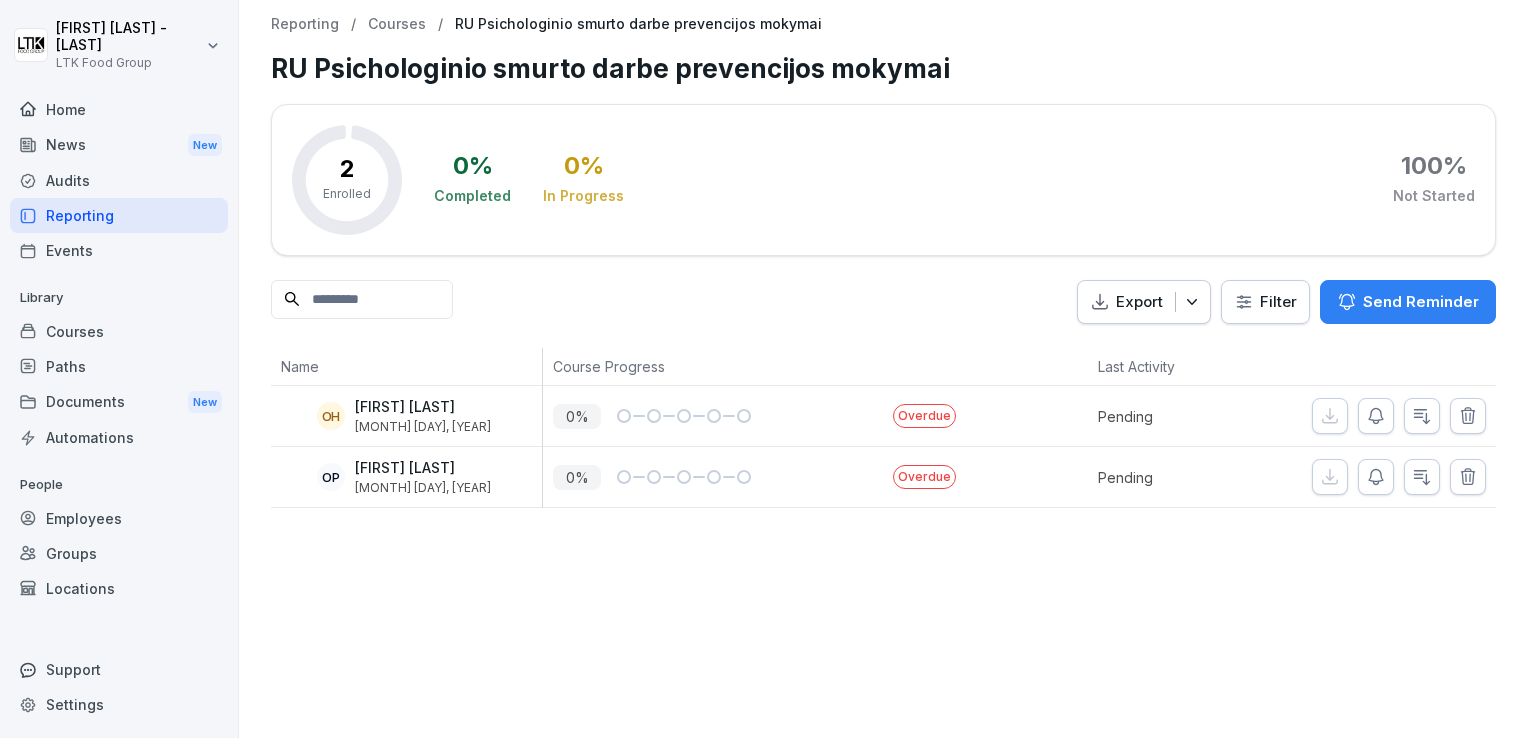 click 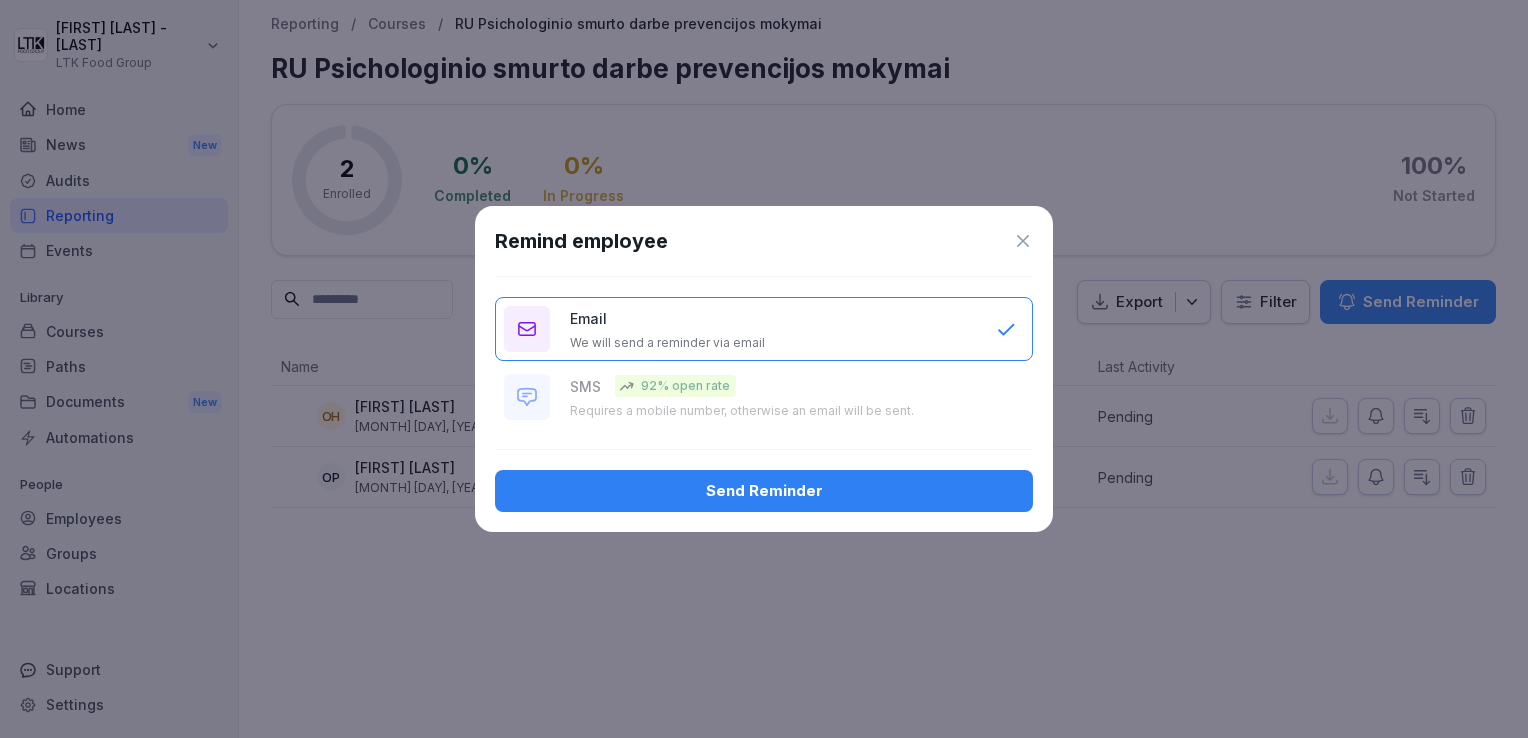 click on "Send Reminder" at bounding box center (764, 491) 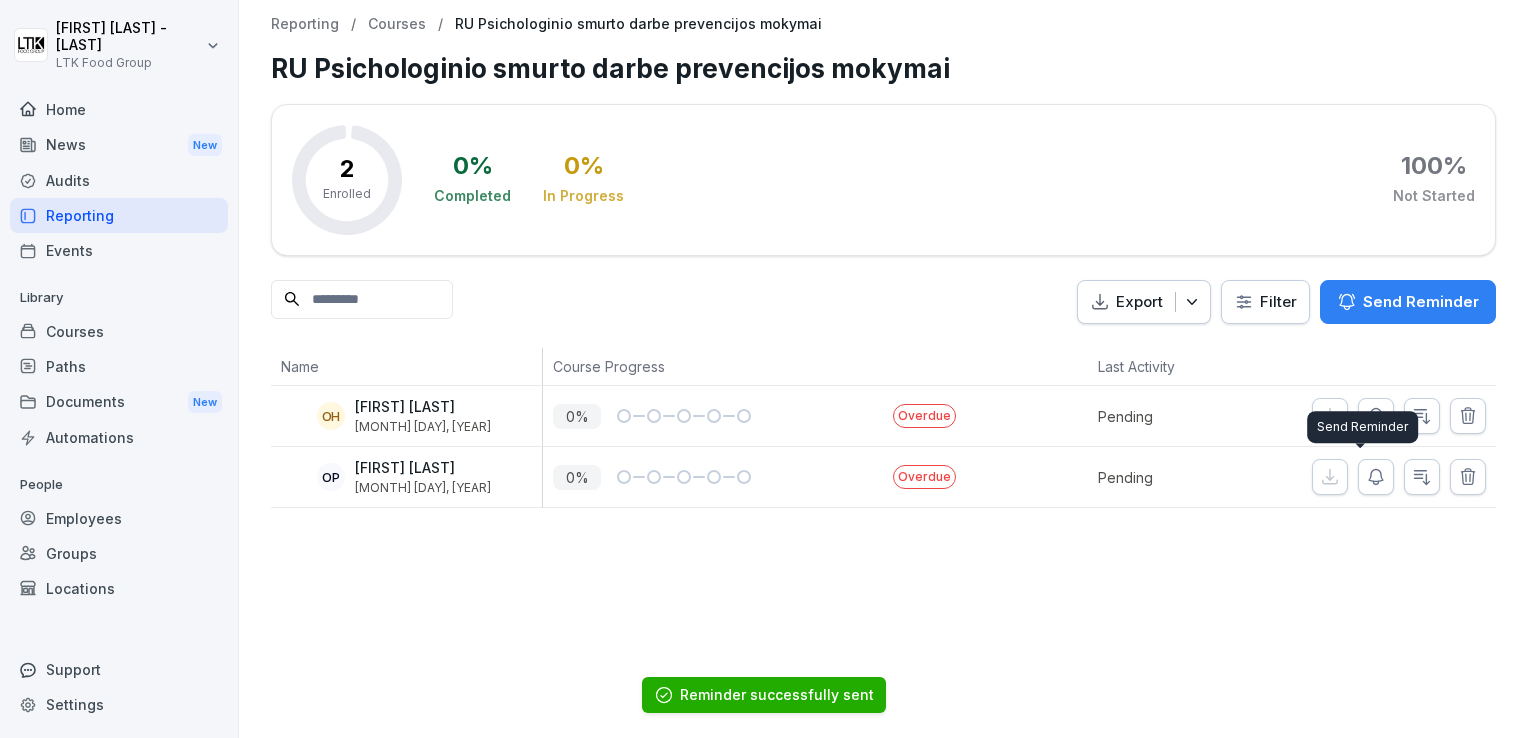 click at bounding box center (1376, 477) 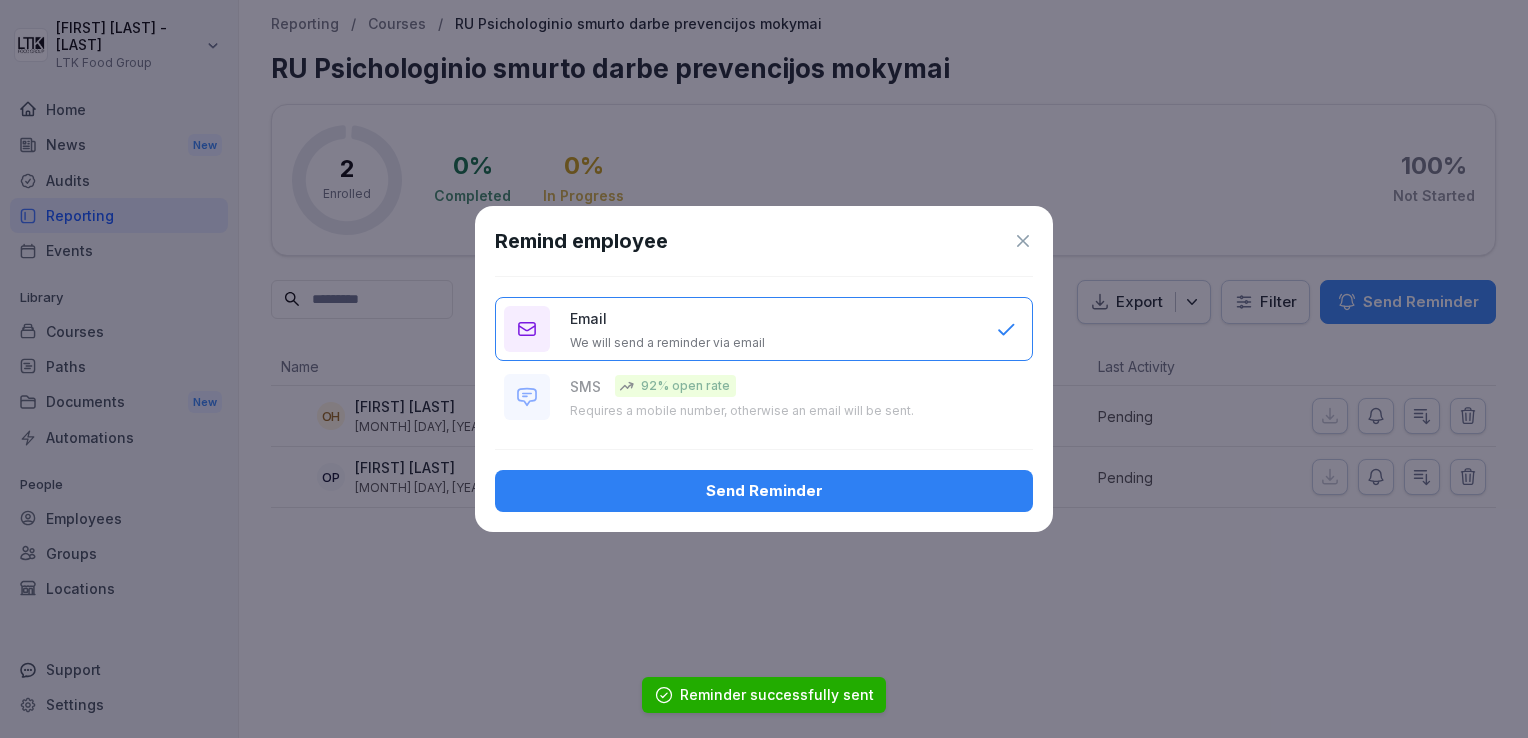 click on "Send Reminder" at bounding box center [764, 491] 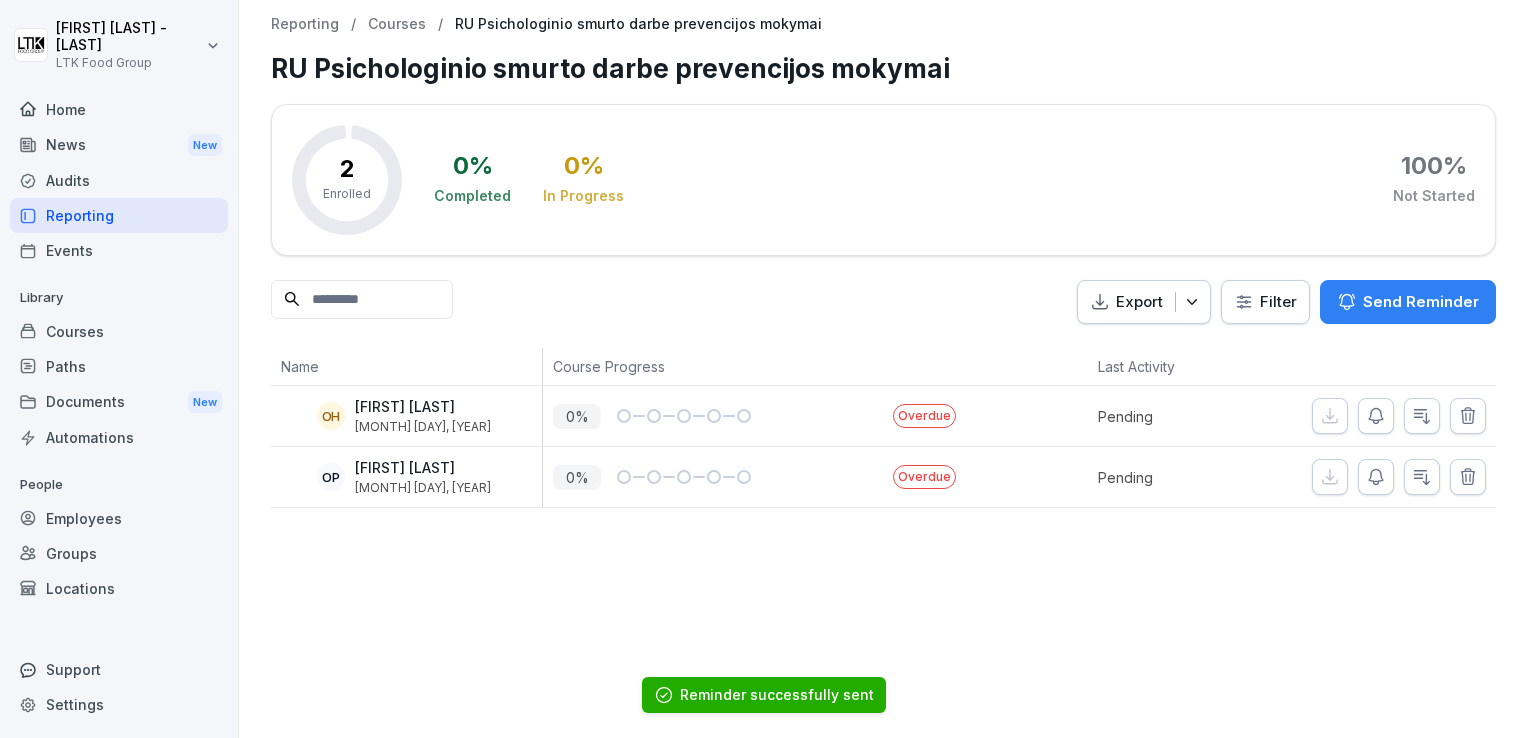 click on "2 Enrolled 0 % Completed 0 % In Progress 100 % Not Started Export Filter Send Reminder Name Course Progress Last Activity OH Oksana Hetman May 2, 2025 0 % Overdue Pending OP Olena Pidlisna May 2, 2025 0 % Overdue Pending" at bounding box center [883, 306] 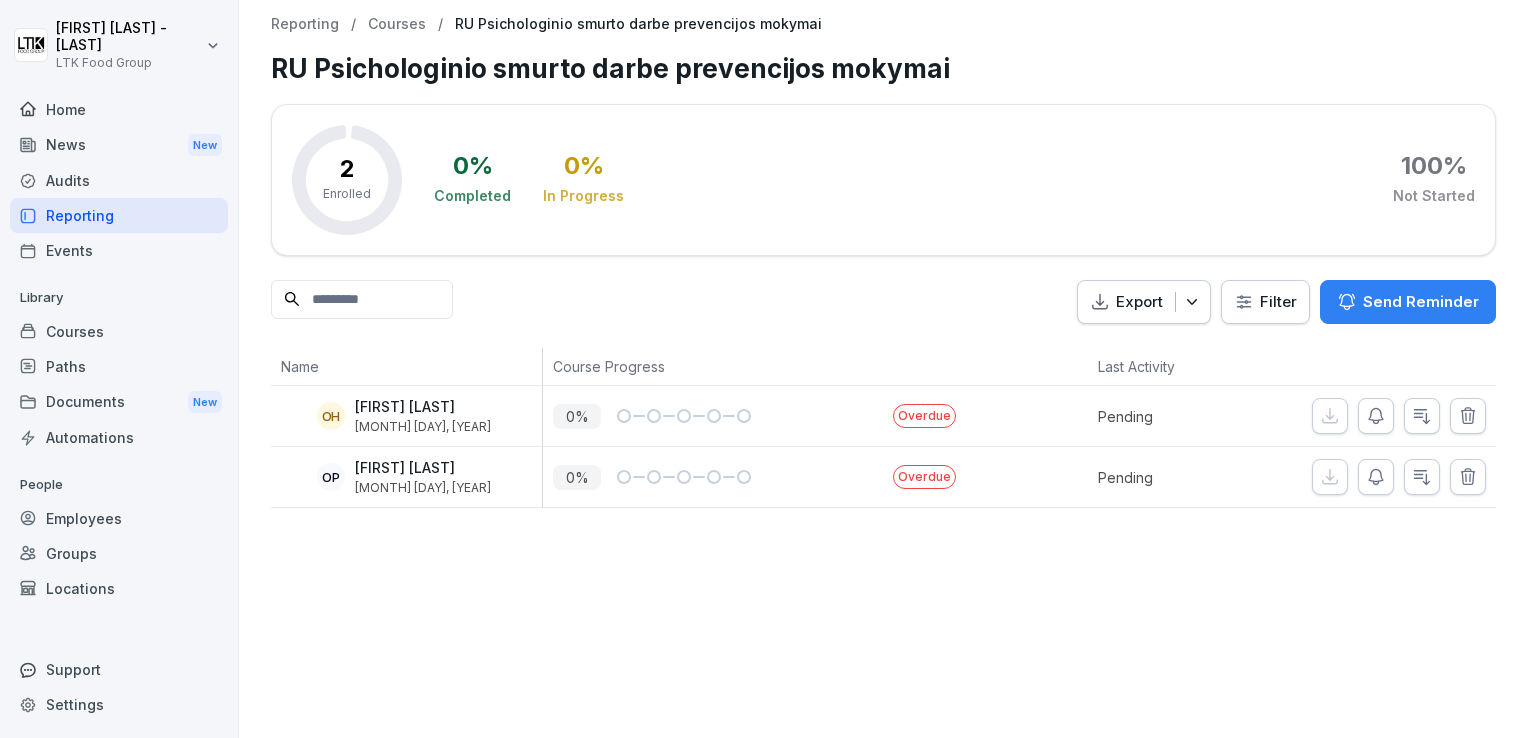 click at bounding box center [362, 299] 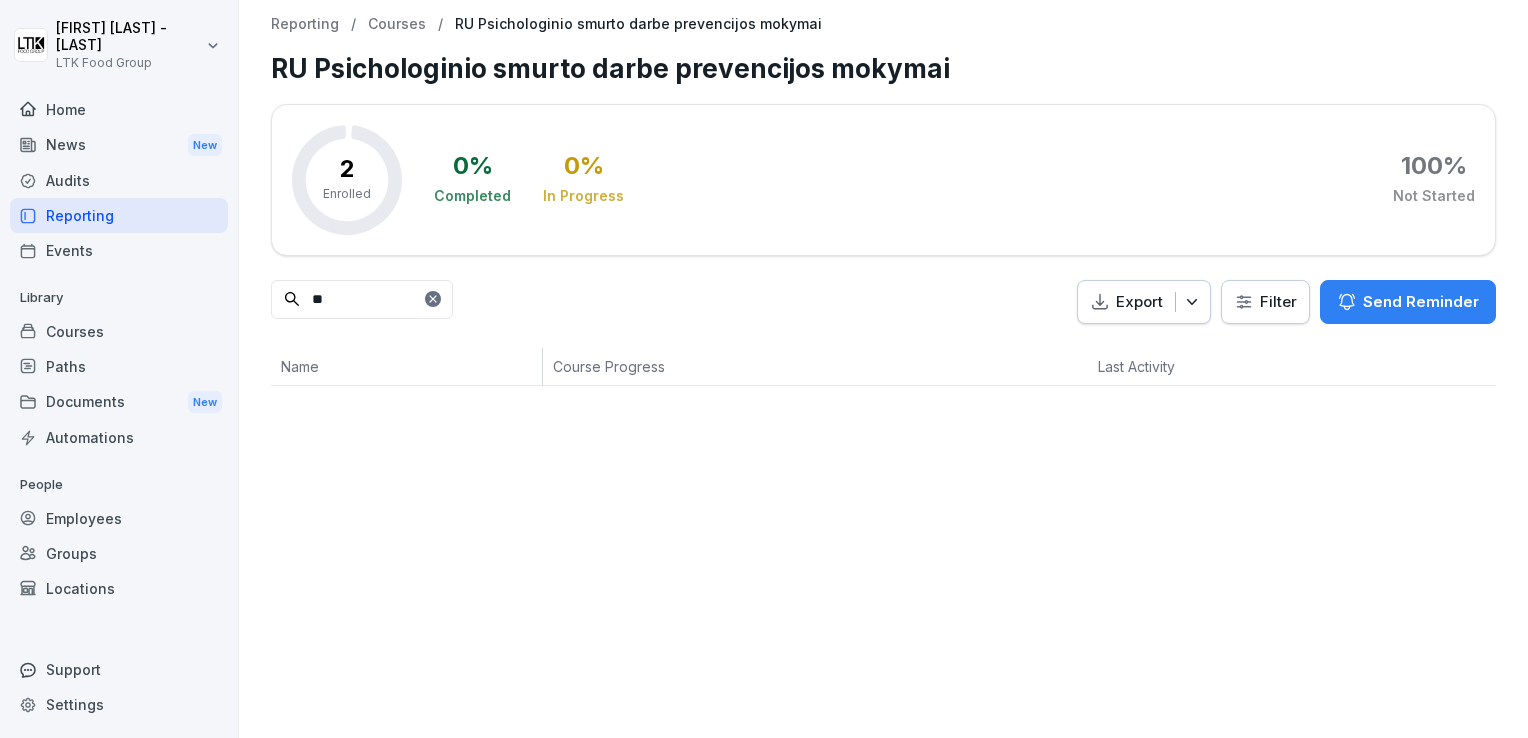 type on "*" 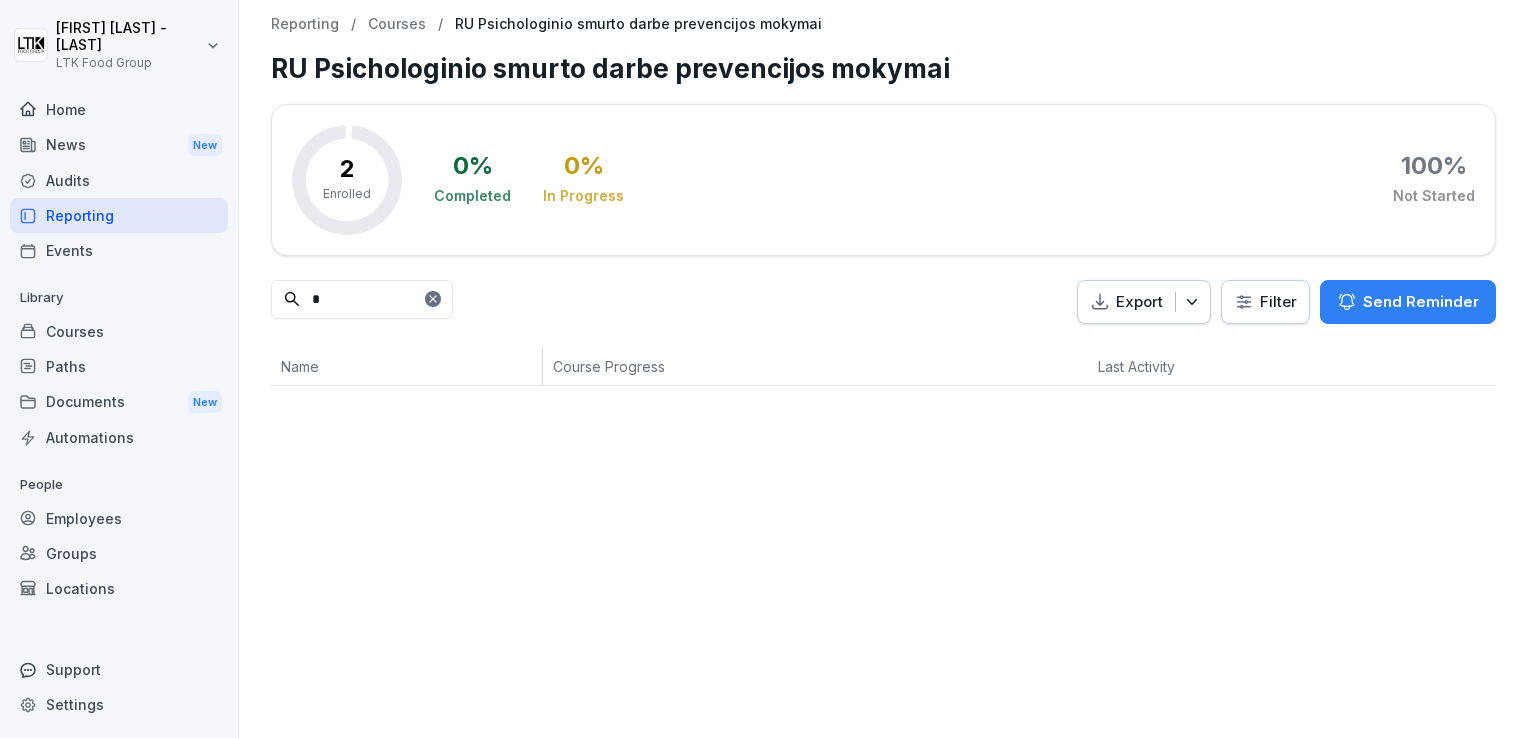 type 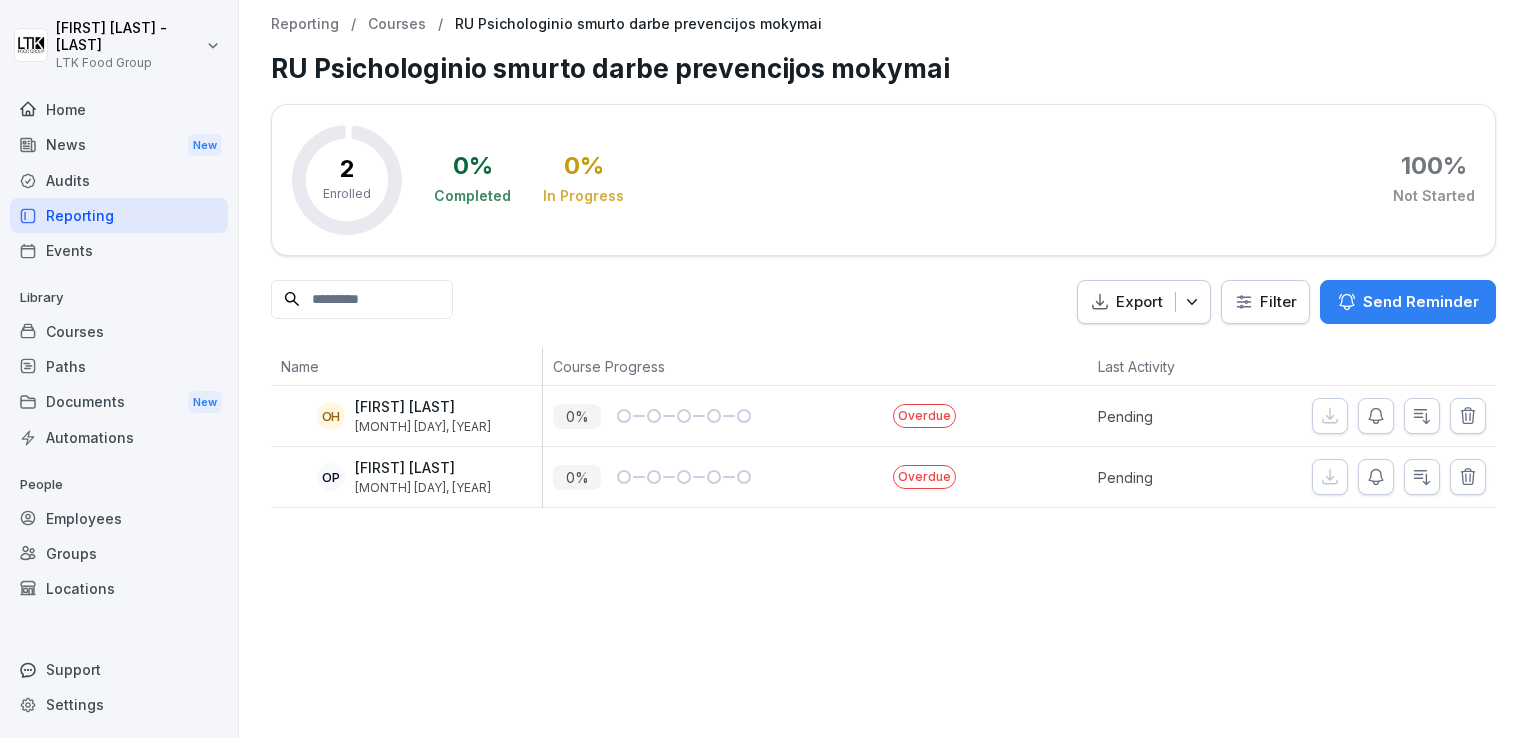 click on "RU Psichologinio smurto darbe prevencijos mokymai" at bounding box center [883, 68] 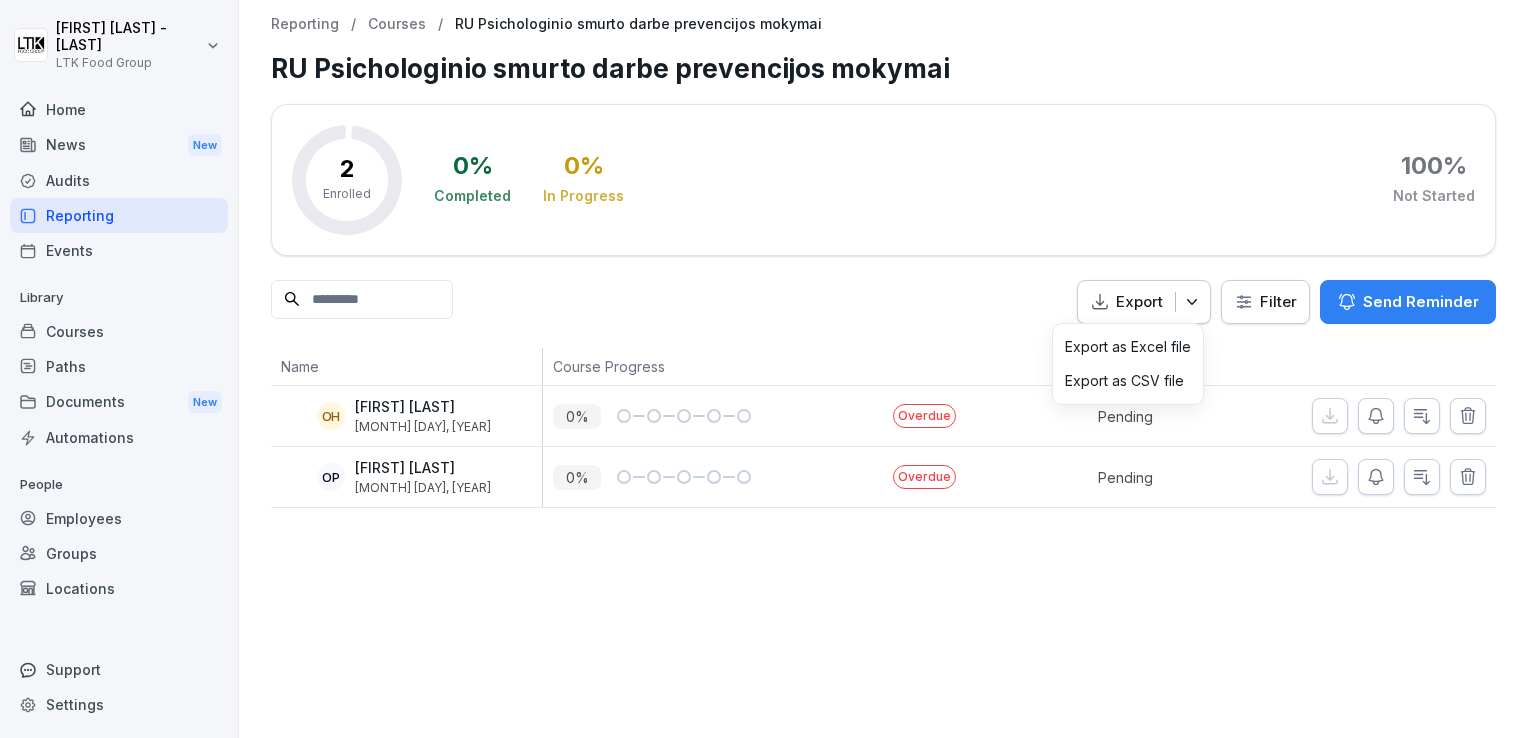 click on "2 Enrolled 0 % Completed 0 % In Progress 100 % Not Started Export Filter Send Reminder Name Course Progress Last Activity OH Oksana Hetman May 2, 2025 0 % Overdue Pending OP Olena Pidlisna May 2, 2025 0 % Overdue Pending" at bounding box center [883, 306] 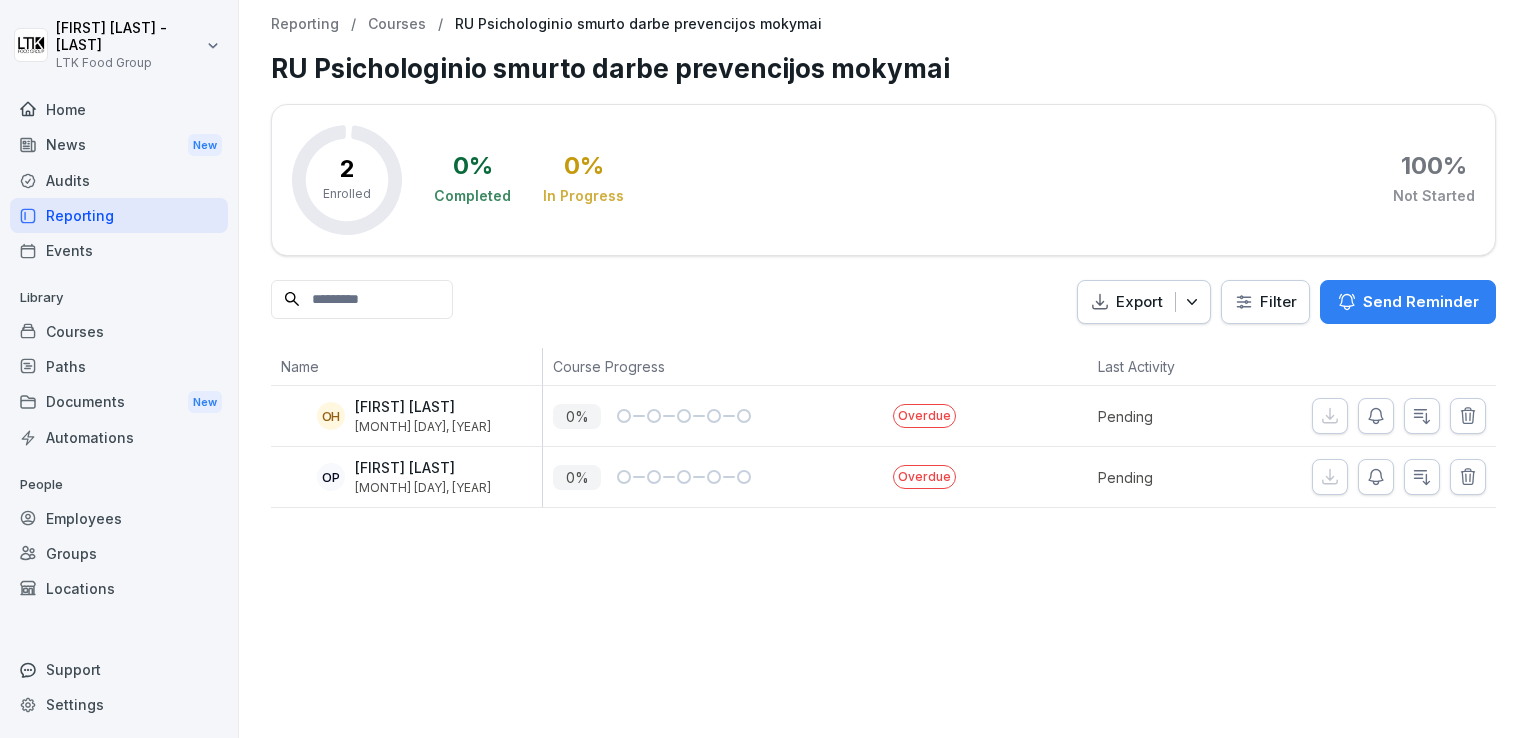 click 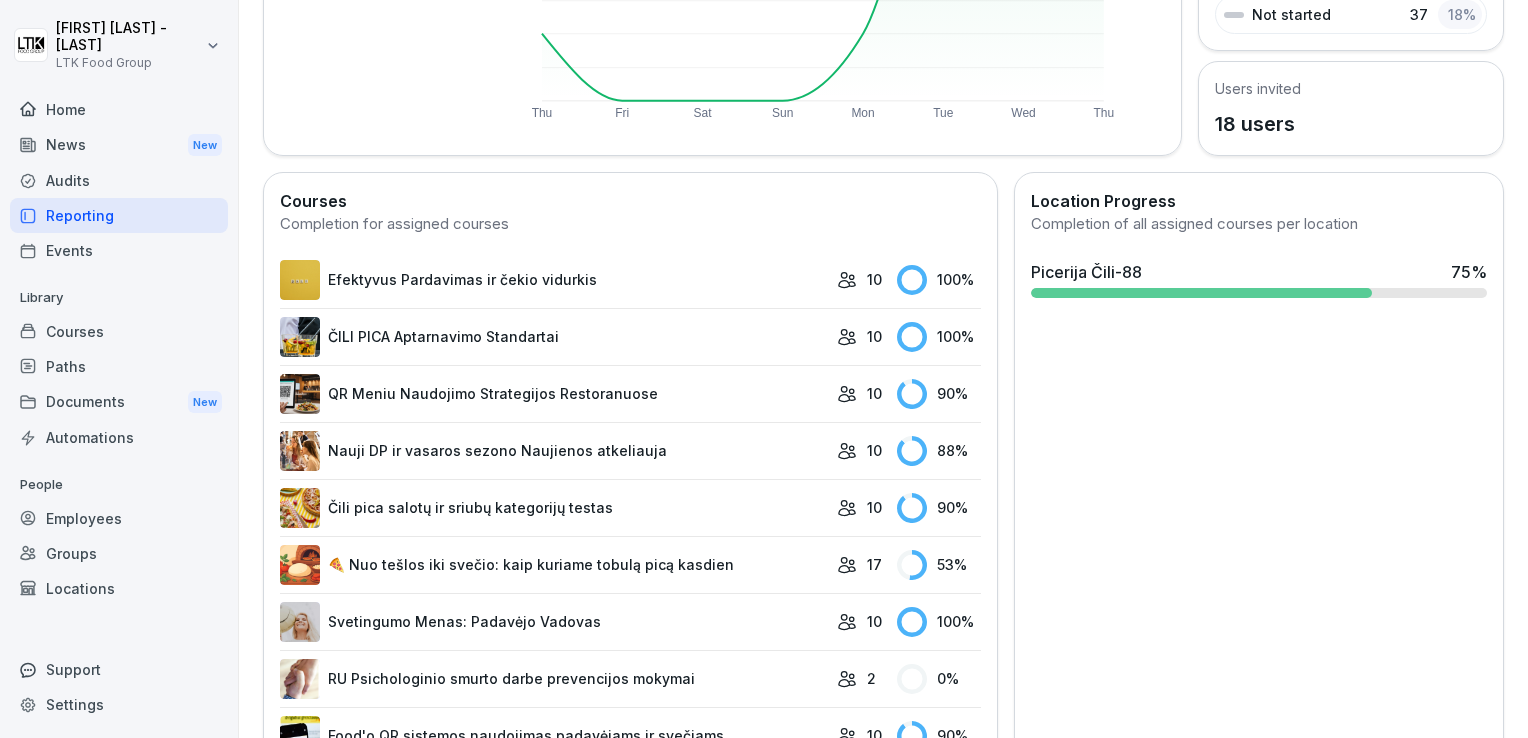 scroll, scrollTop: 600, scrollLeft: 0, axis: vertical 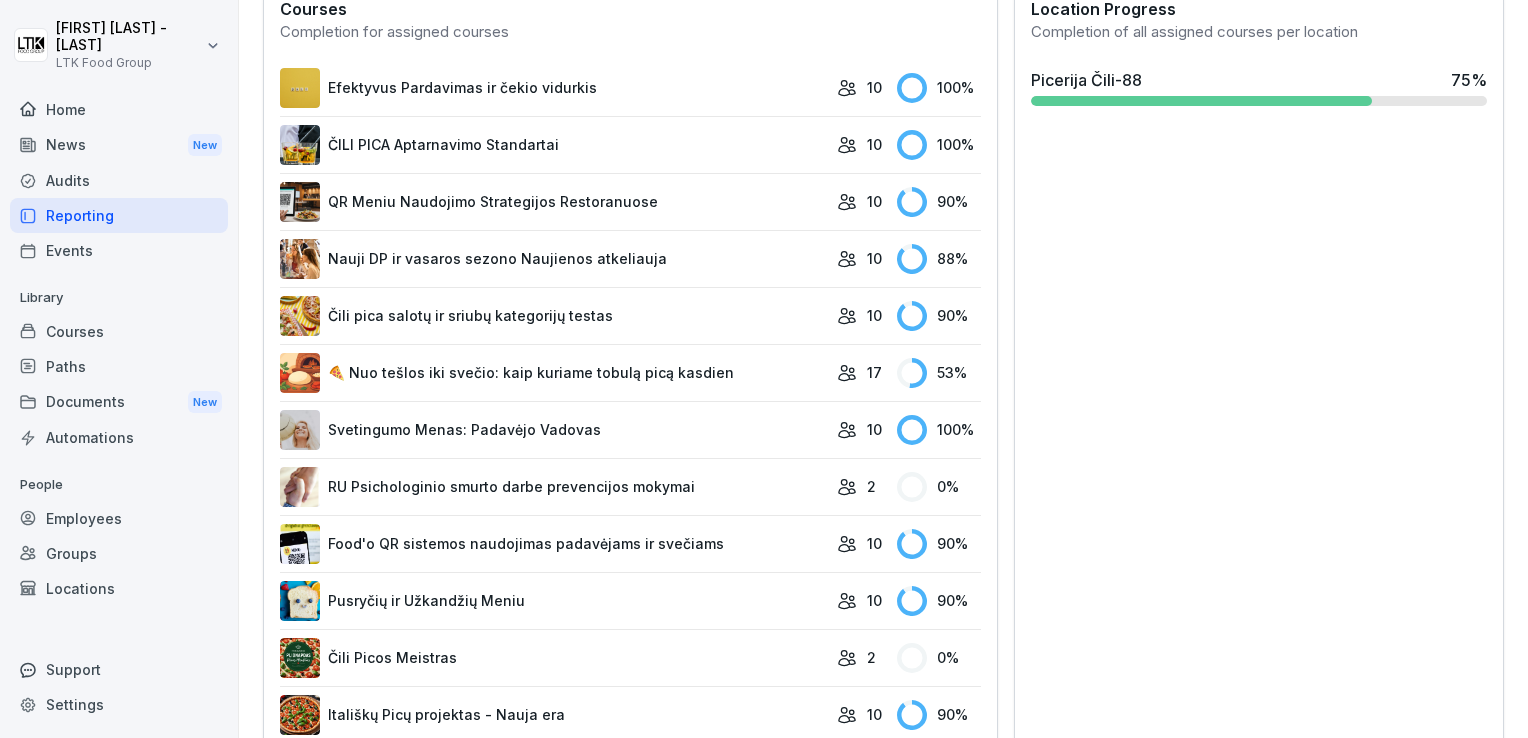 click 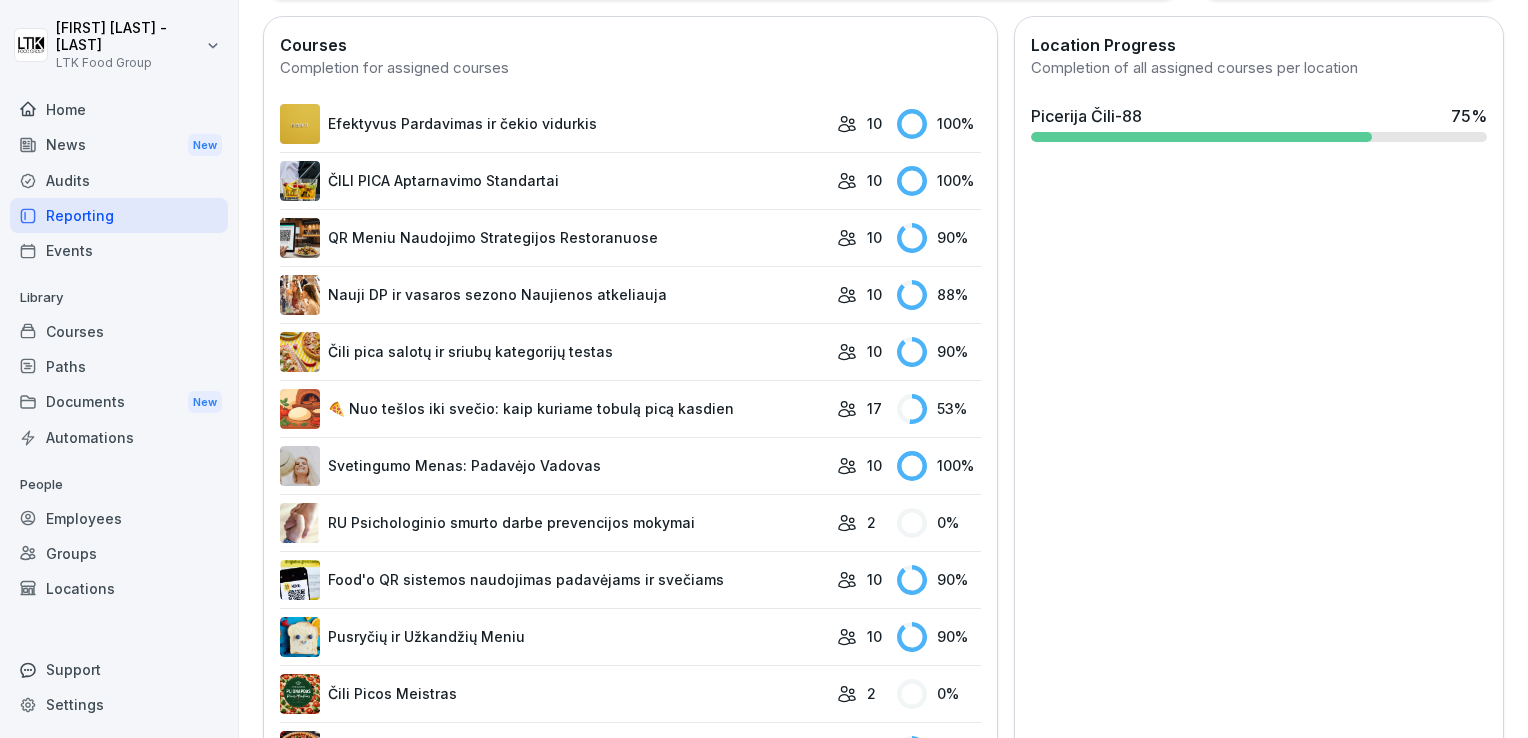 scroll, scrollTop: 600, scrollLeft: 0, axis: vertical 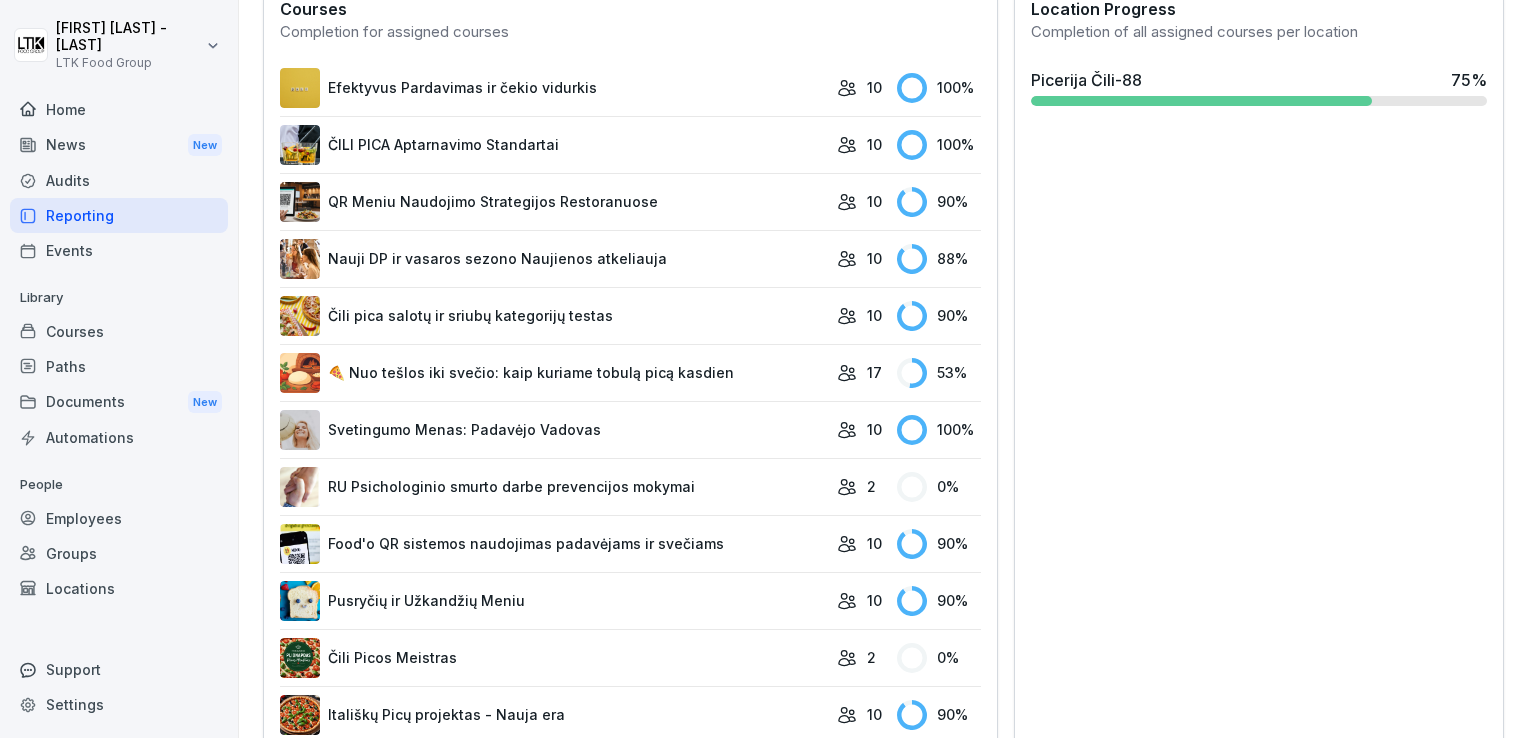 click on "Pusryčių ir Užkandžių Meniu" at bounding box center [553, 601] 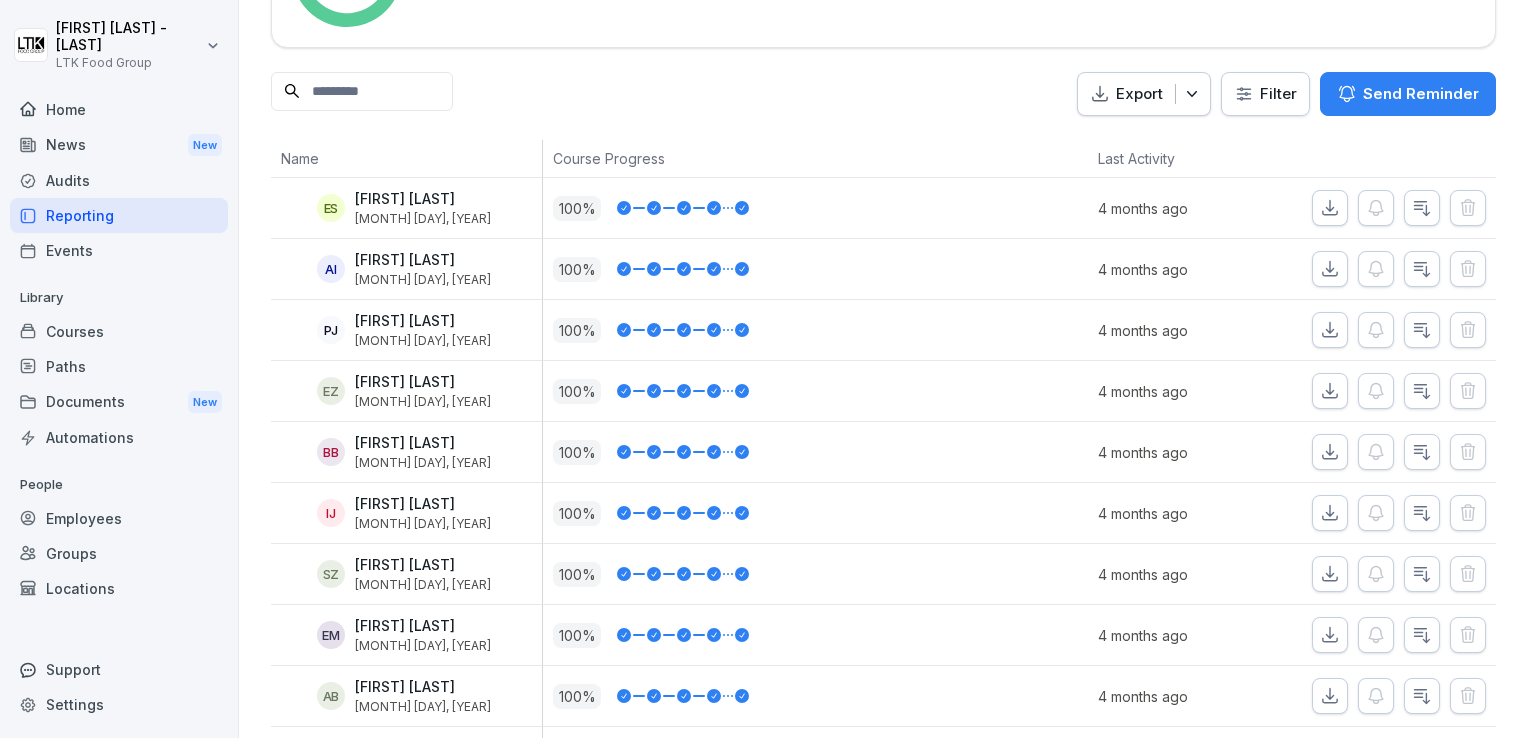 scroll, scrollTop: 301, scrollLeft: 0, axis: vertical 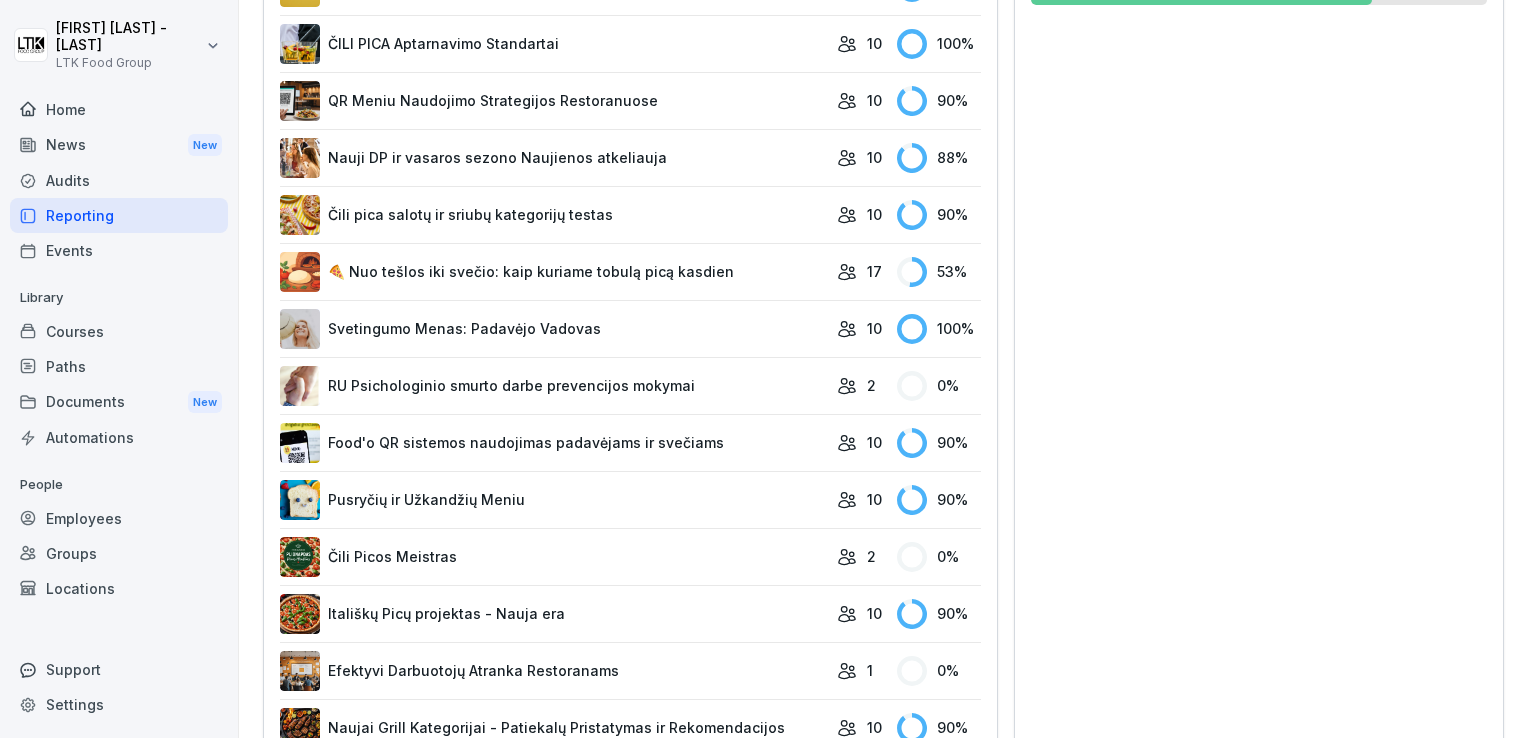 click on "Čili Picos Meistras" at bounding box center [553, 557] 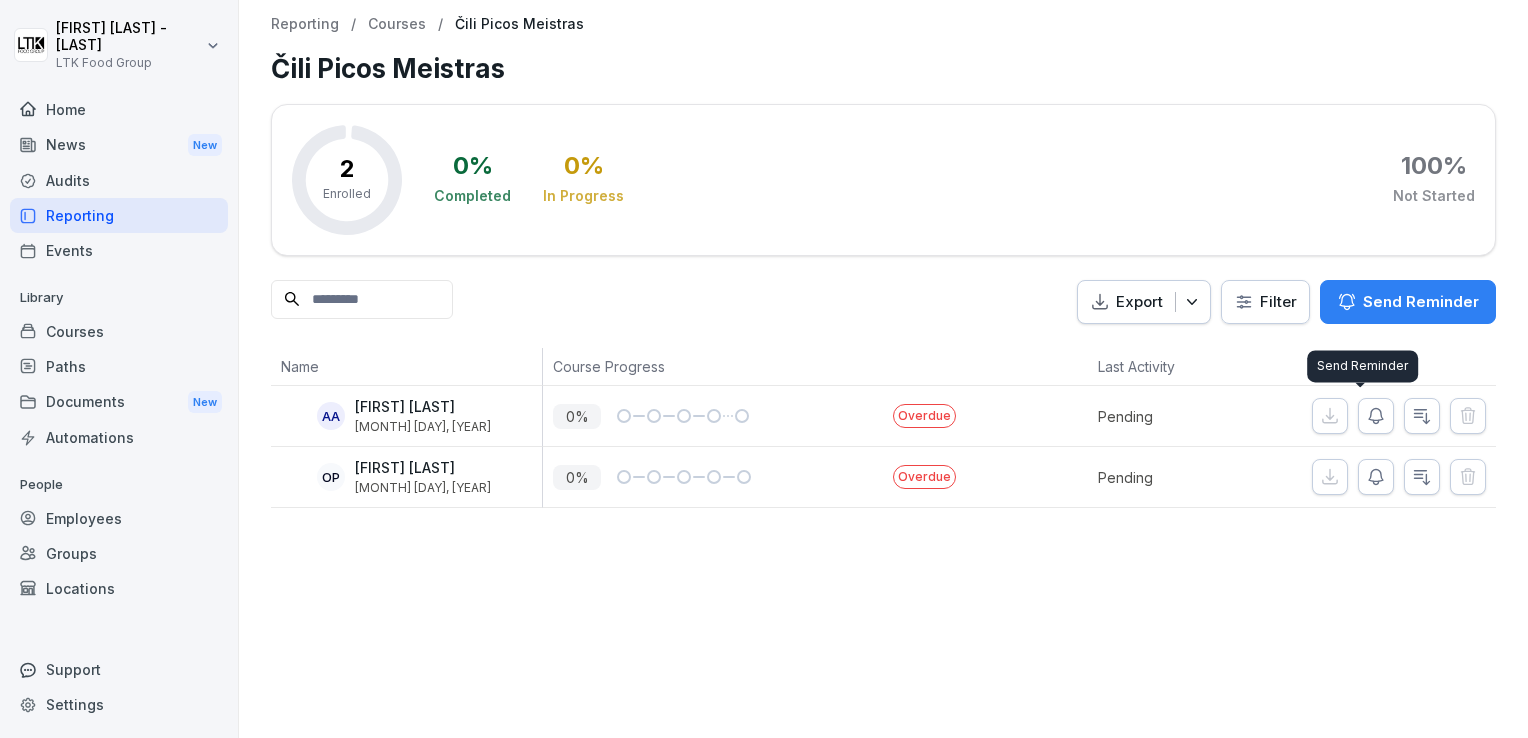 click 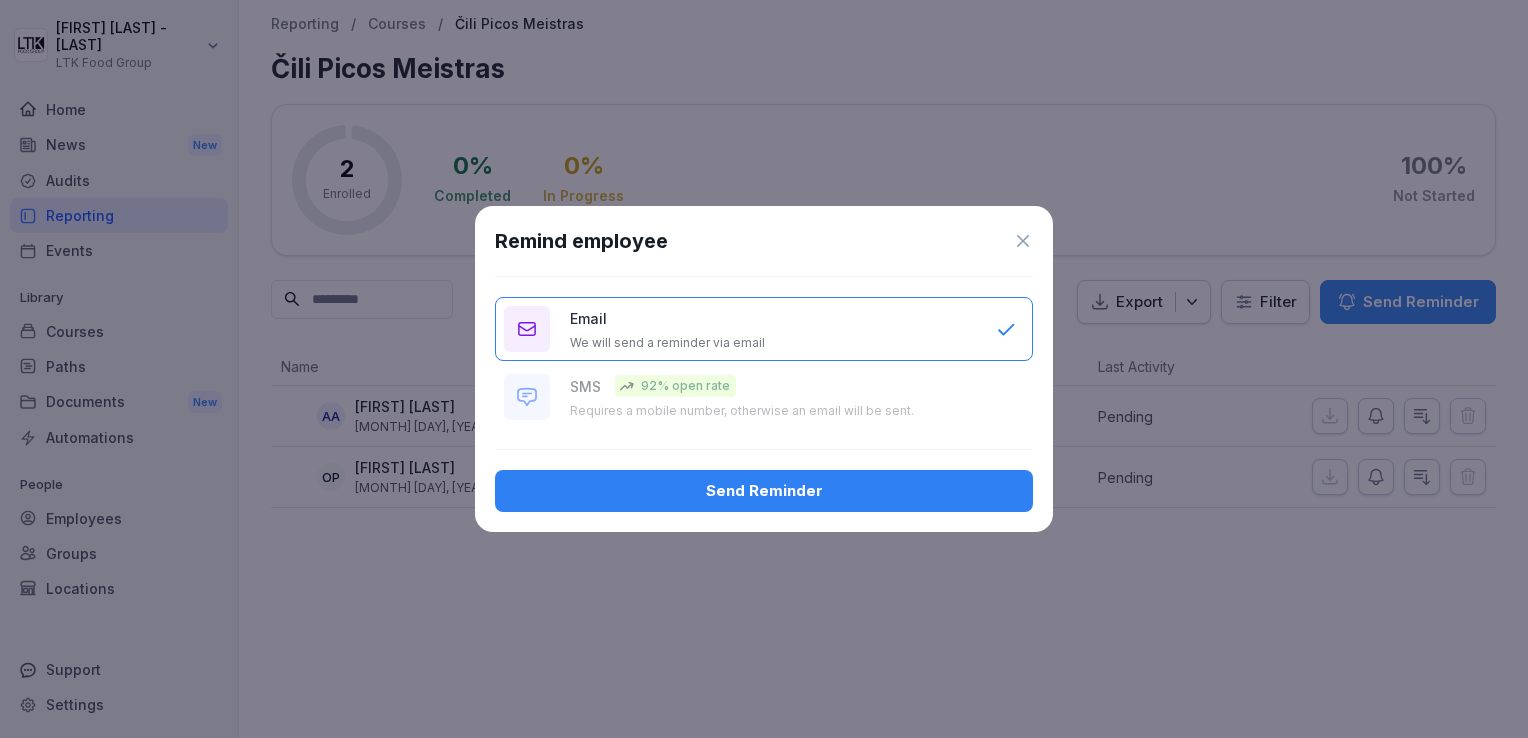 drag, startPoint x: 860, startPoint y: 494, endPoint x: 922, endPoint y: 498, distance: 62.1289 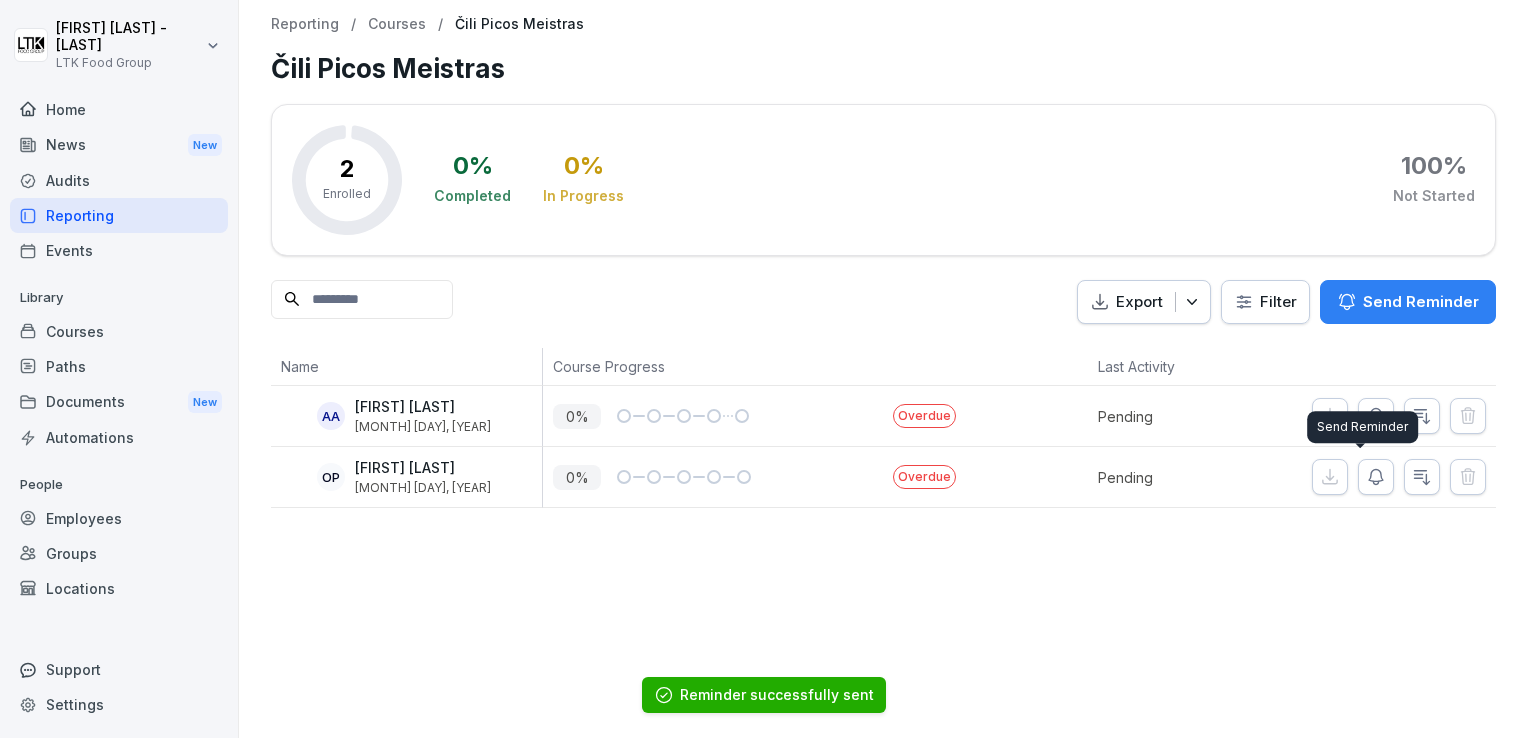 click at bounding box center [1376, 477] 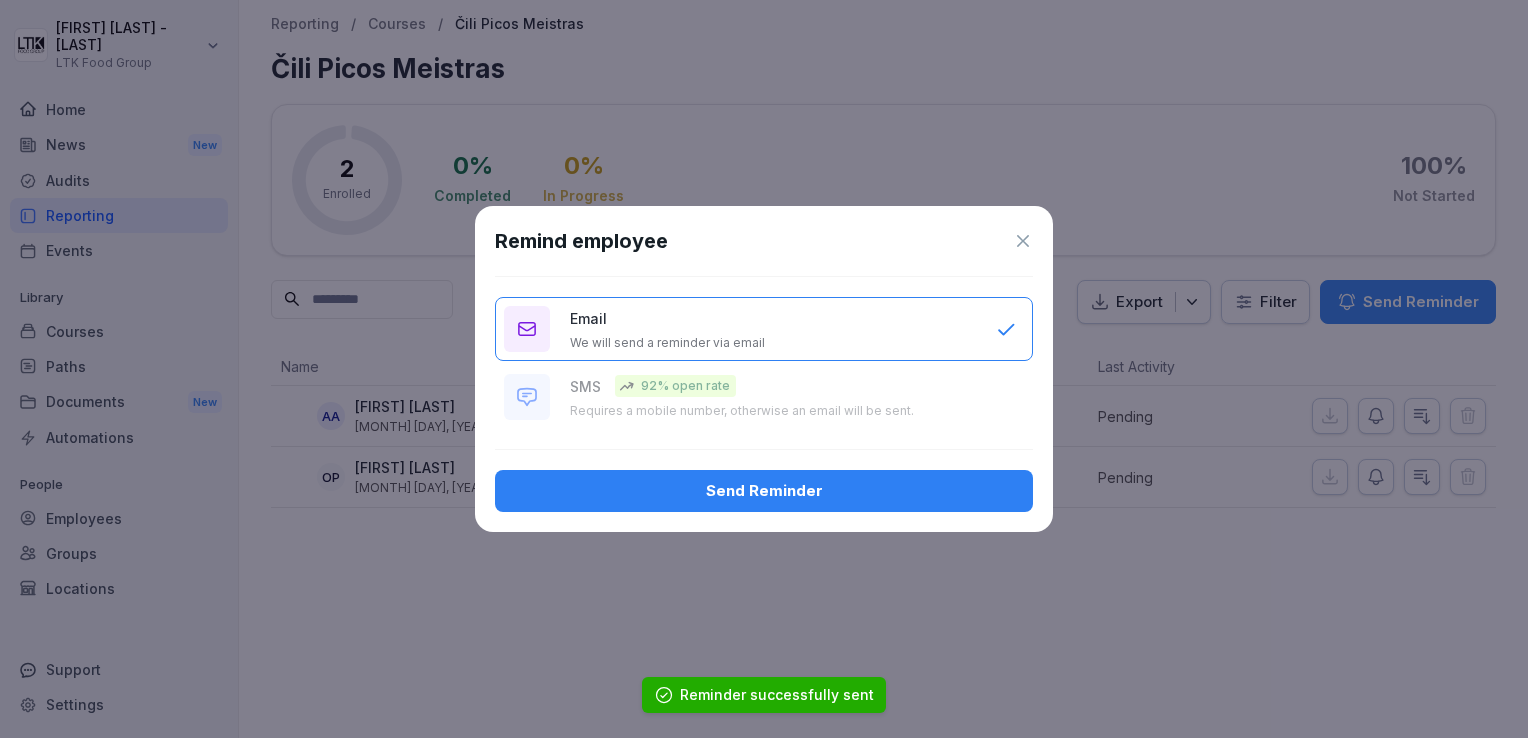 click on "Send Reminder" at bounding box center (764, 491) 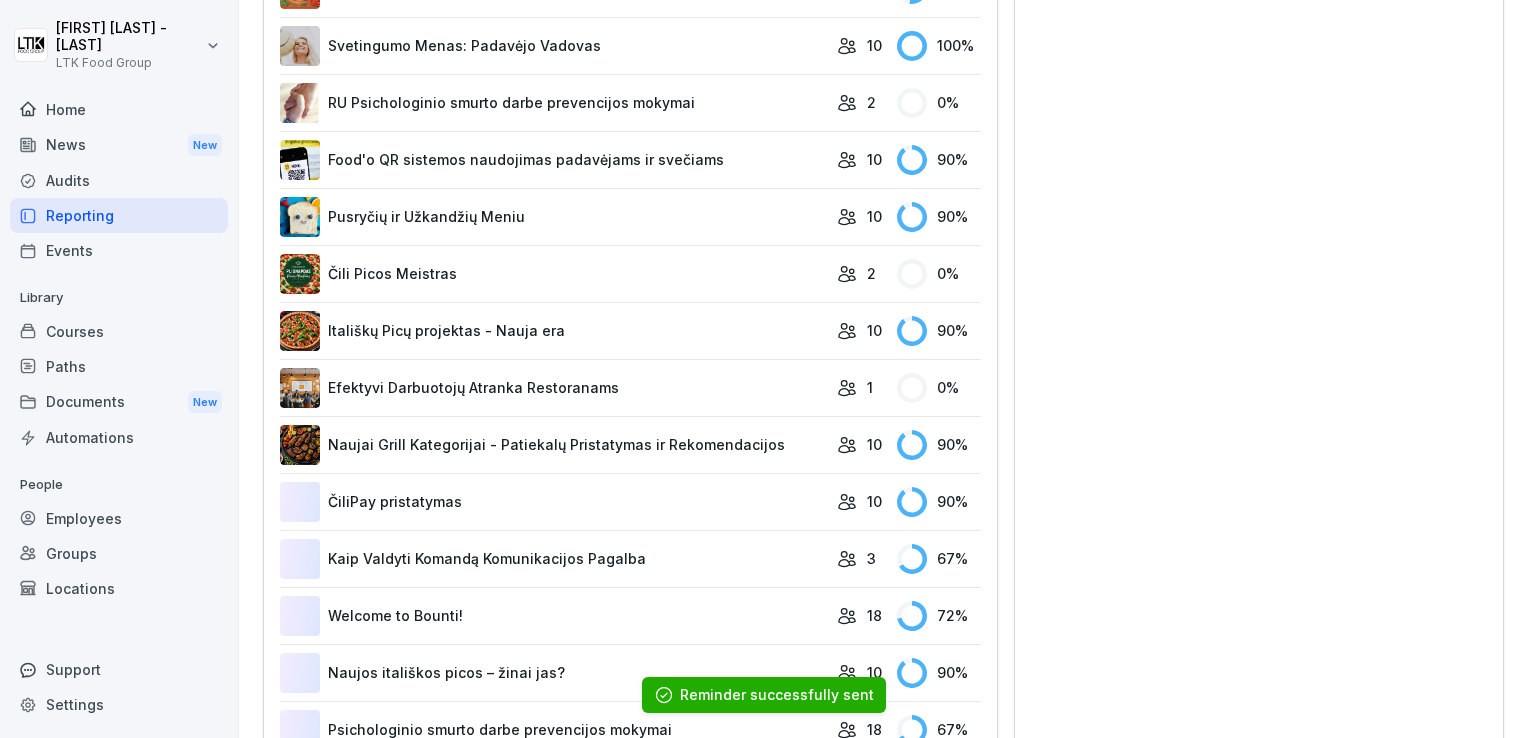 scroll, scrollTop: 1100, scrollLeft: 0, axis: vertical 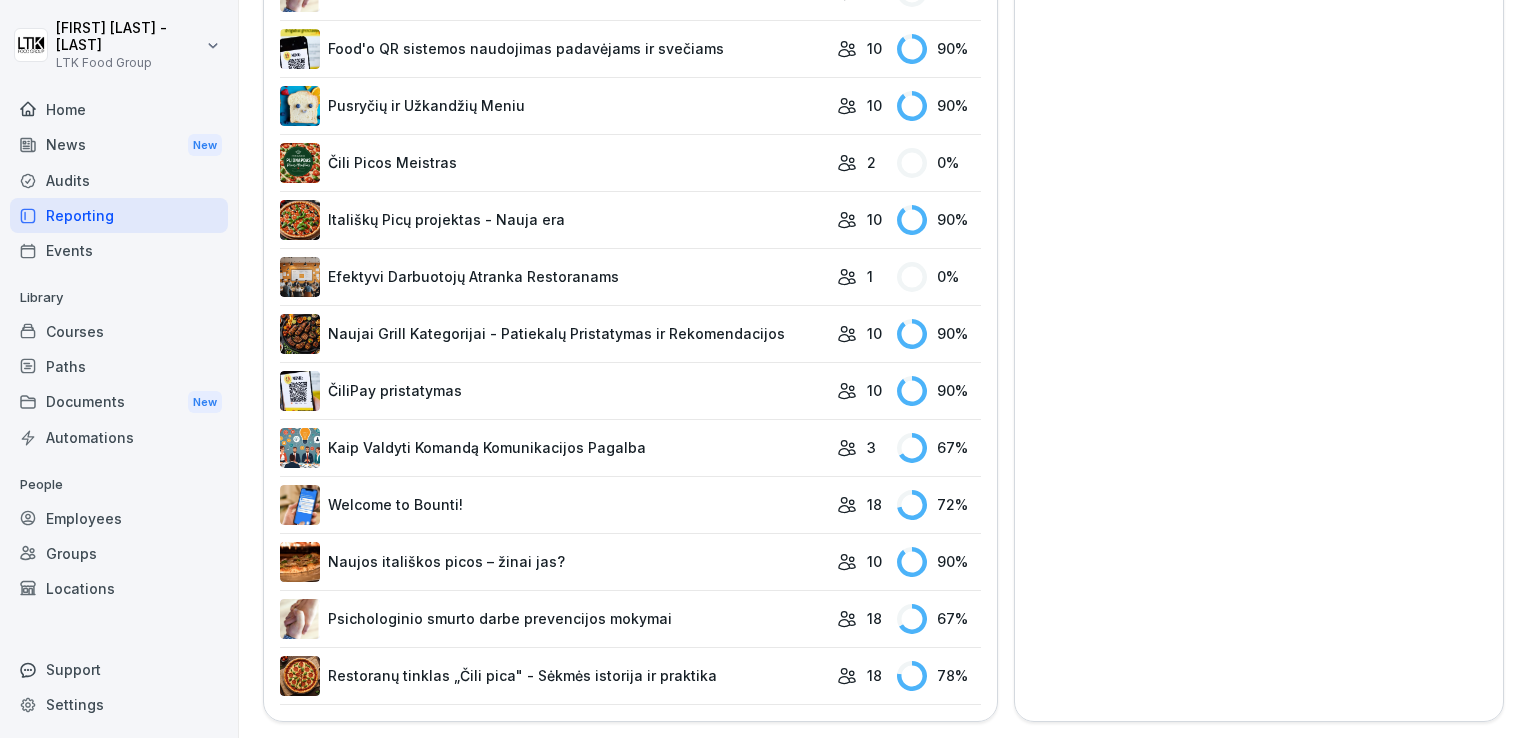 click on "Psichologinio smurto darbe prevencijos mokymai" at bounding box center [553, 619] 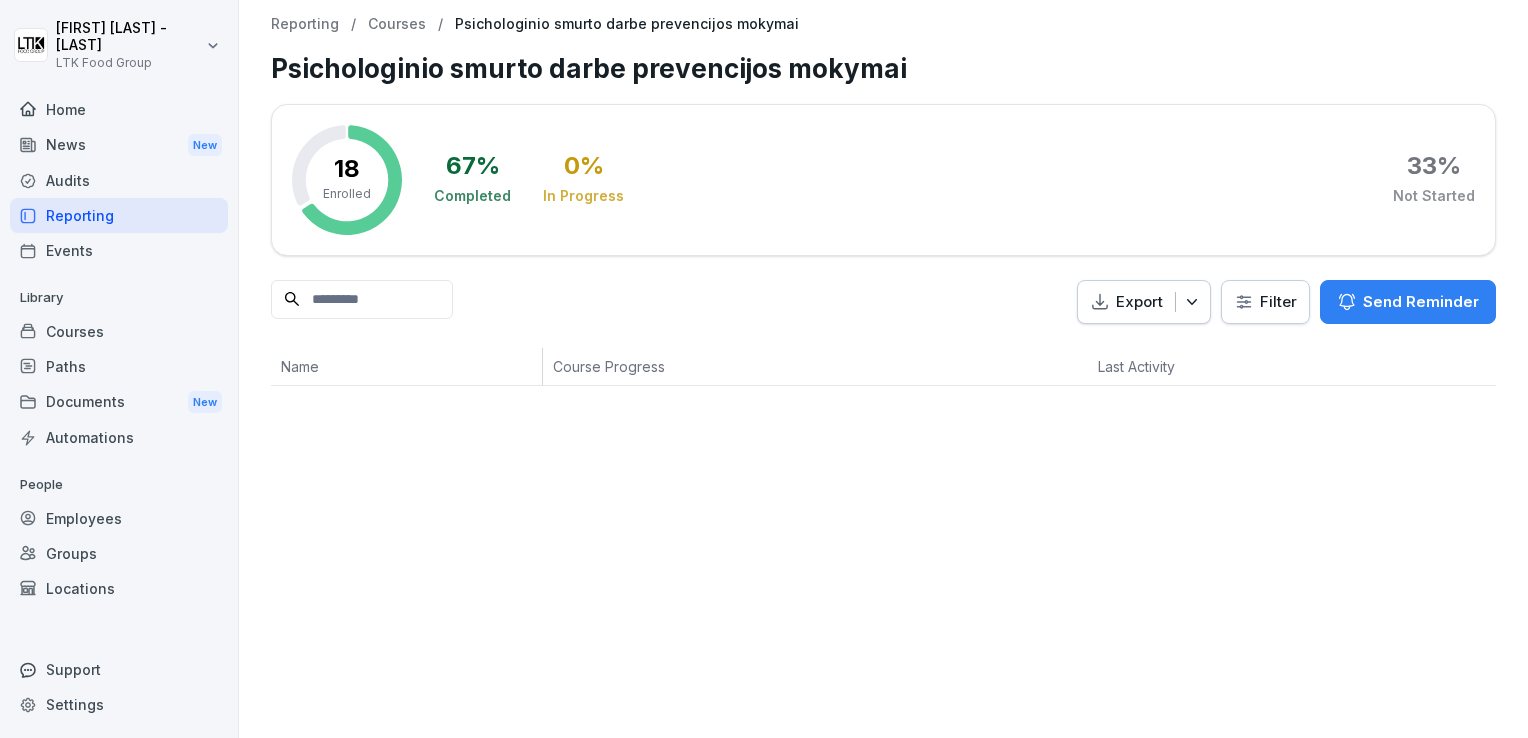 scroll, scrollTop: 0, scrollLeft: 0, axis: both 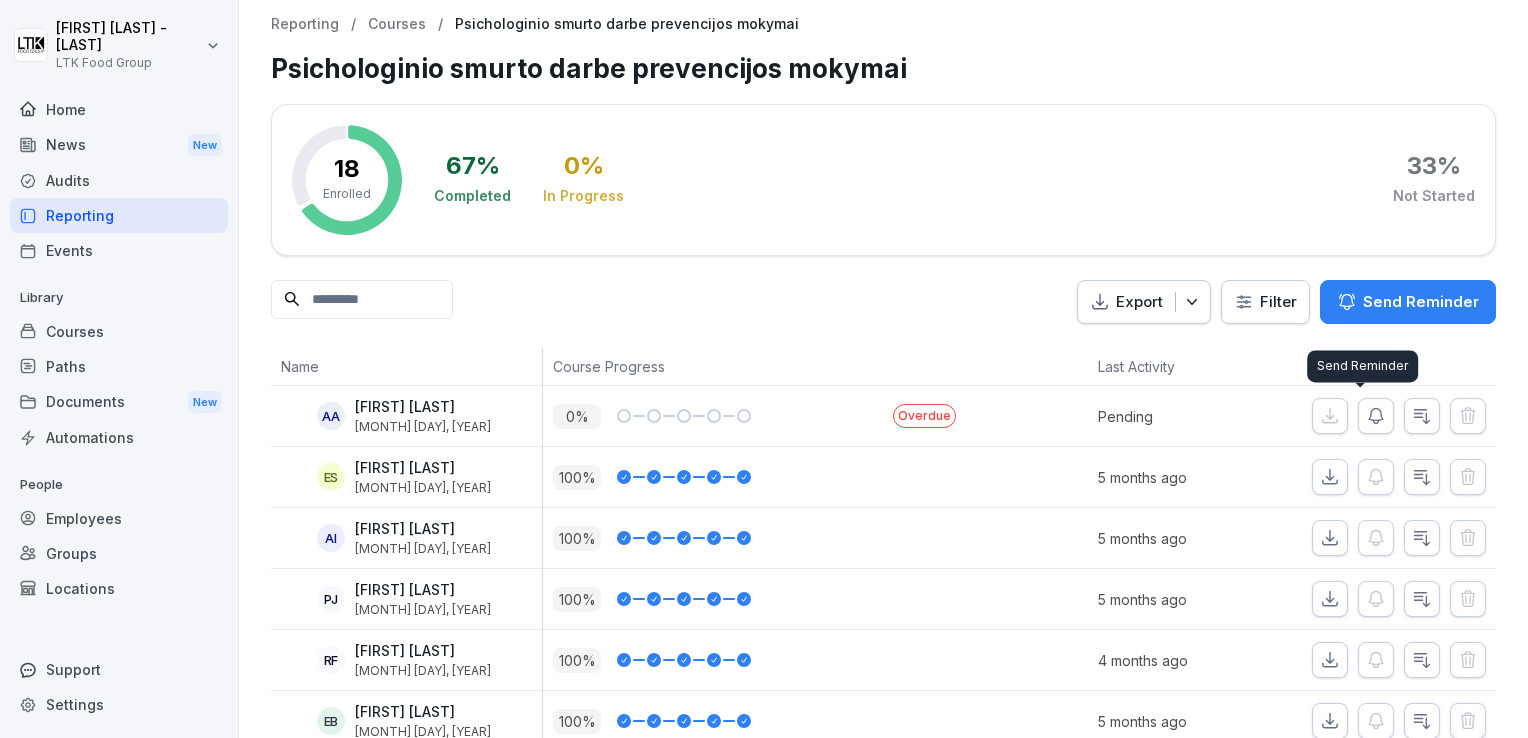 click 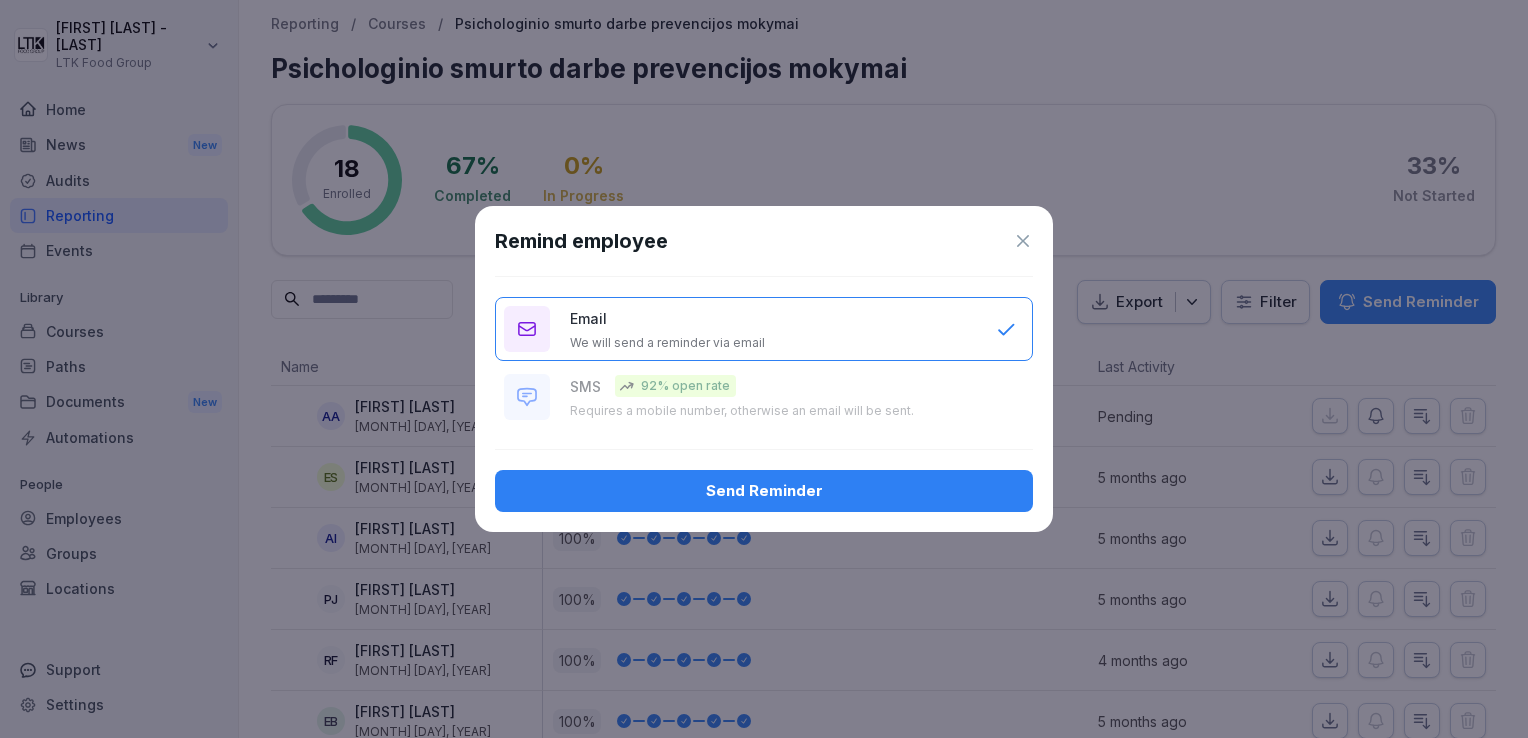 click on "Send Reminder" at bounding box center [764, 491] 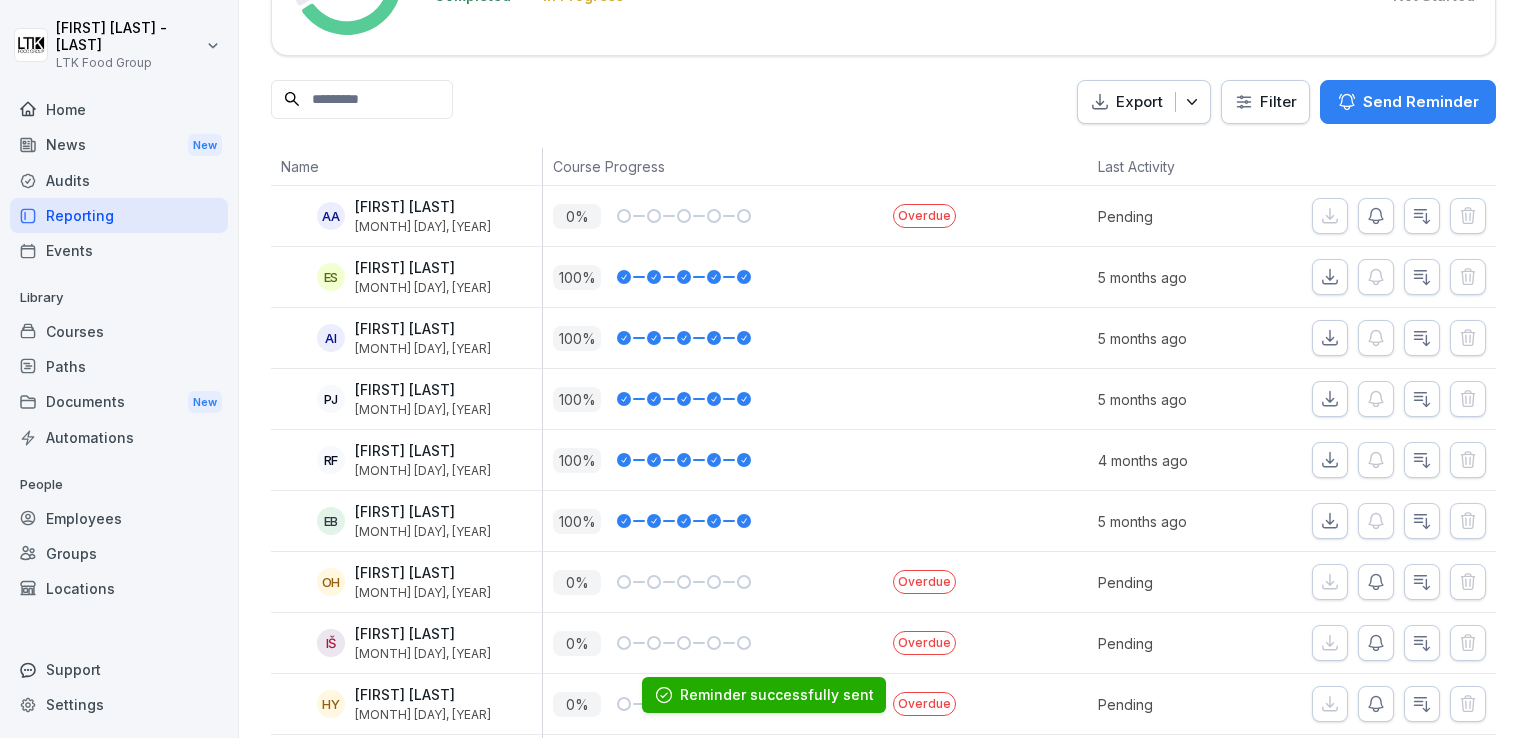 scroll, scrollTop: 400, scrollLeft: 0, axis: vertical 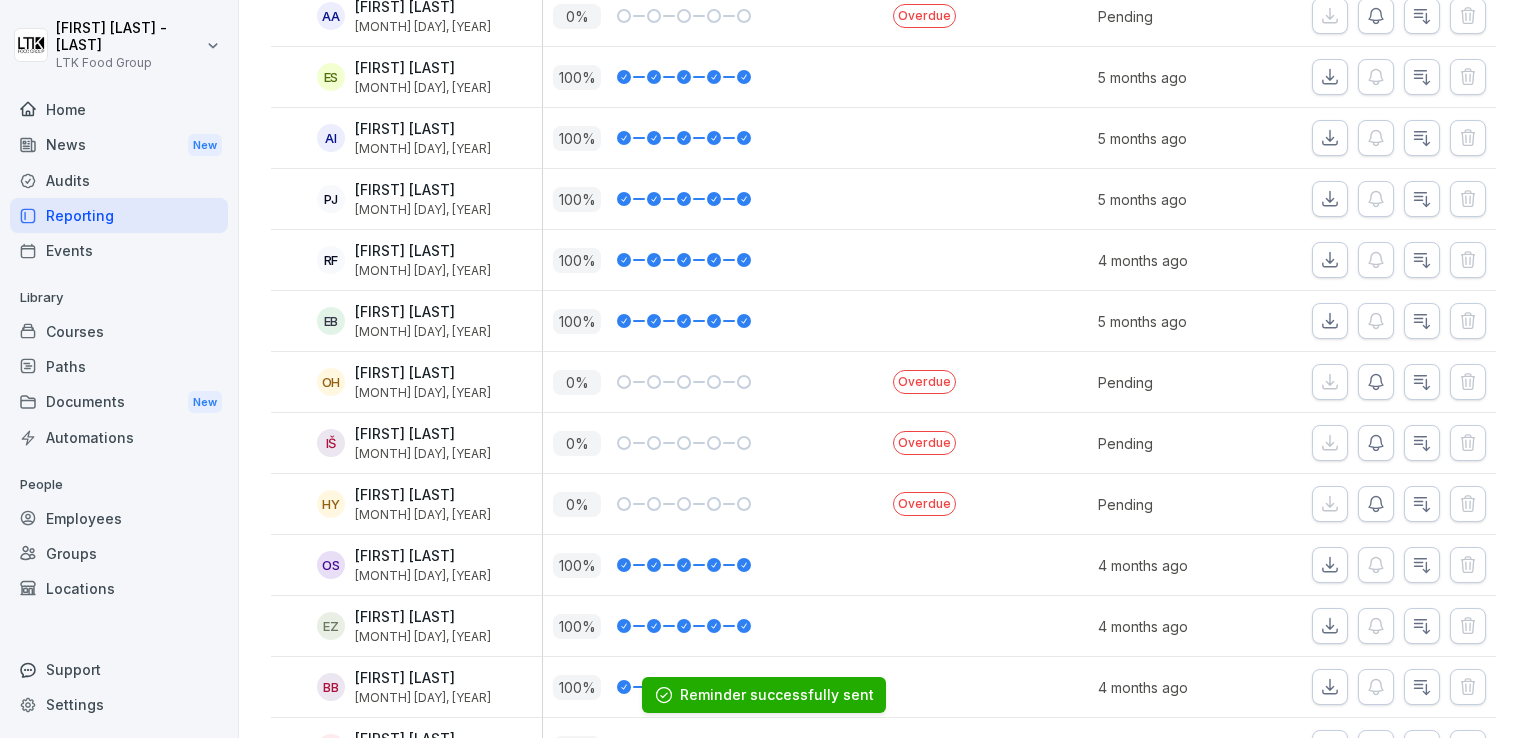 click 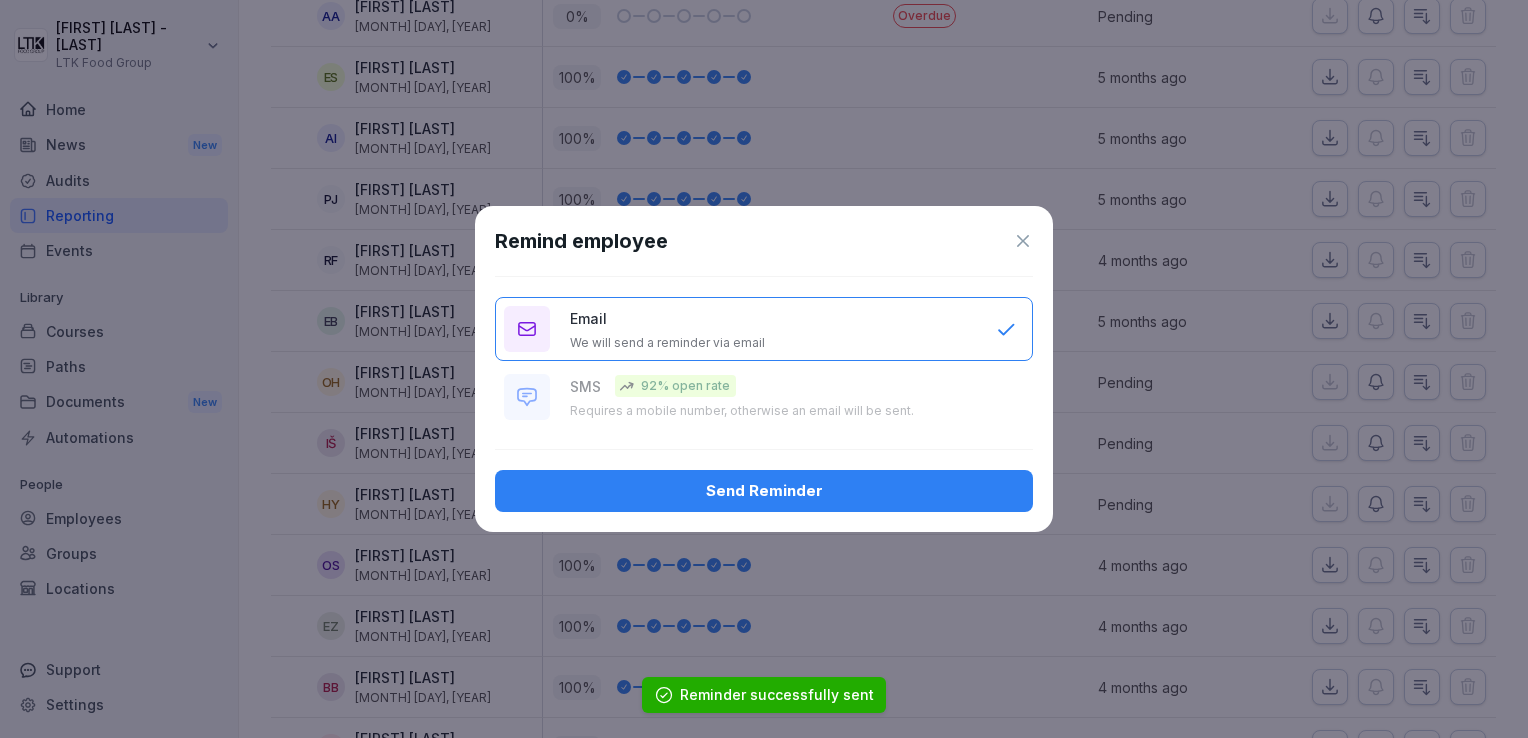 click on "Send Reminder" at bounding box center [764, 491] 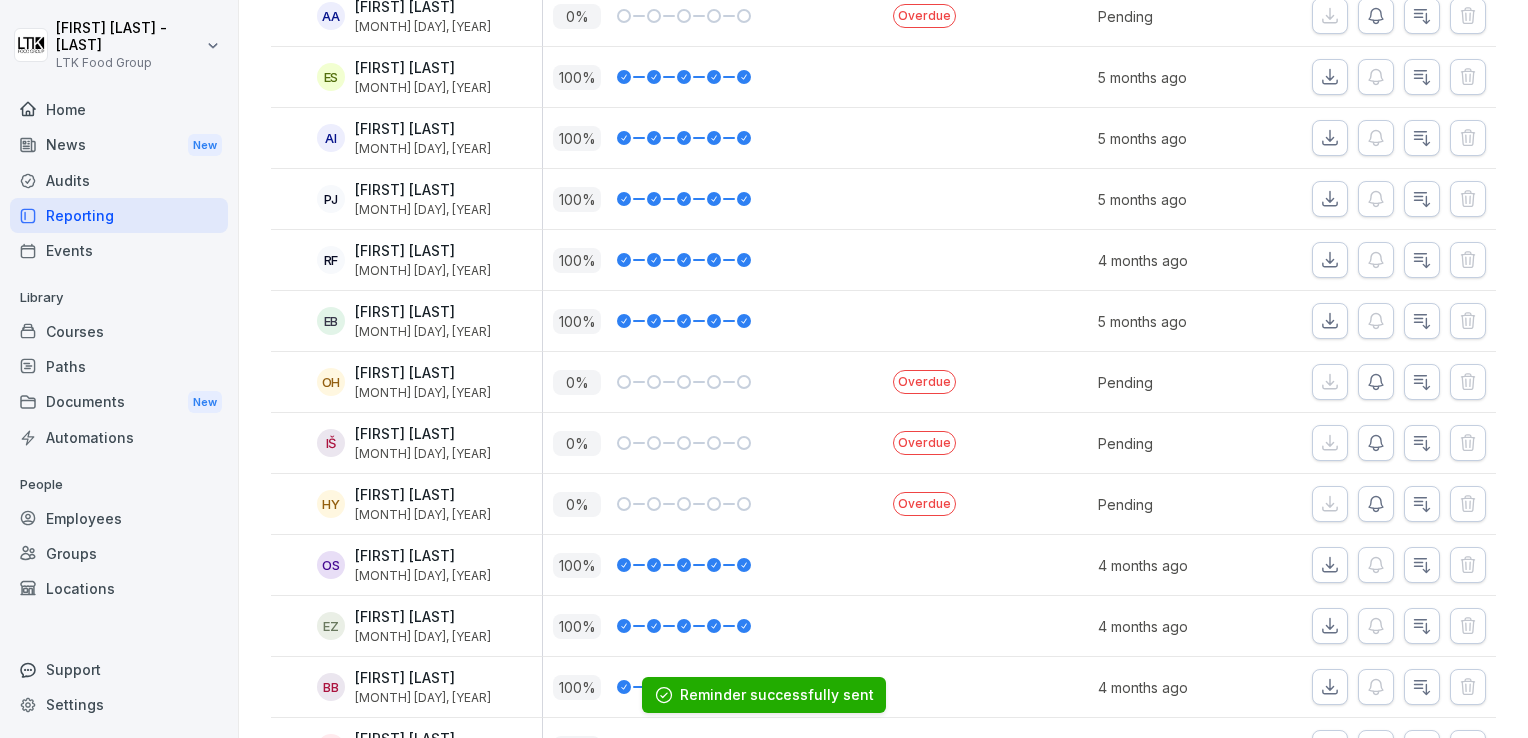 click 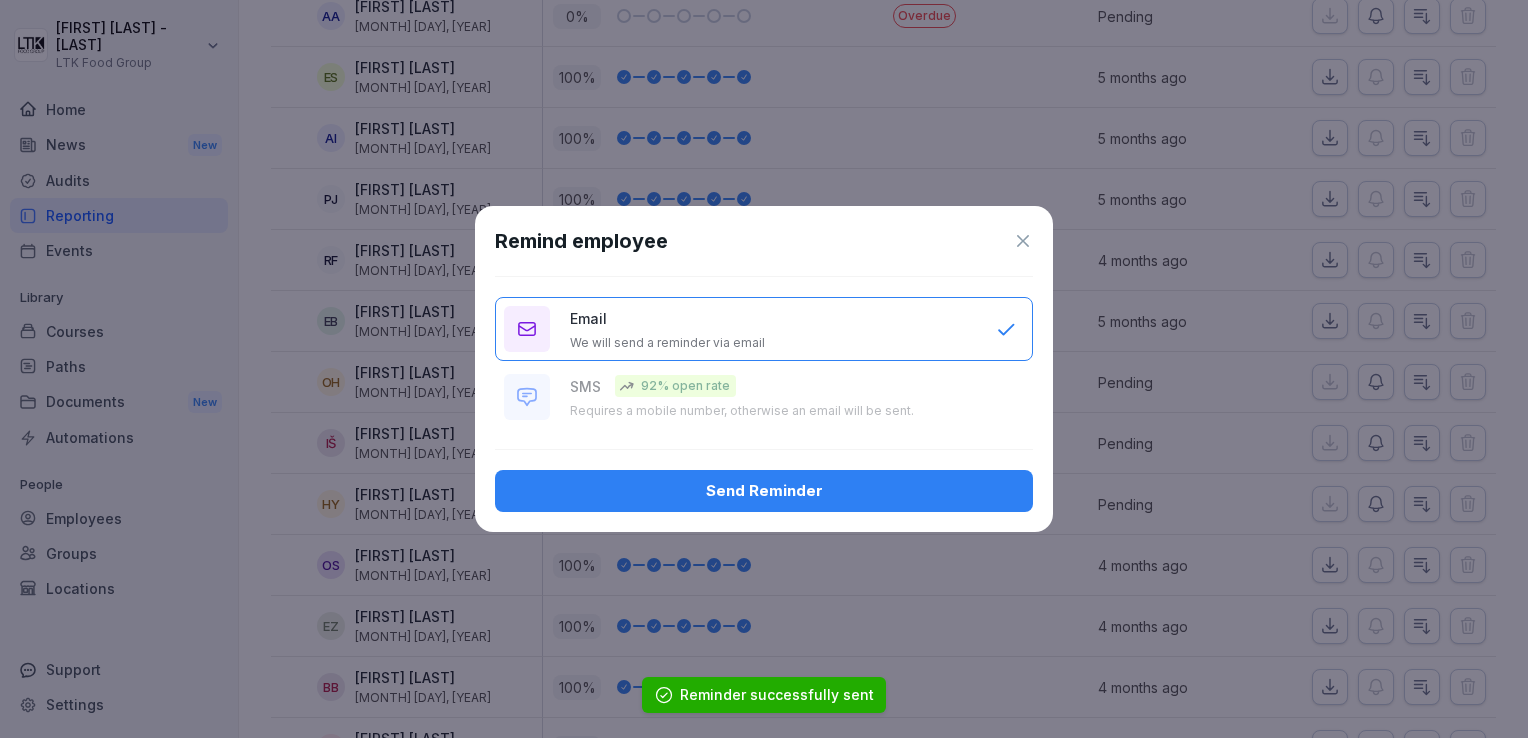 click on "Send Reminder" at bounding box center (764, 491) 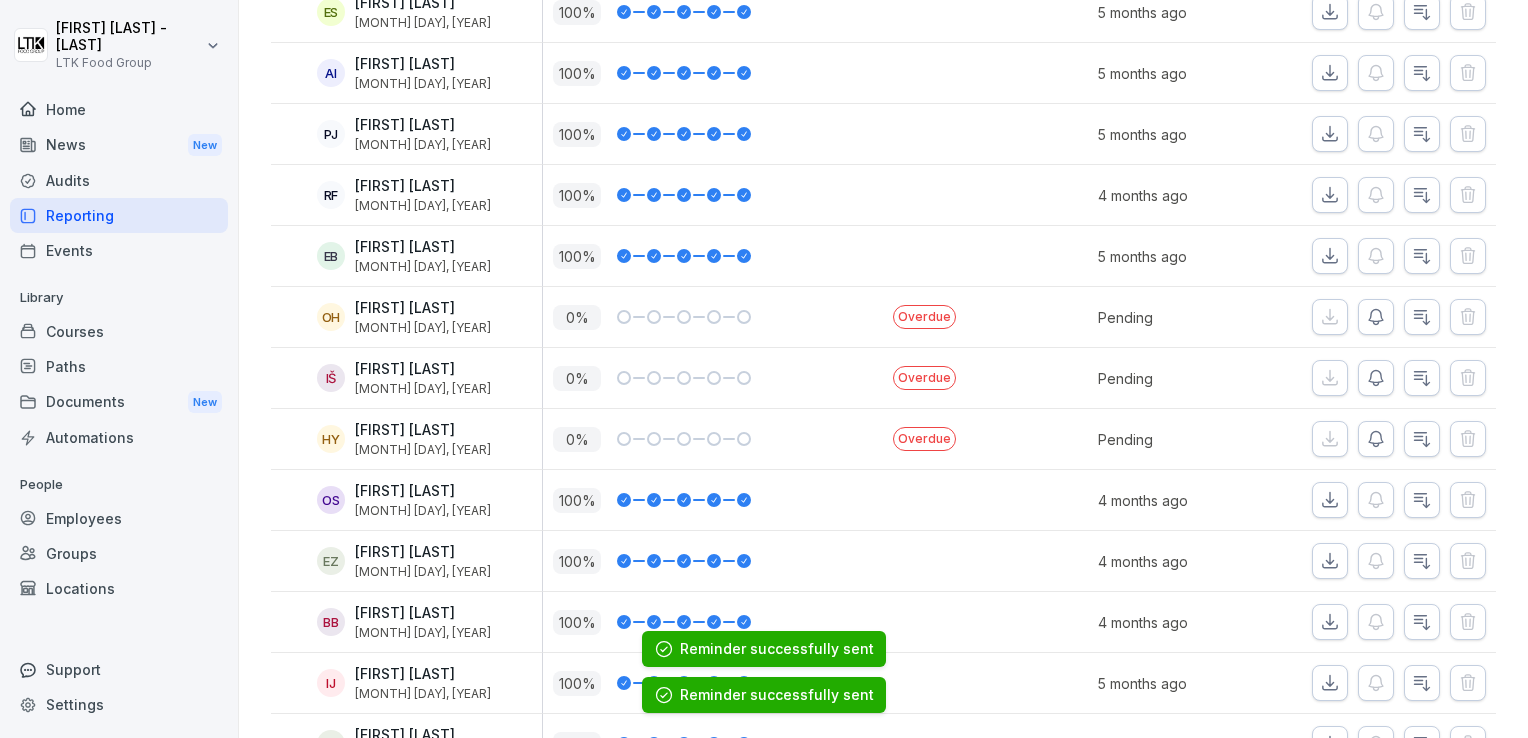 scroll, scrollTop: 500, scrollLeft: 0, axis: vertical 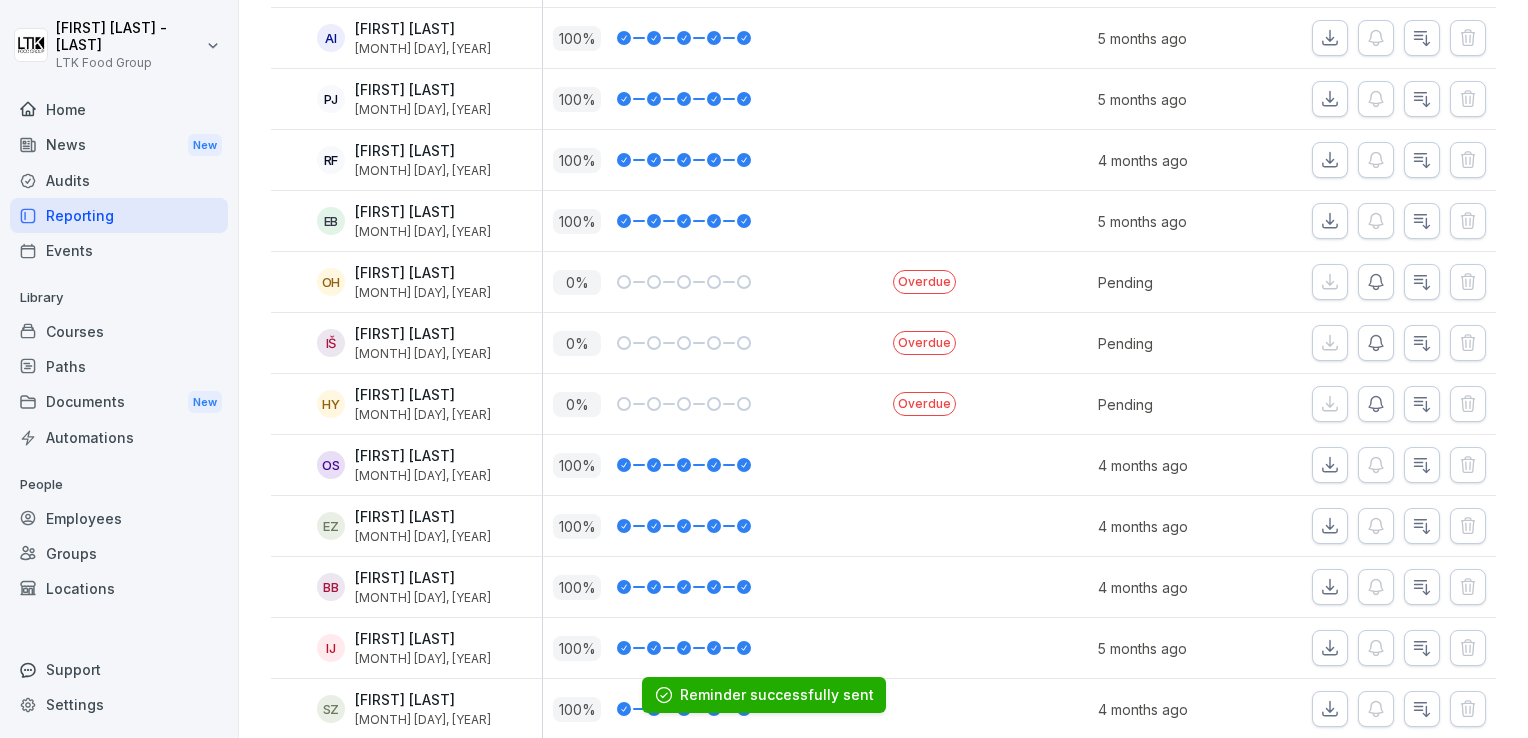 click 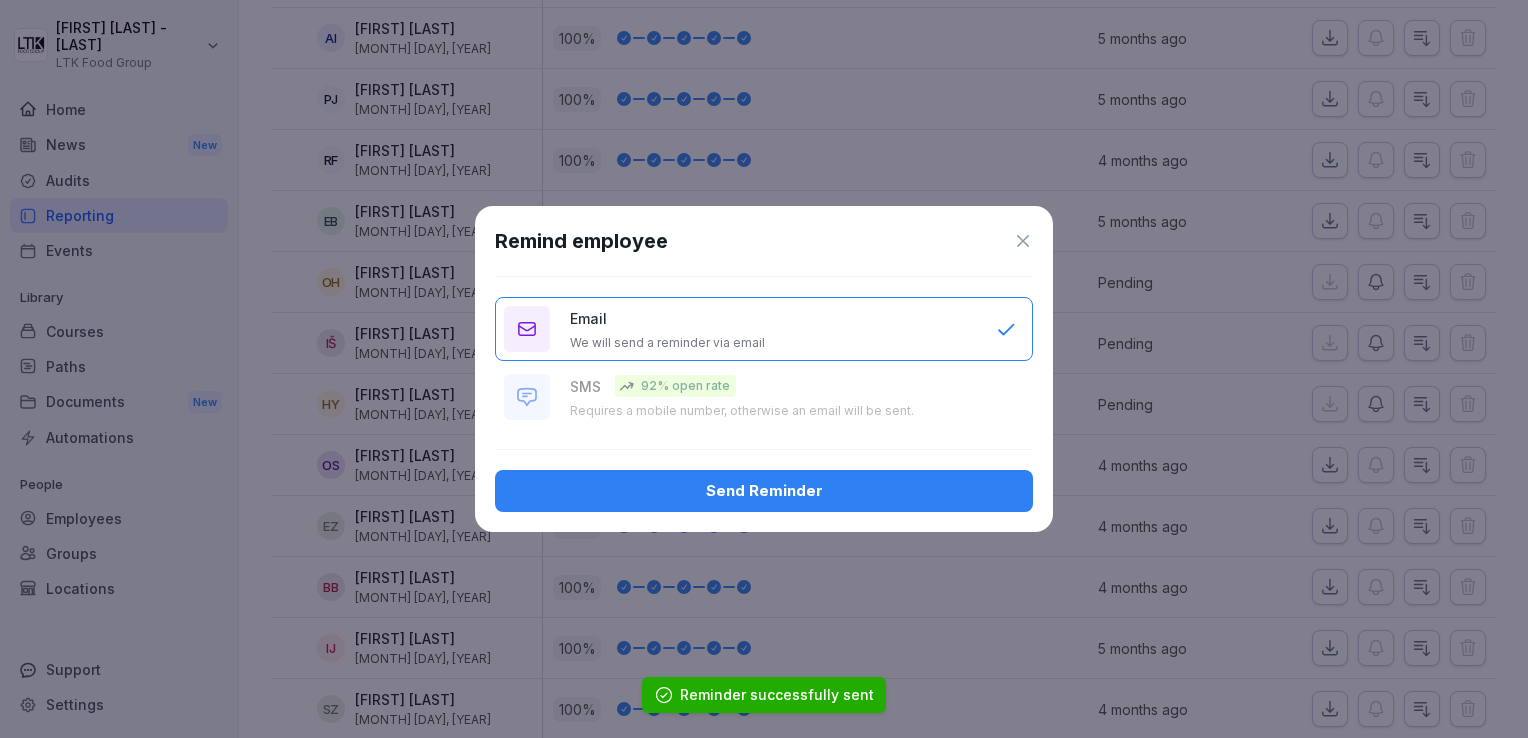 click on "Send Reminder" at bounding box center (764, 491) 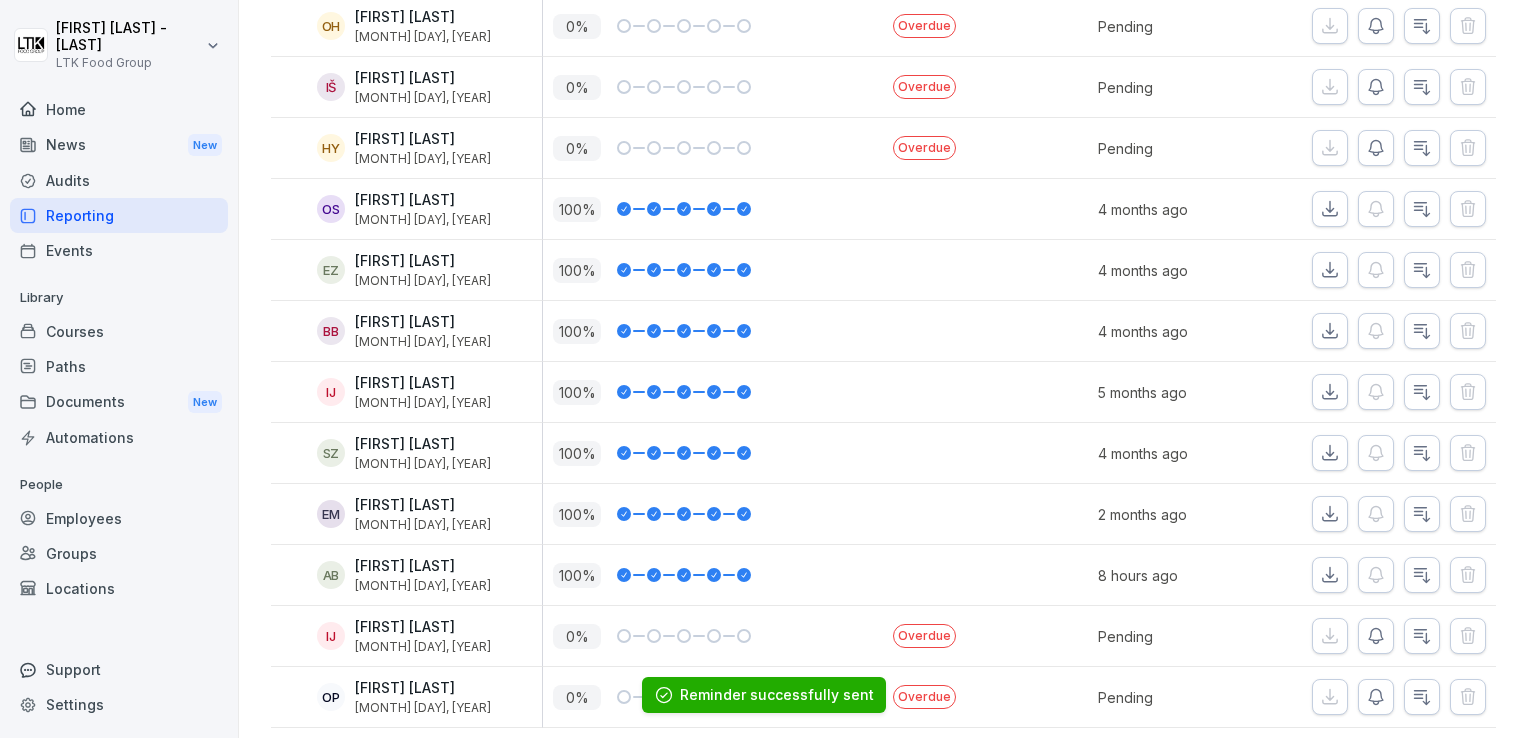 scroll, scrollTop: 788, scrollLeft: 0, axis: vertical 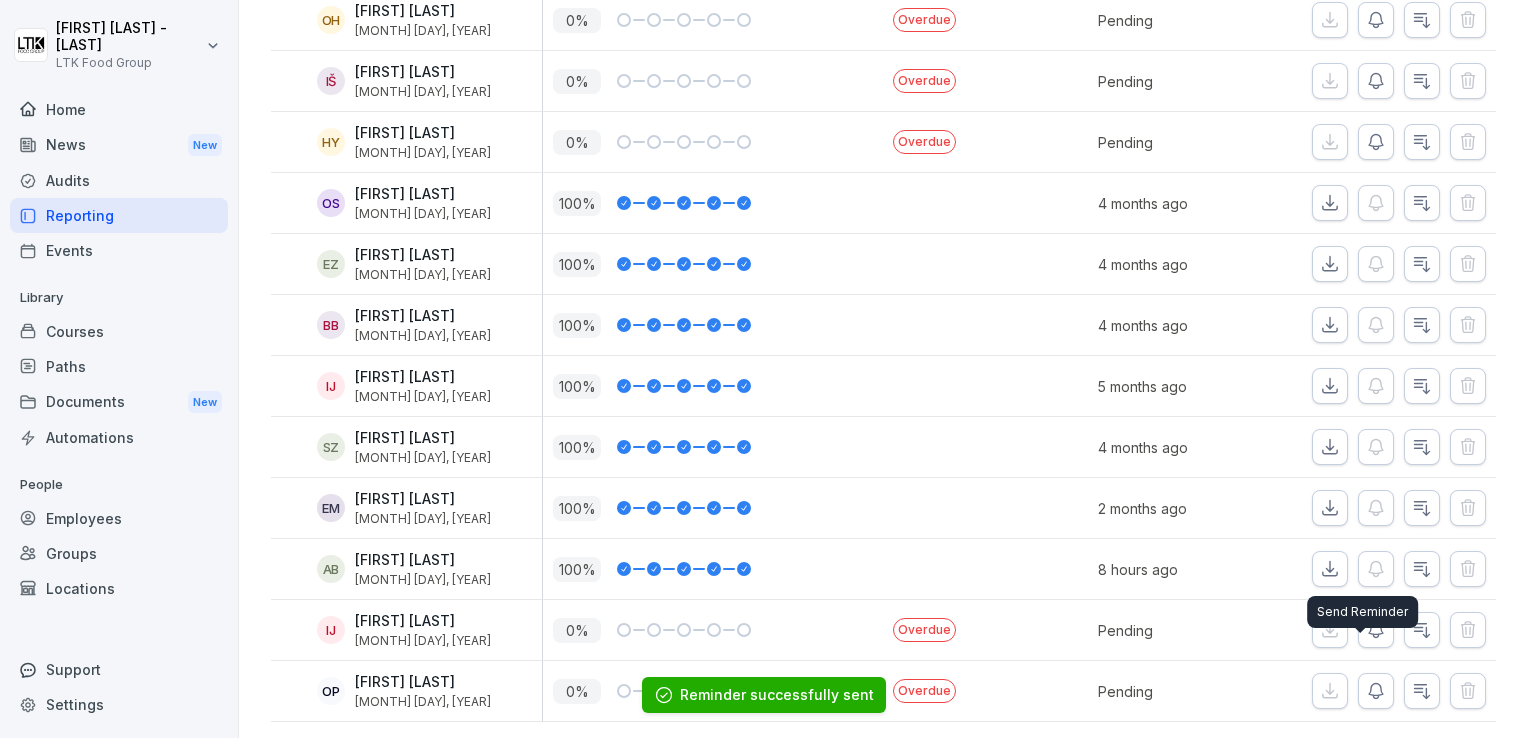 click 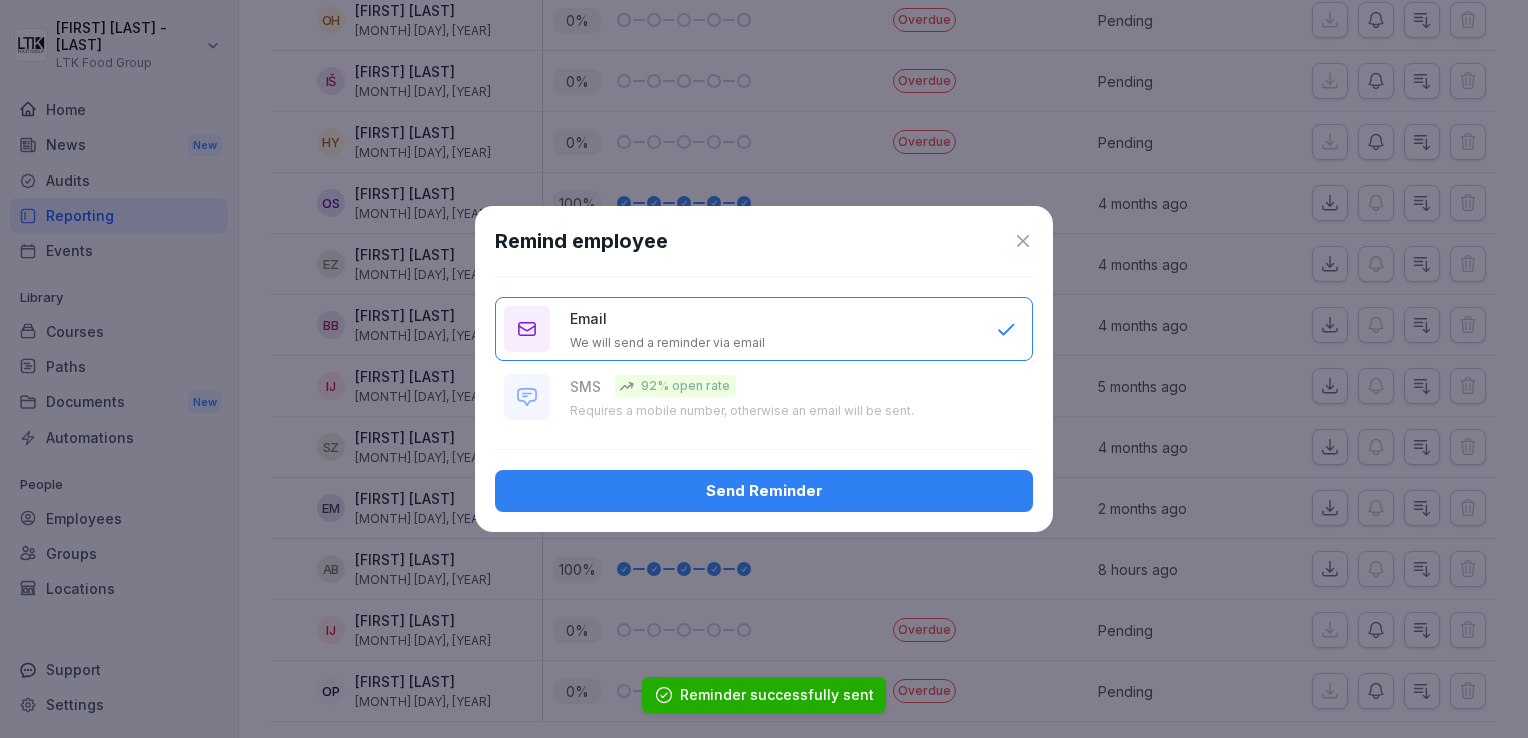 click on "Send Reminder" at bounding box center (764, 491) 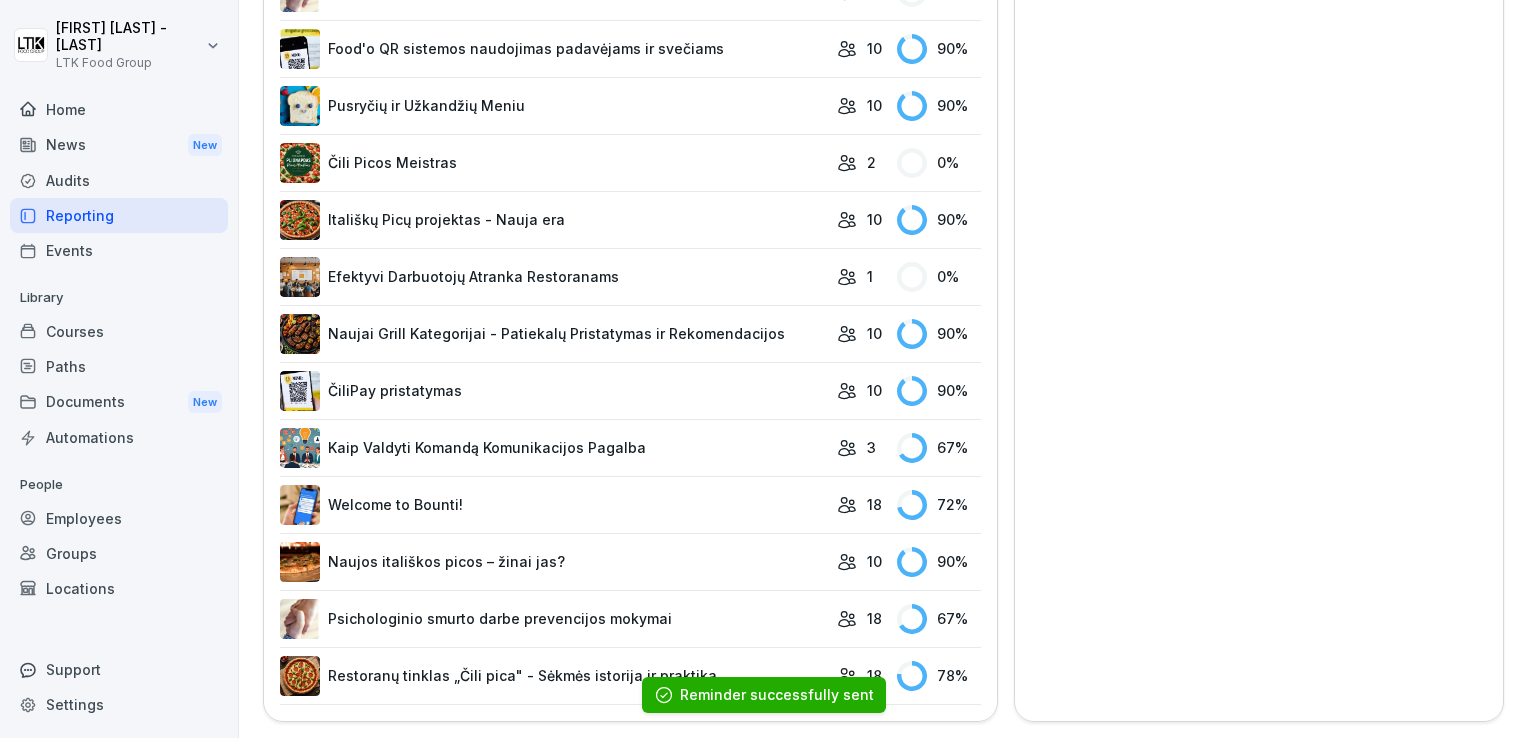 scroll, scrollTop: 1102, scrollLeft: 0, axis: vertical 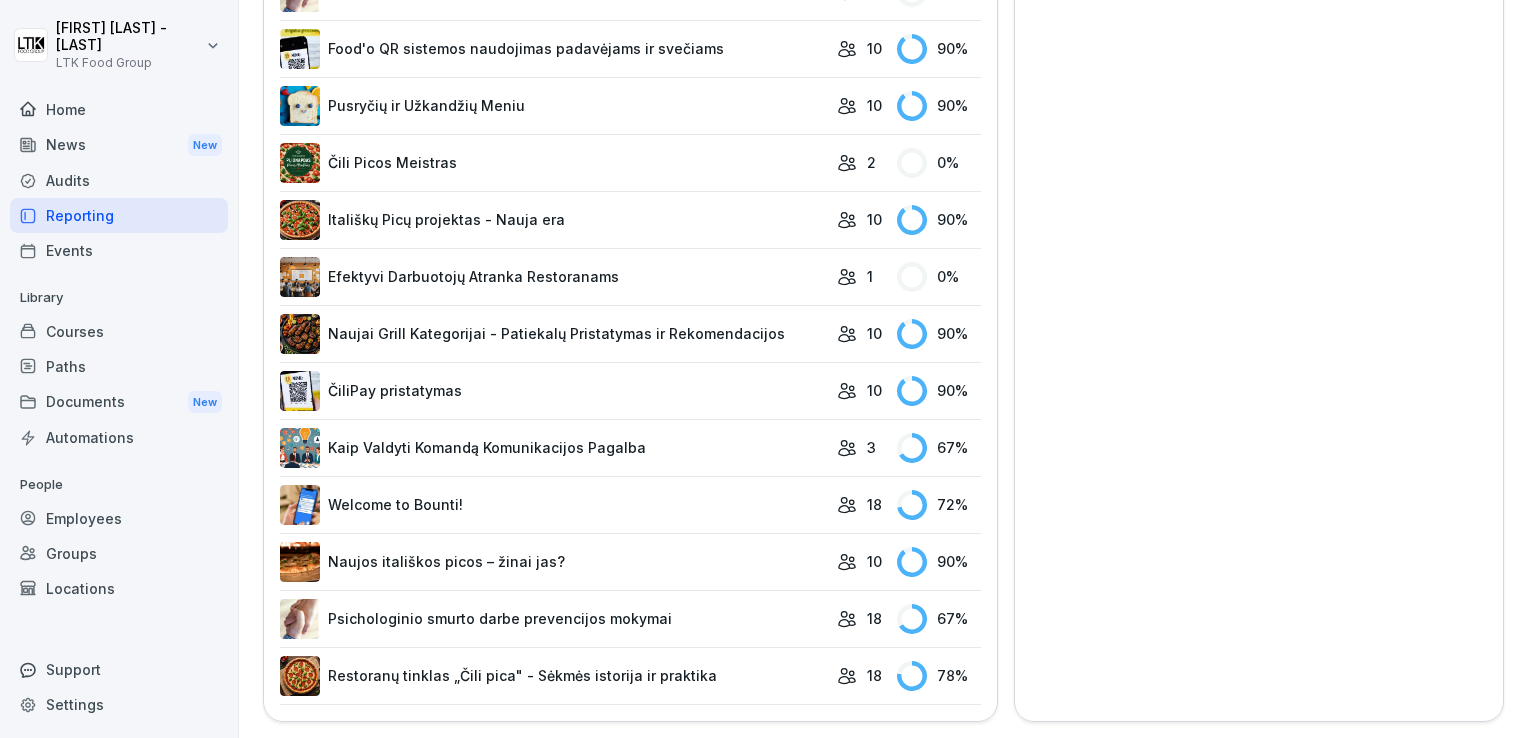 click on "Kaip Valdyti Komandą Komunikacijos Pagalba" at bounding box center (553, 448) 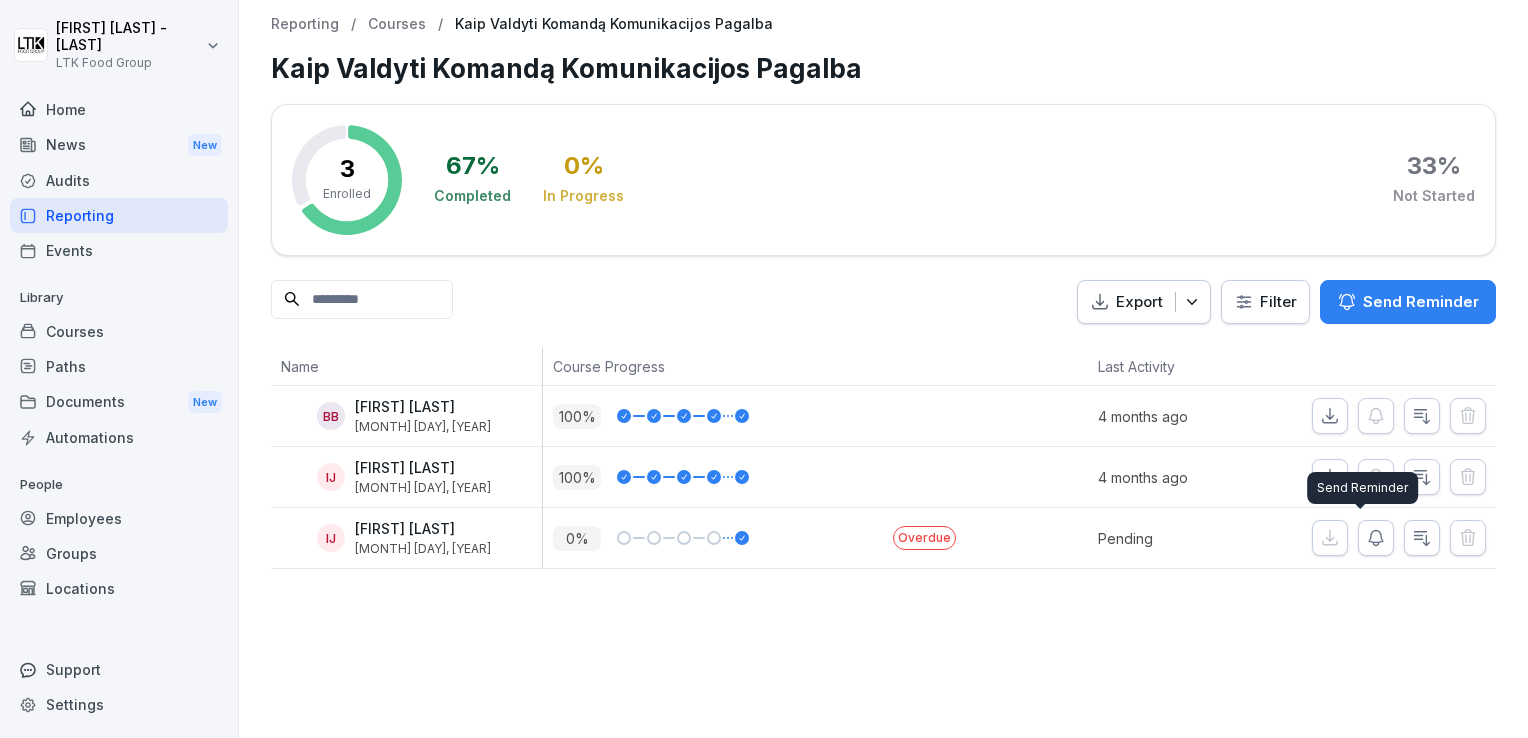 click 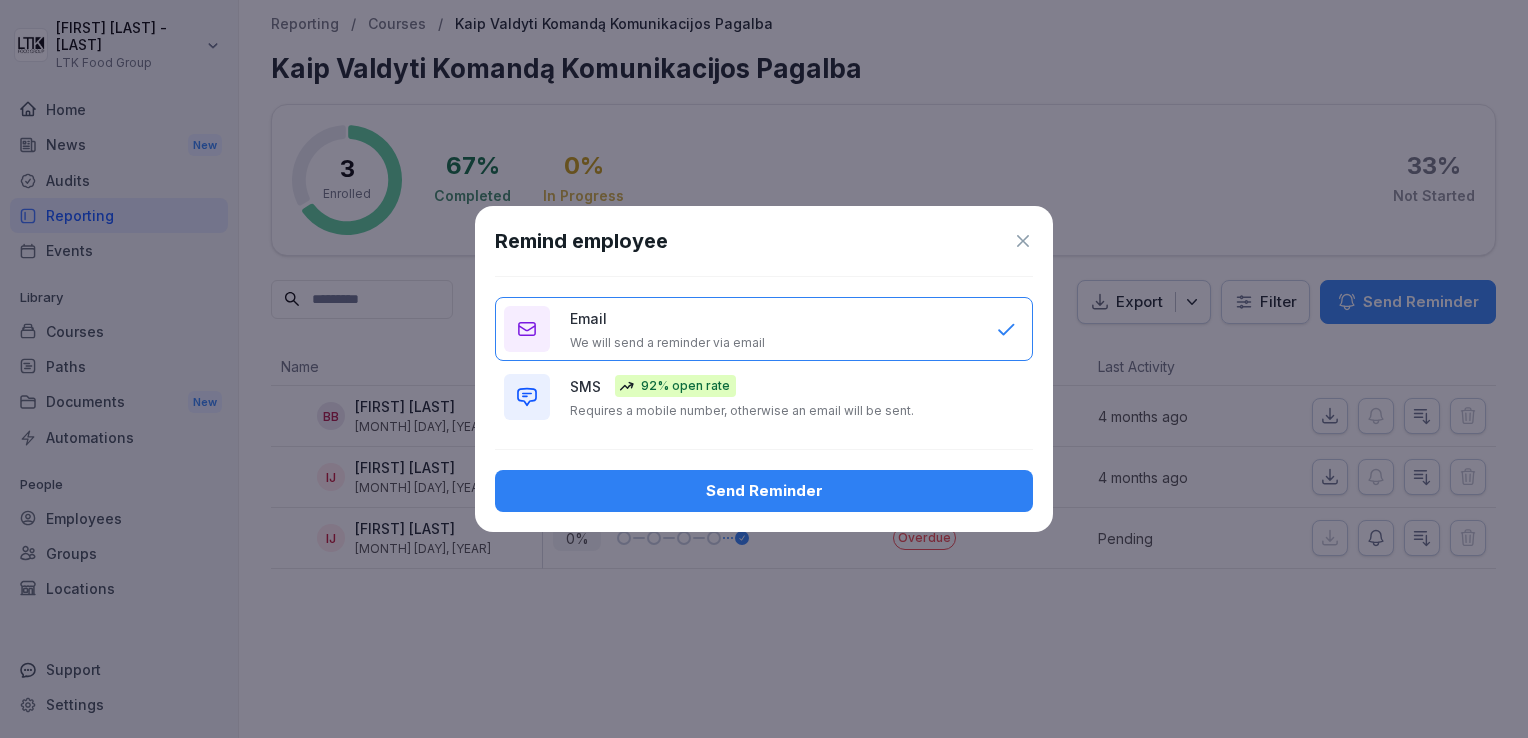 click on "Send Reminder" at bounding box center [764, 491] 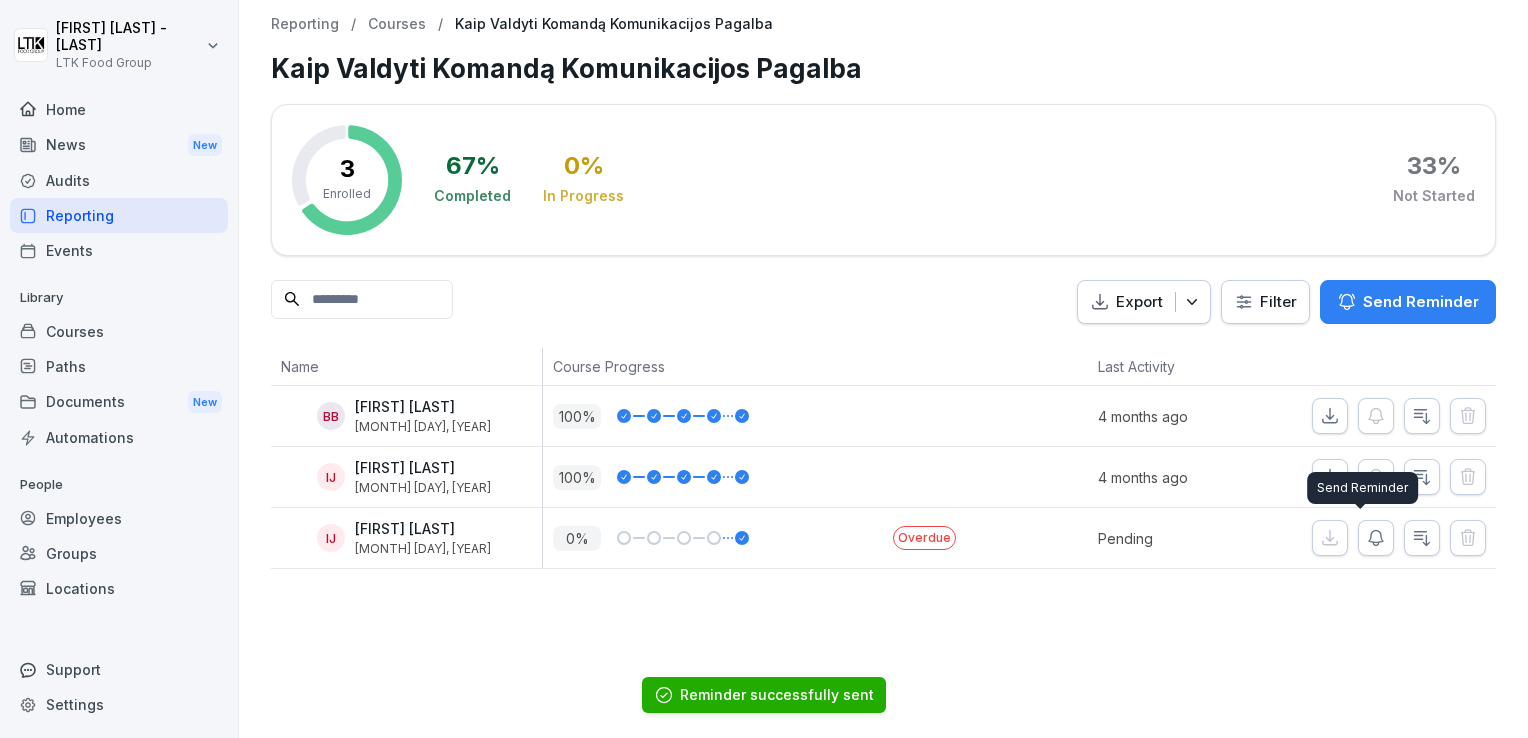 click on "Paths" at bounding box center (119, 366) 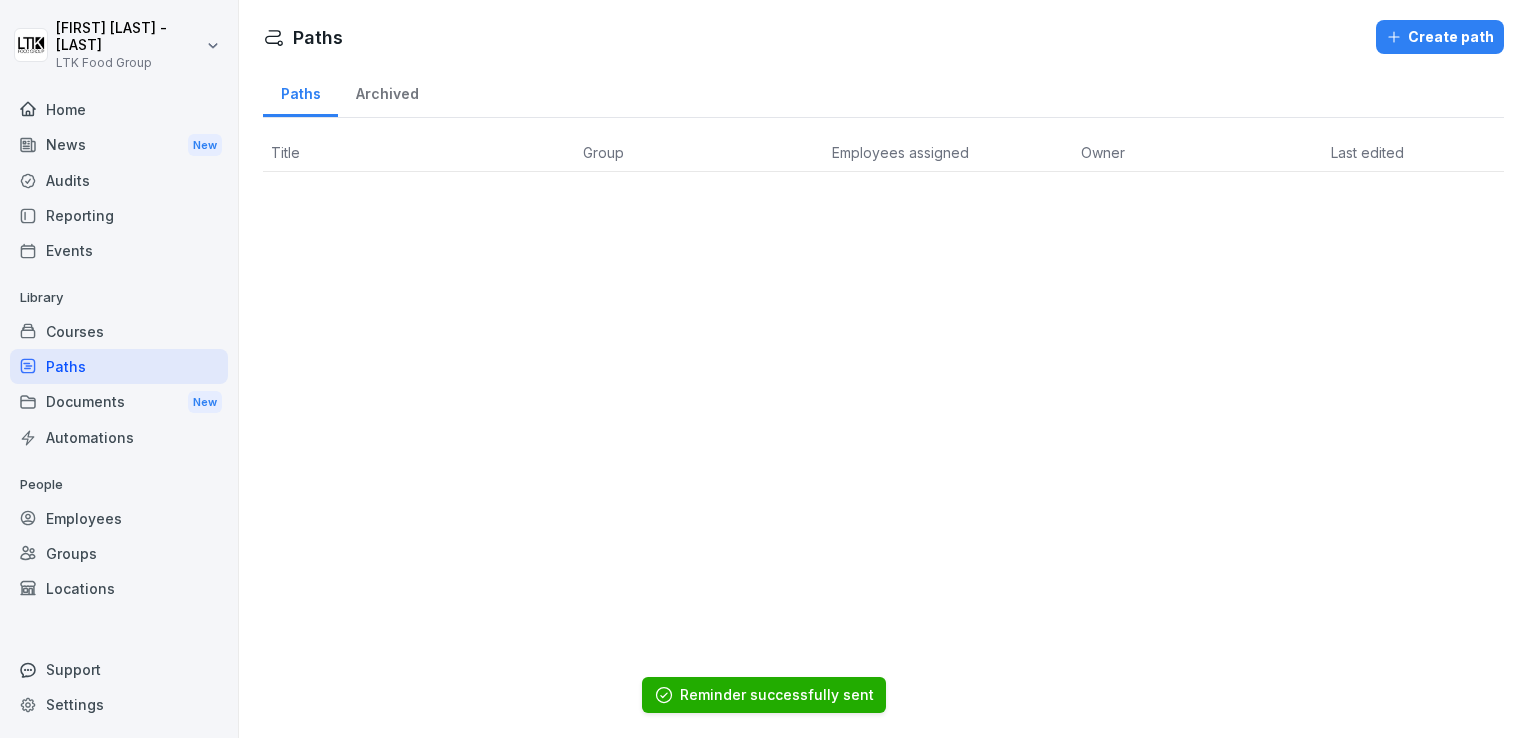 click on "Courses" at bounding box center [119, 331] 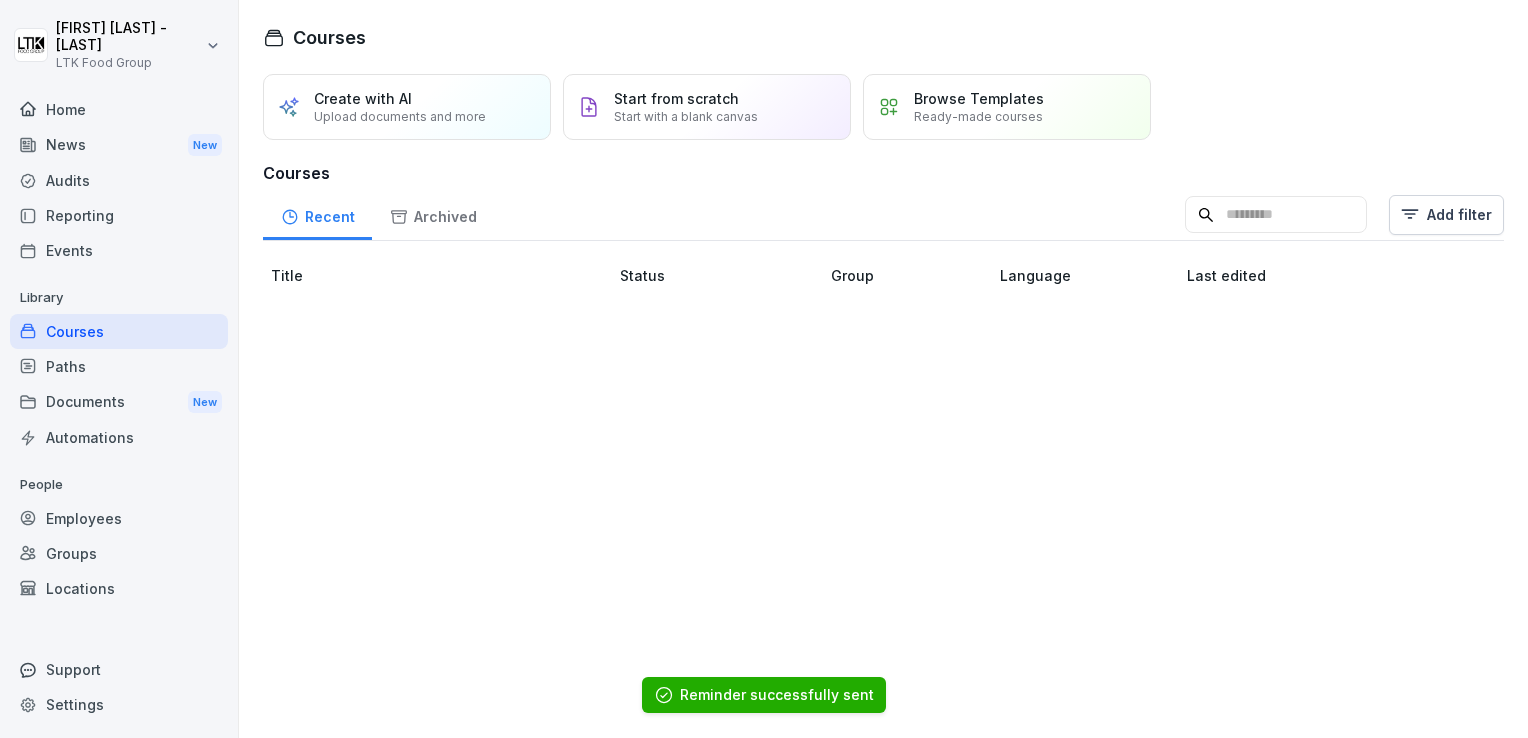click on "Employees" at bounding box center [119, 518] 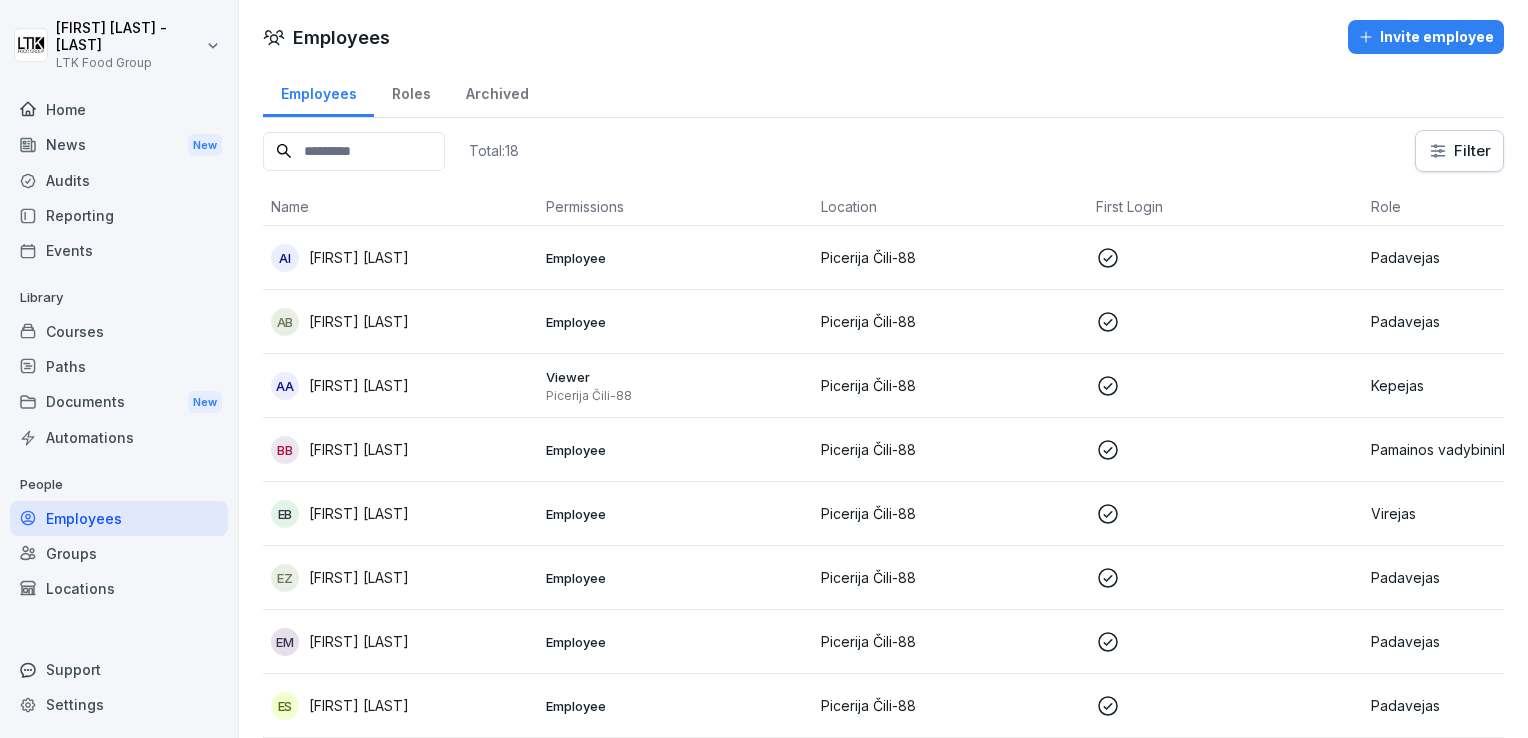 click at bounding box center [1225, 386] 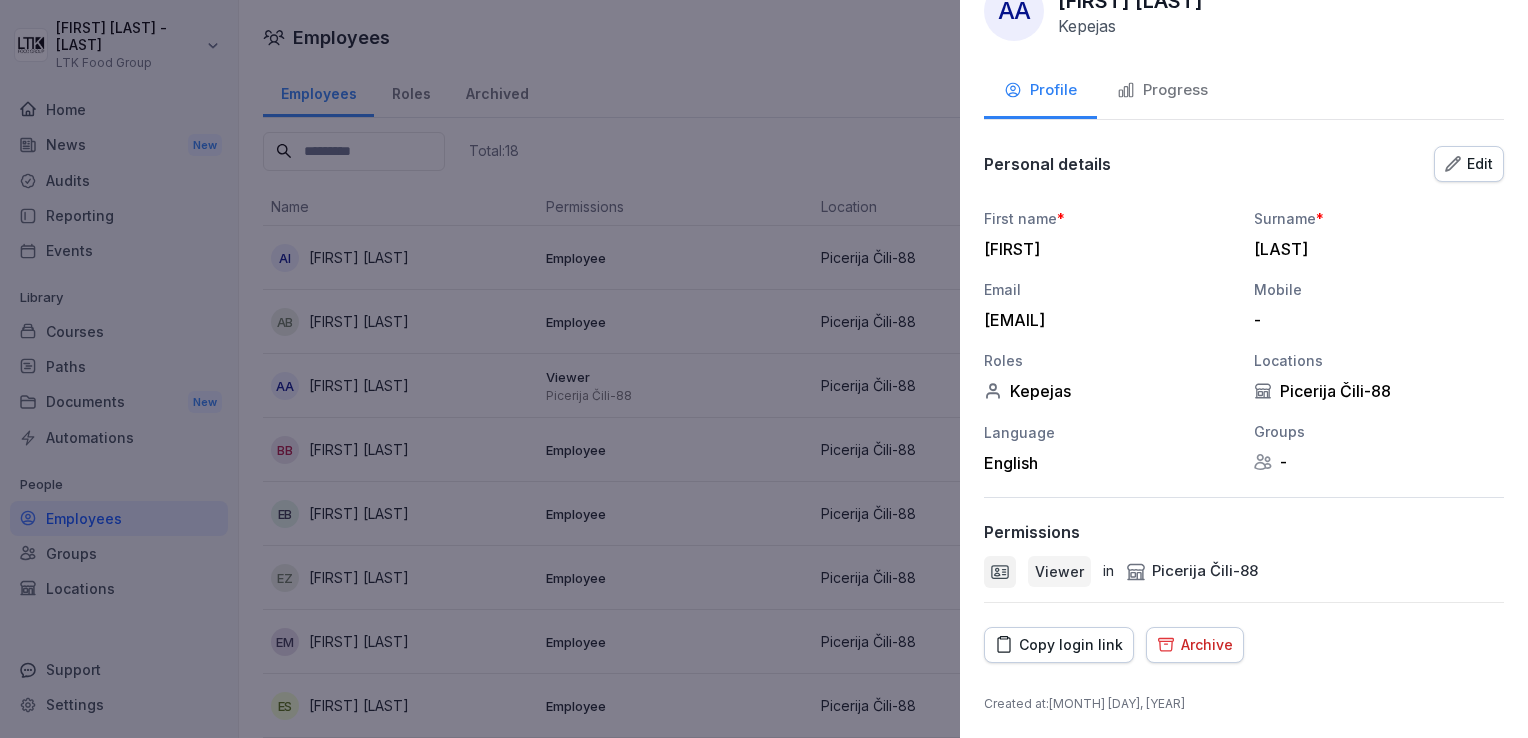 scroll, scrollTop: 0, scrollLeft: 0, axis: both 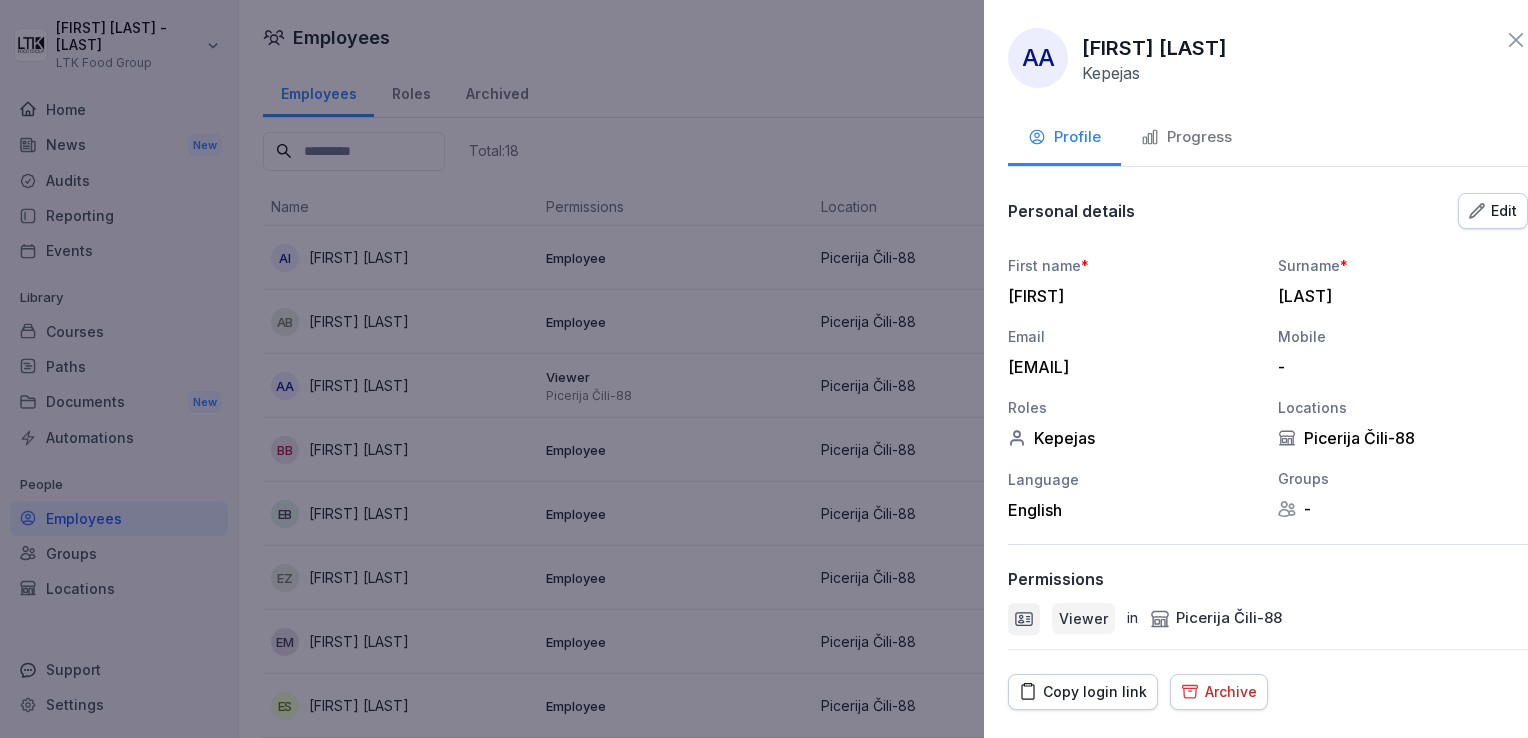 click at bounding box center (764, 369) 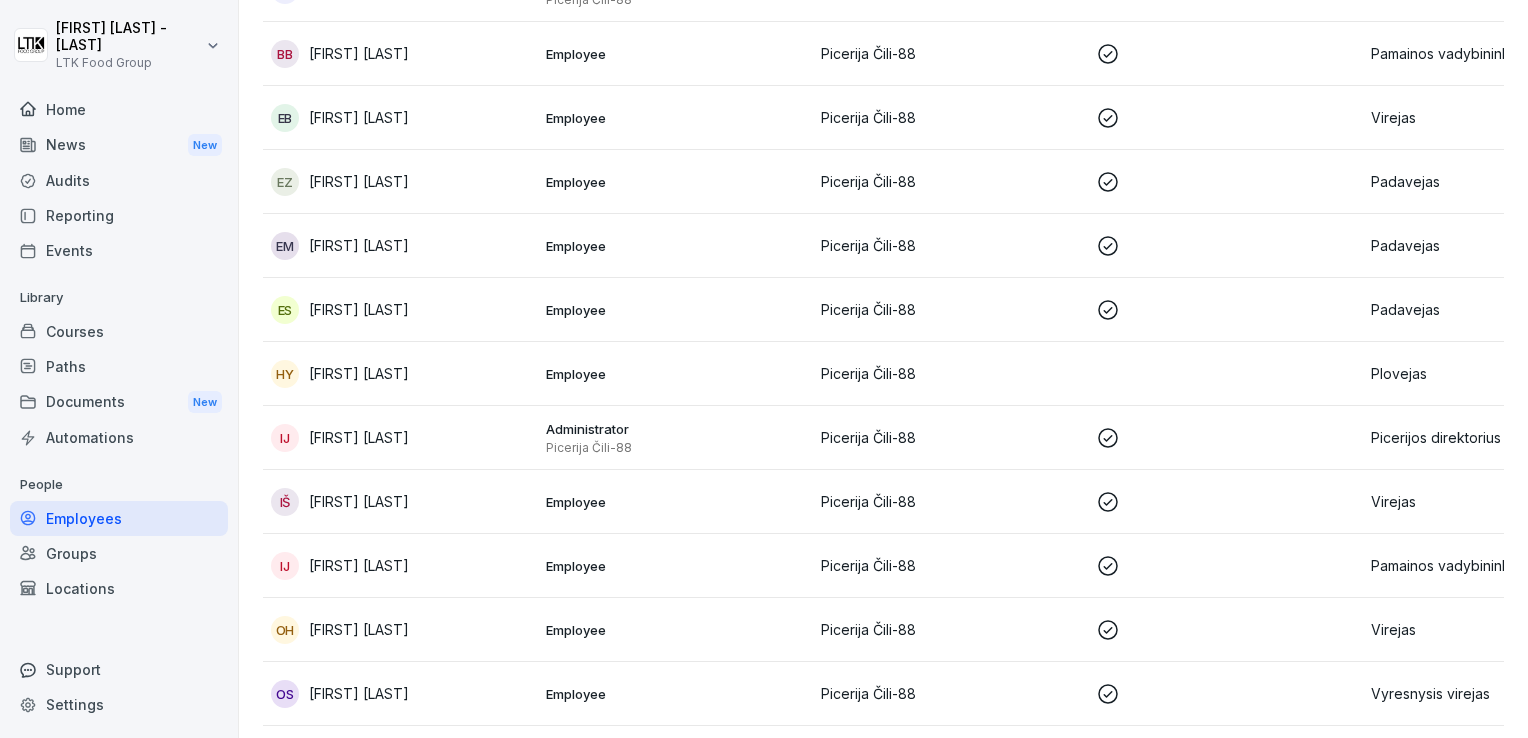 scroll, scrollTop: 684, scrollLeft: 0, axis: vertical 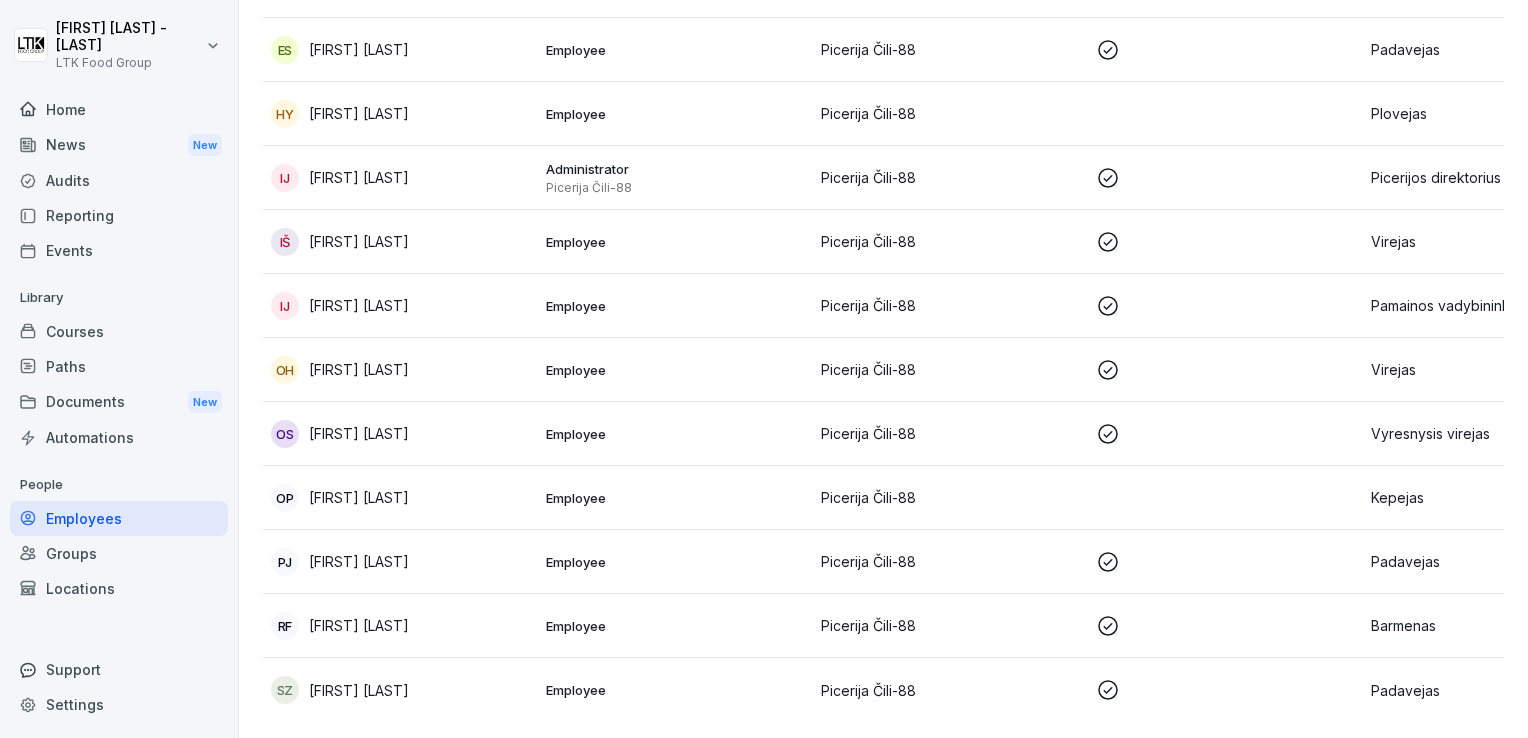click on "News New" at bounding box center [119, 145] 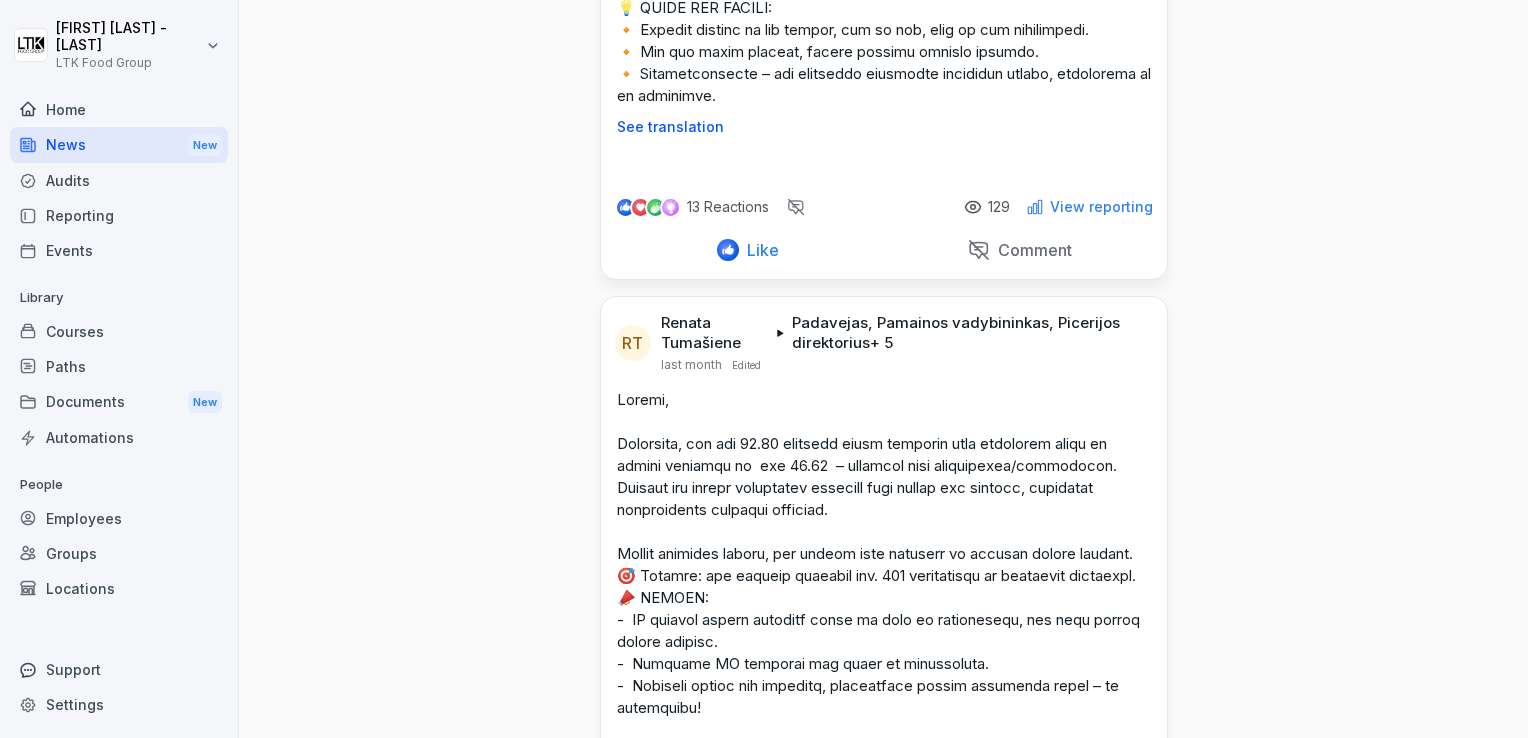 scroll, scrollTop: 0, scrollLeft: 0, axis: both 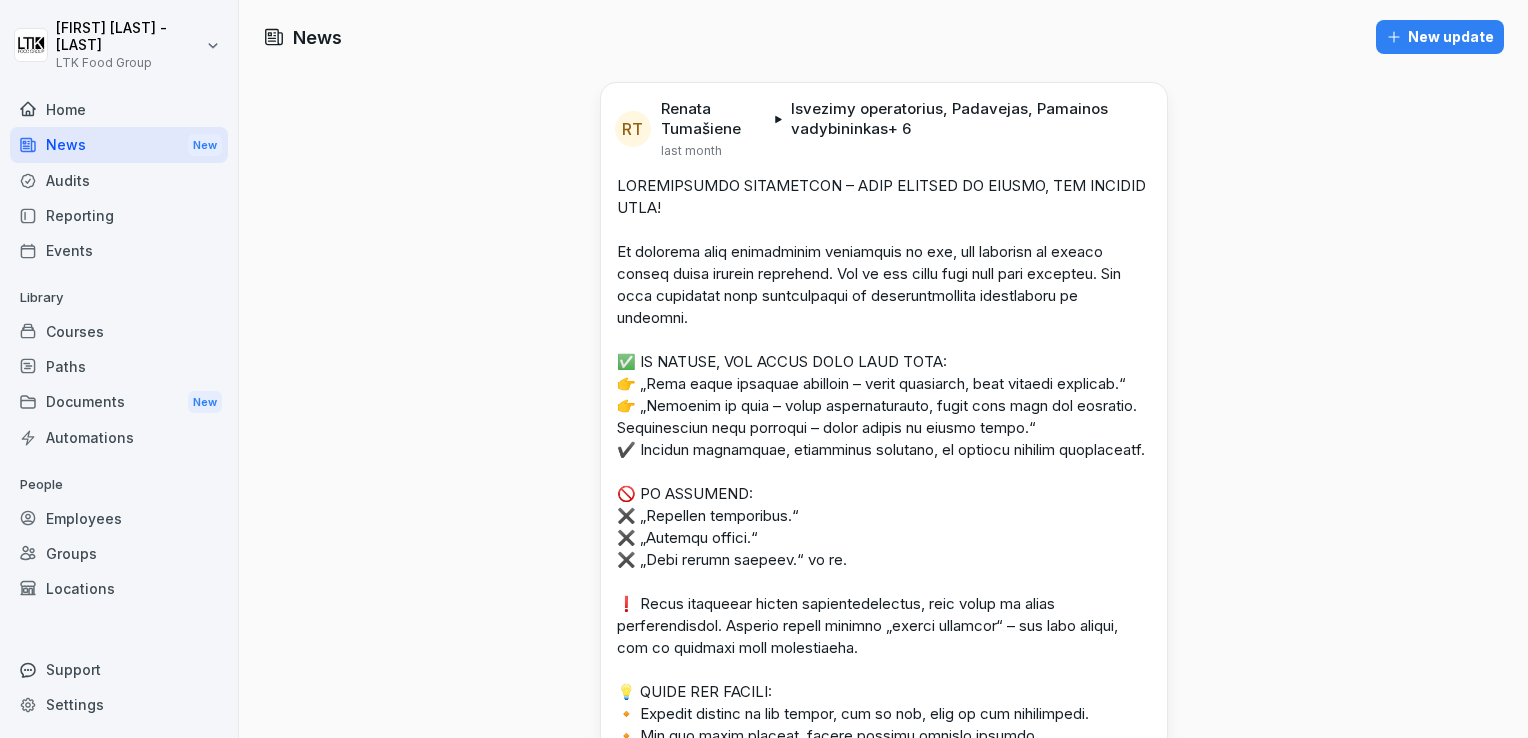 click on "Home" at bounding box center (119, 109) 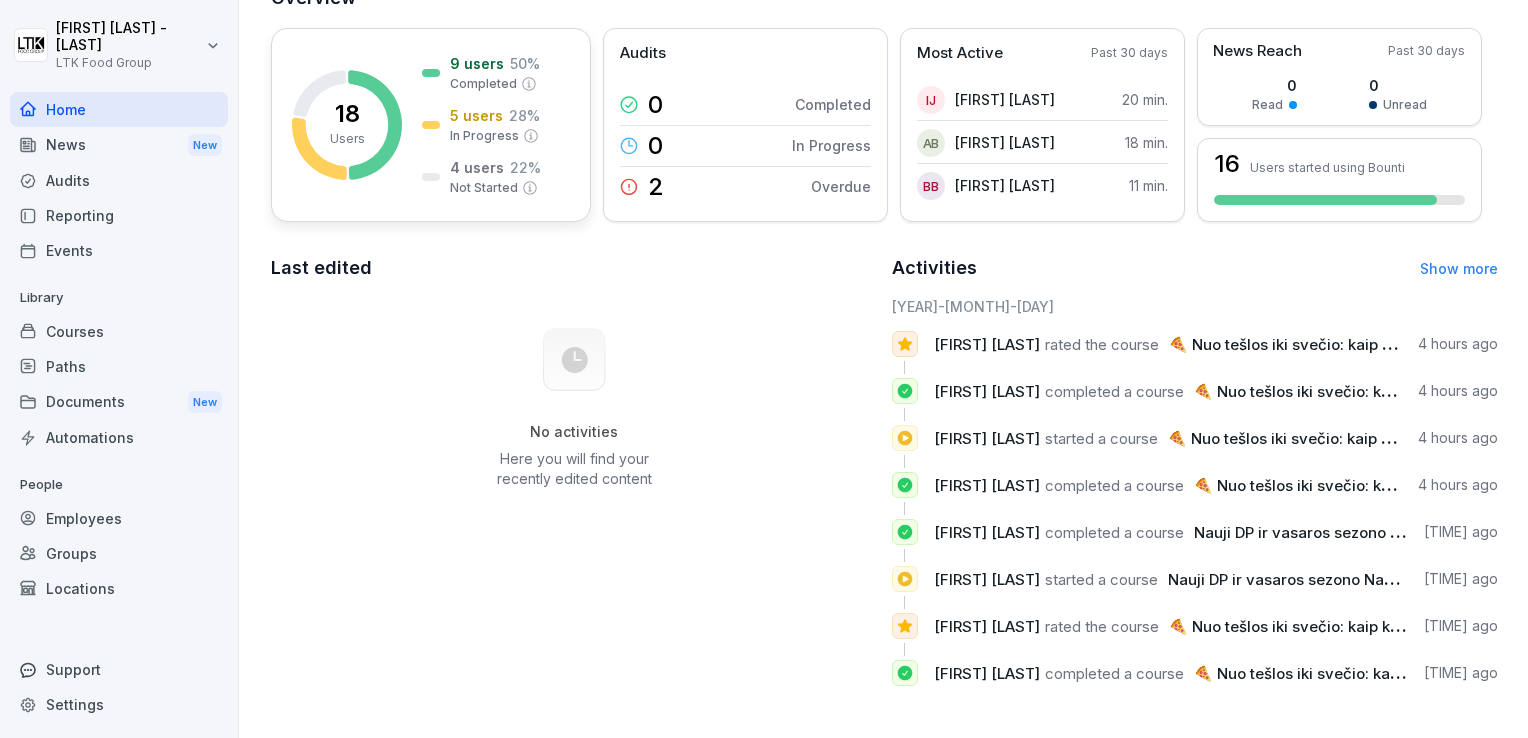 scroll, scrollTop: 84, scrollLeft: 0, axis: vertical 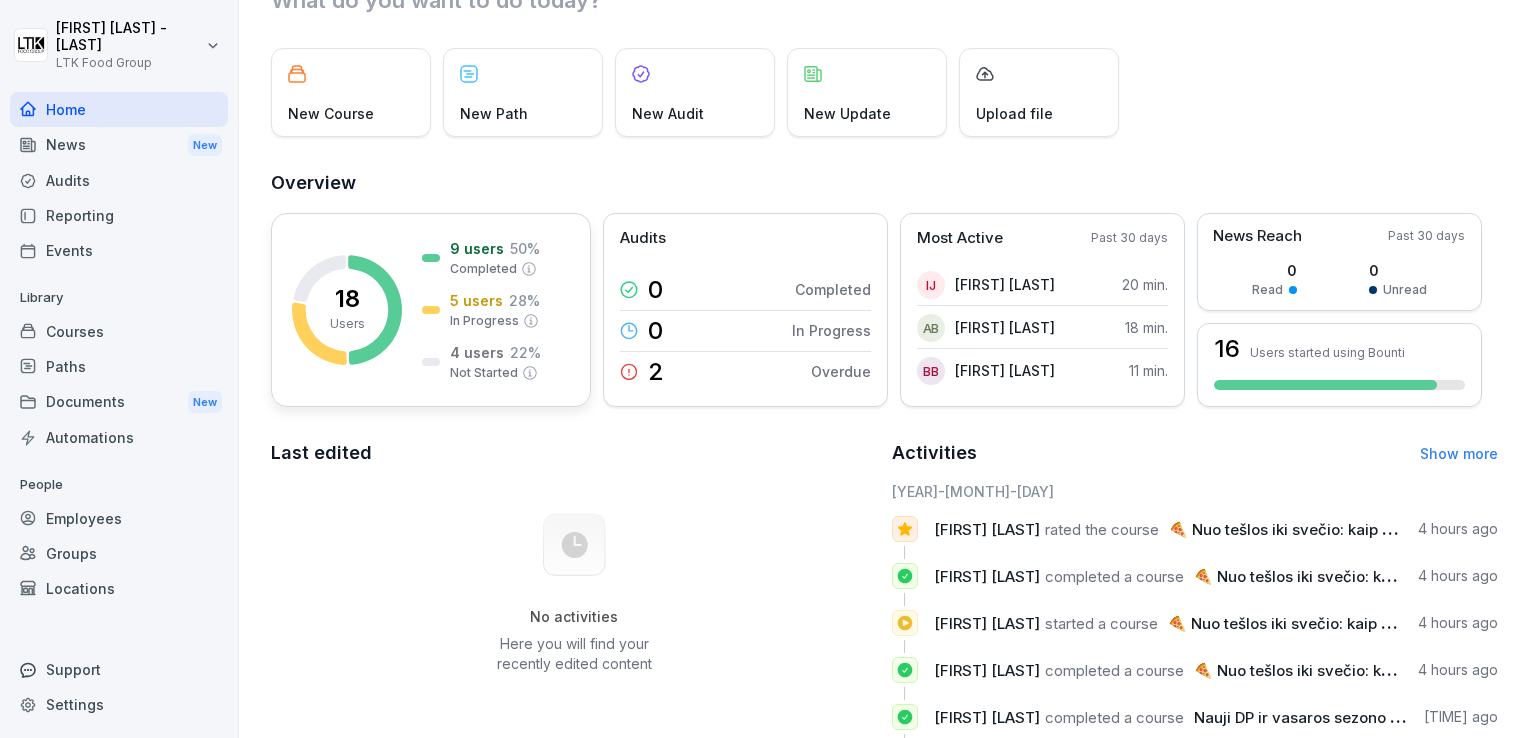 click on "5 users" at bounding box center (476, 300) 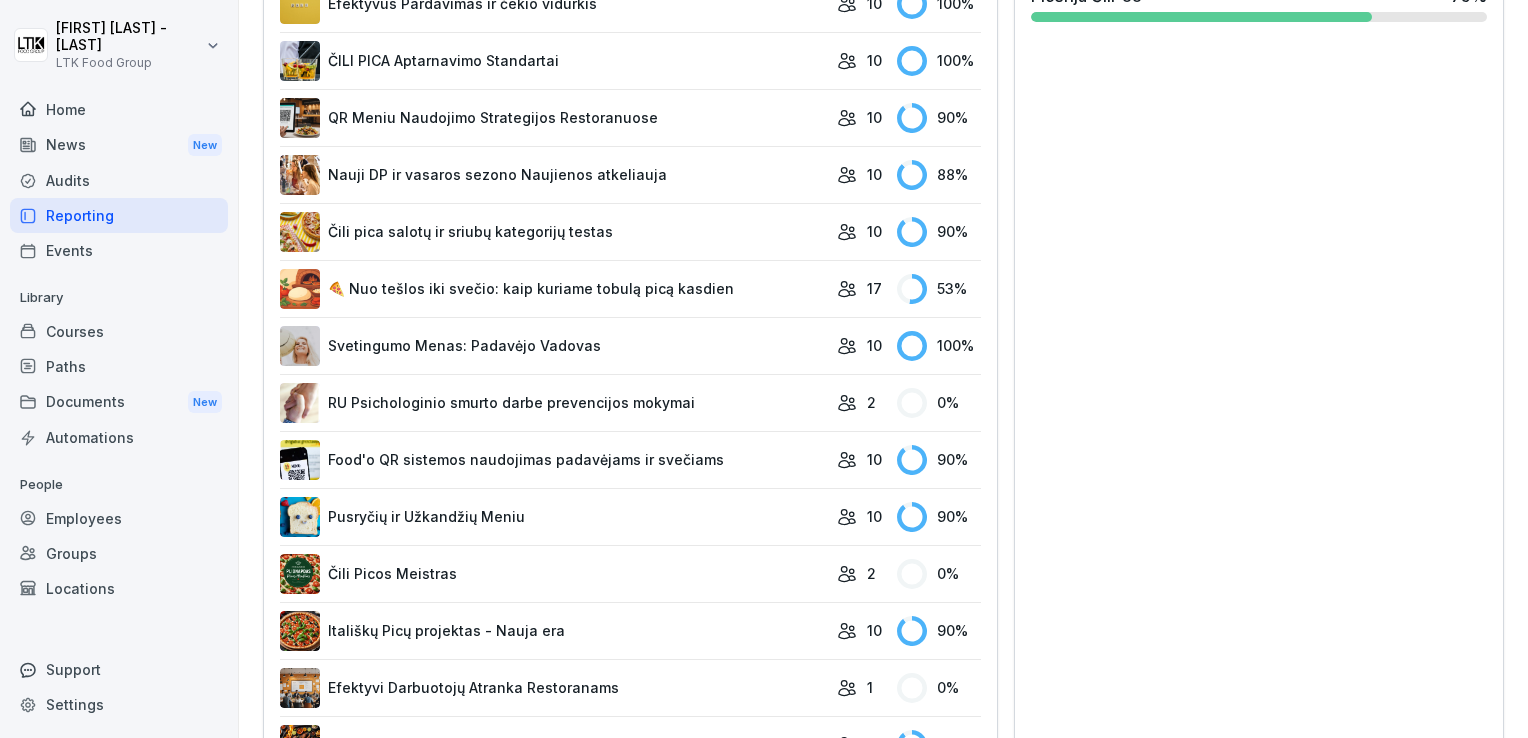 scroll, scrollTop: 1102, scrollLeft: 0, axis: vertical 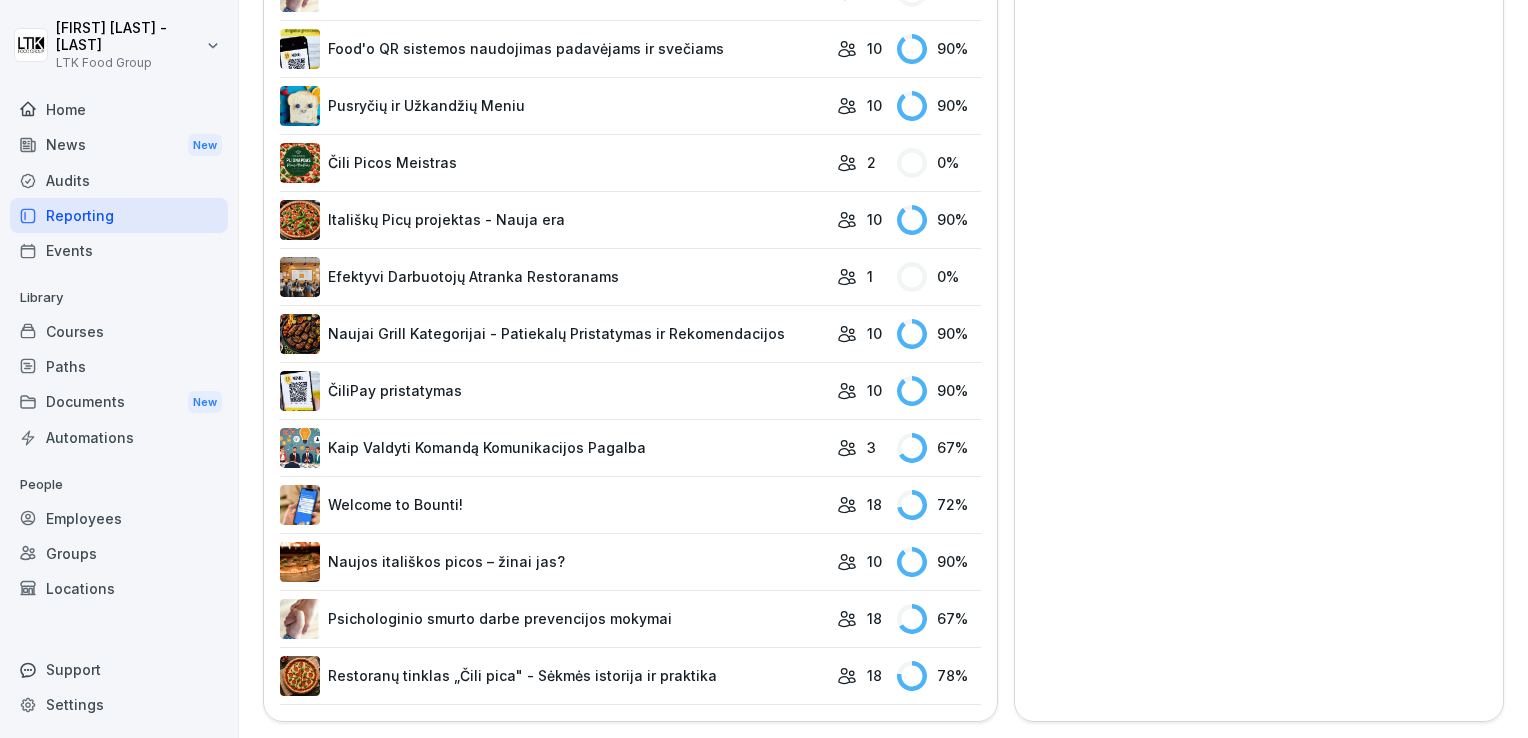 click on "Home" at bounding box center [119, 109] 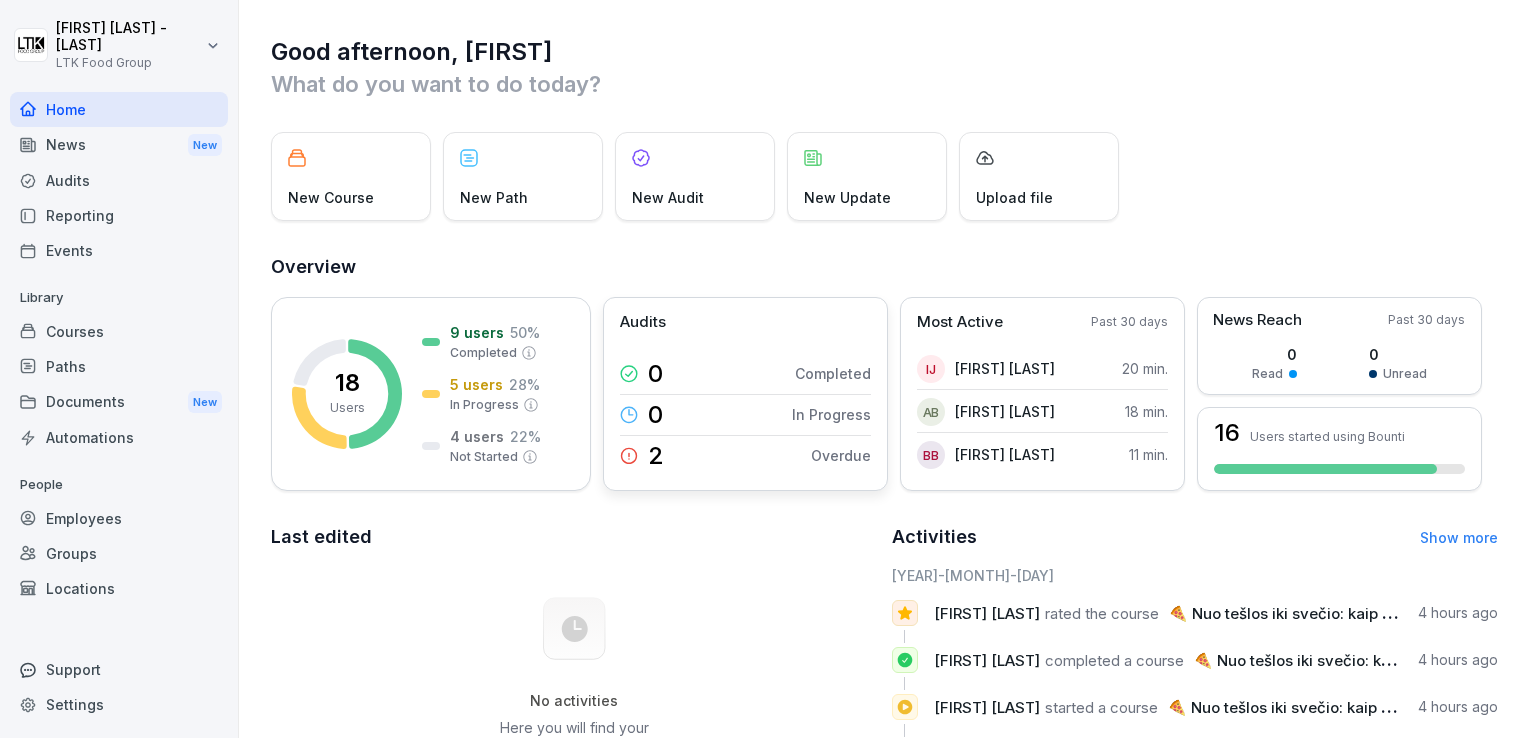 click on "0 In Progress" at bounding box center [745, 415] 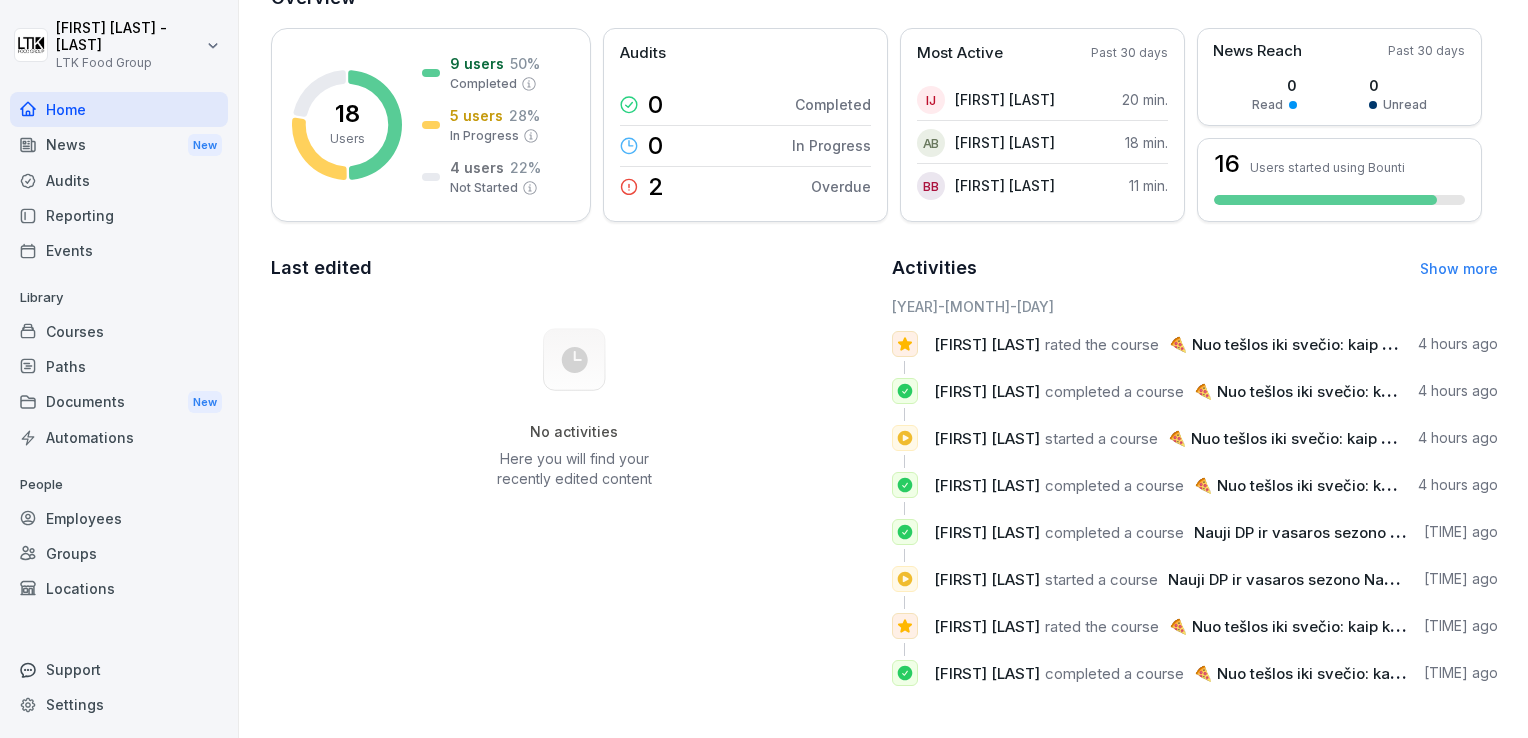 scroll, scrollTop: 0, scrollLeft: 0, axis: both 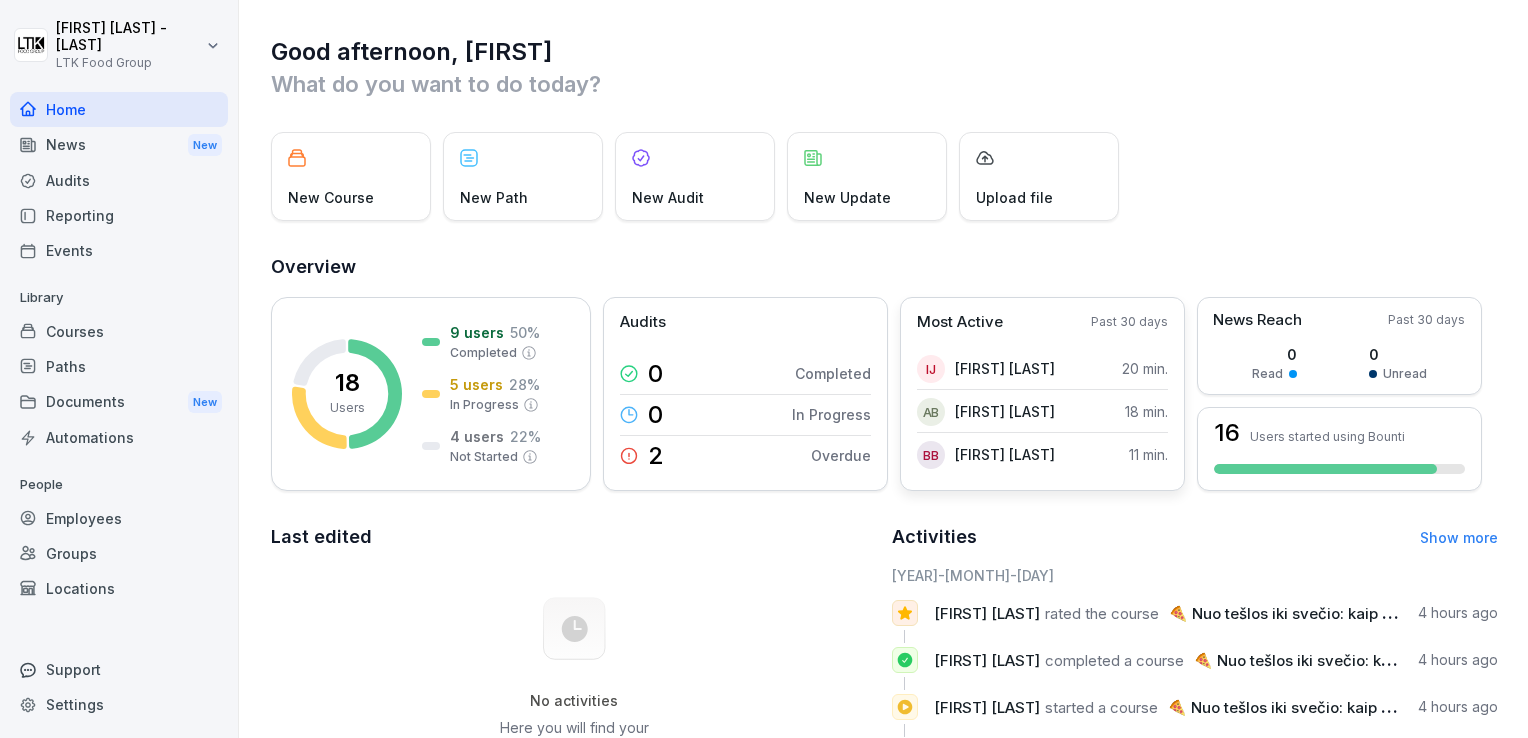 click on "IJ [FIRST] [LAST] - [LAST]" at bounding box center (986, 369) 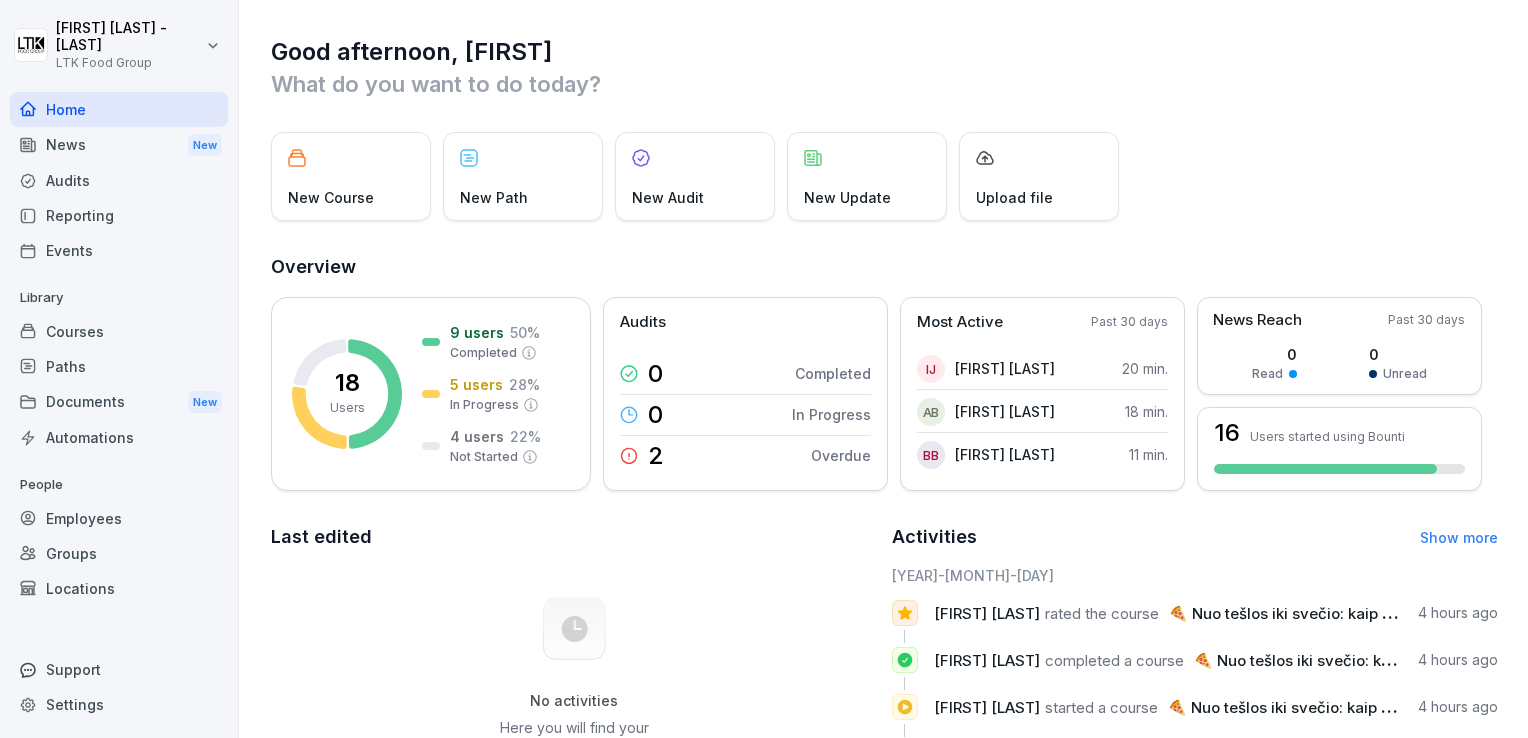 click on "Employees" at bounding box center (119, 518) 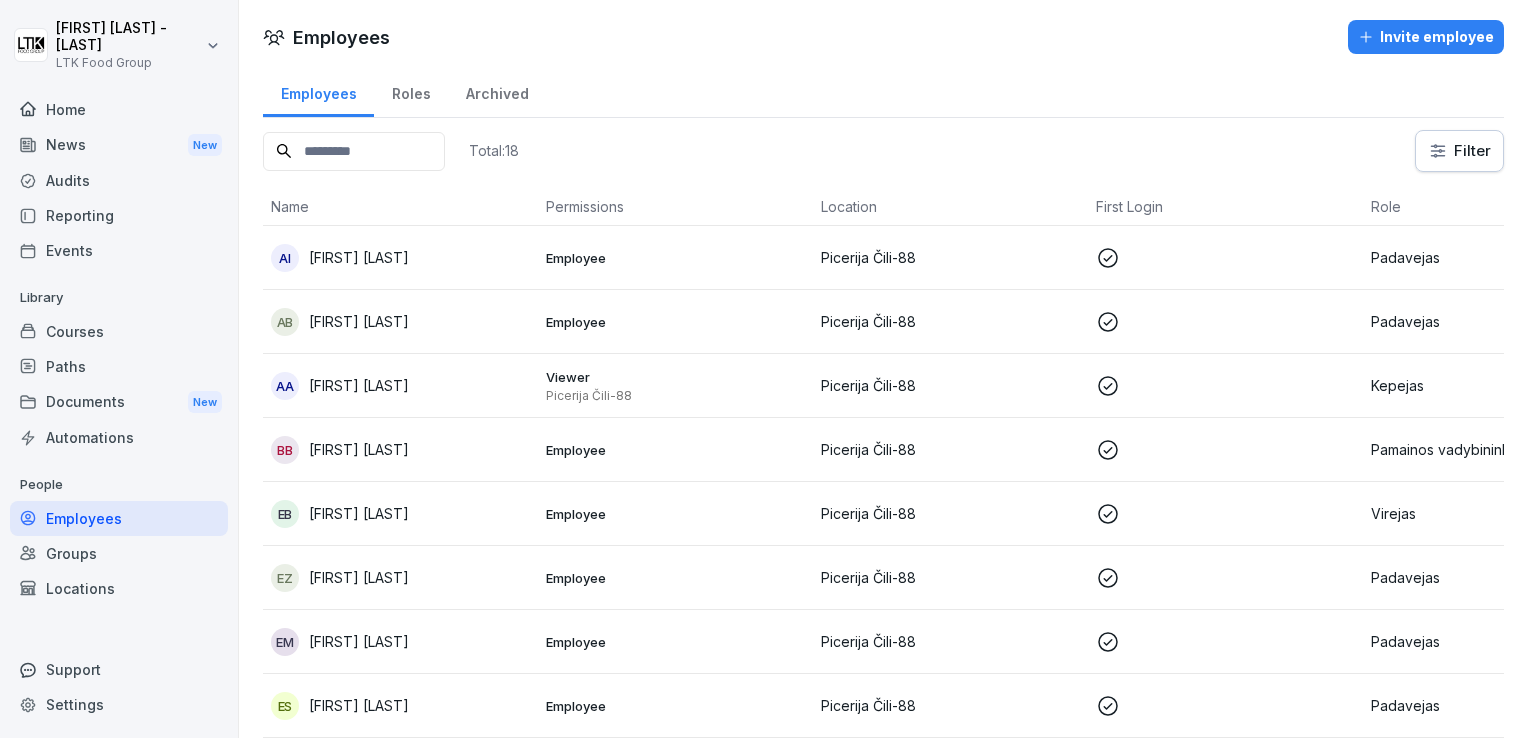 click on "Documents New" at bounding box center (119, 402) 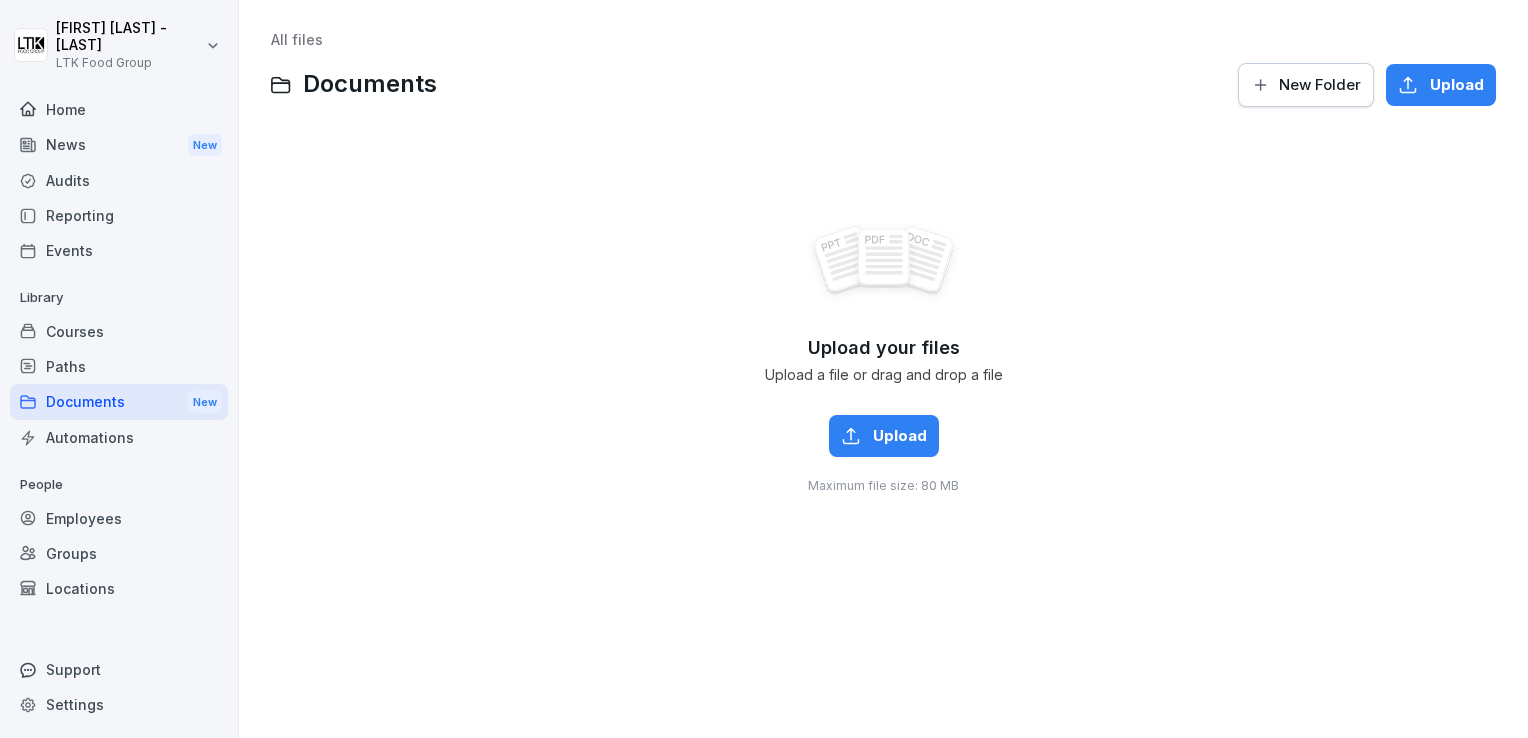 click on "Paths" at bounding box center (119, 366) 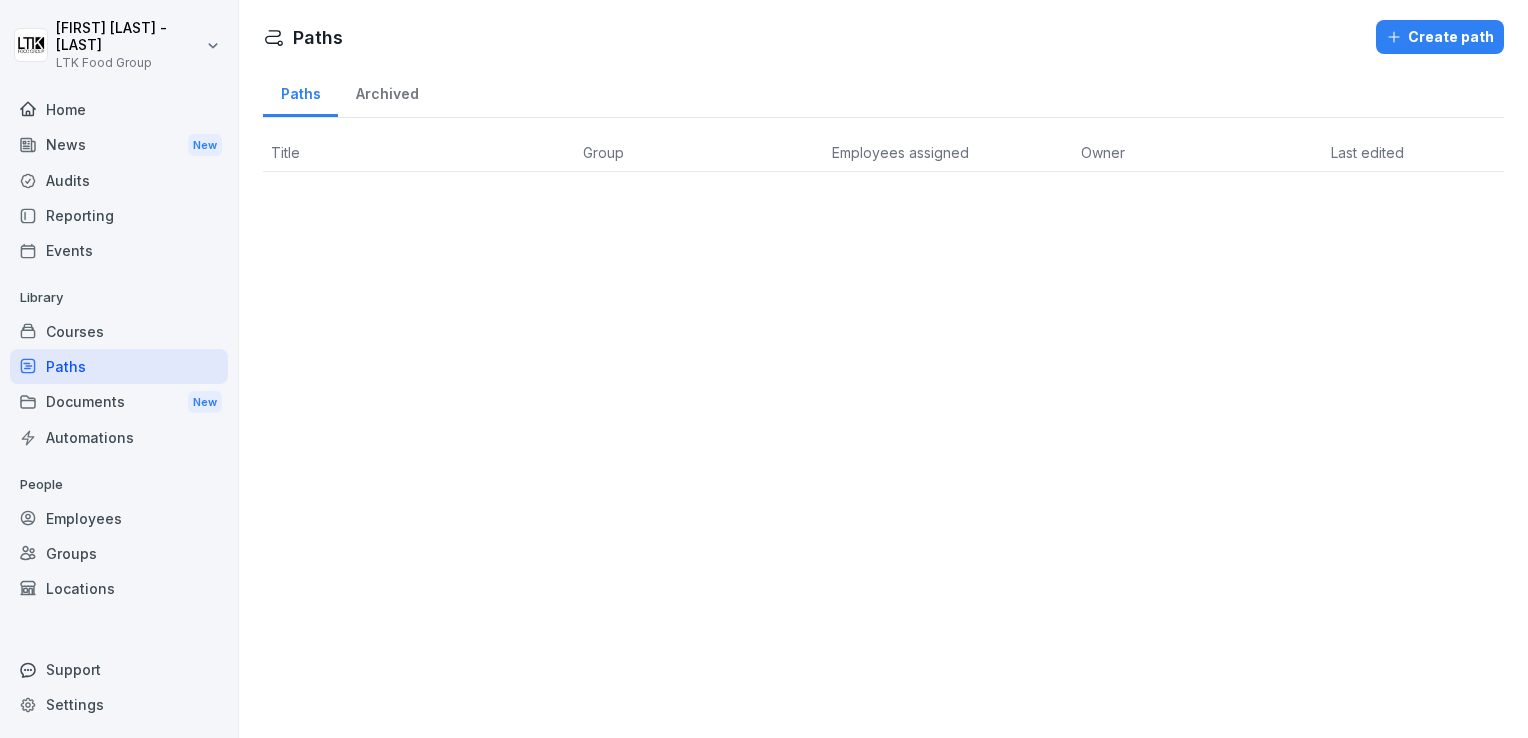 click on "Courses" at bounding box center (119, 331) 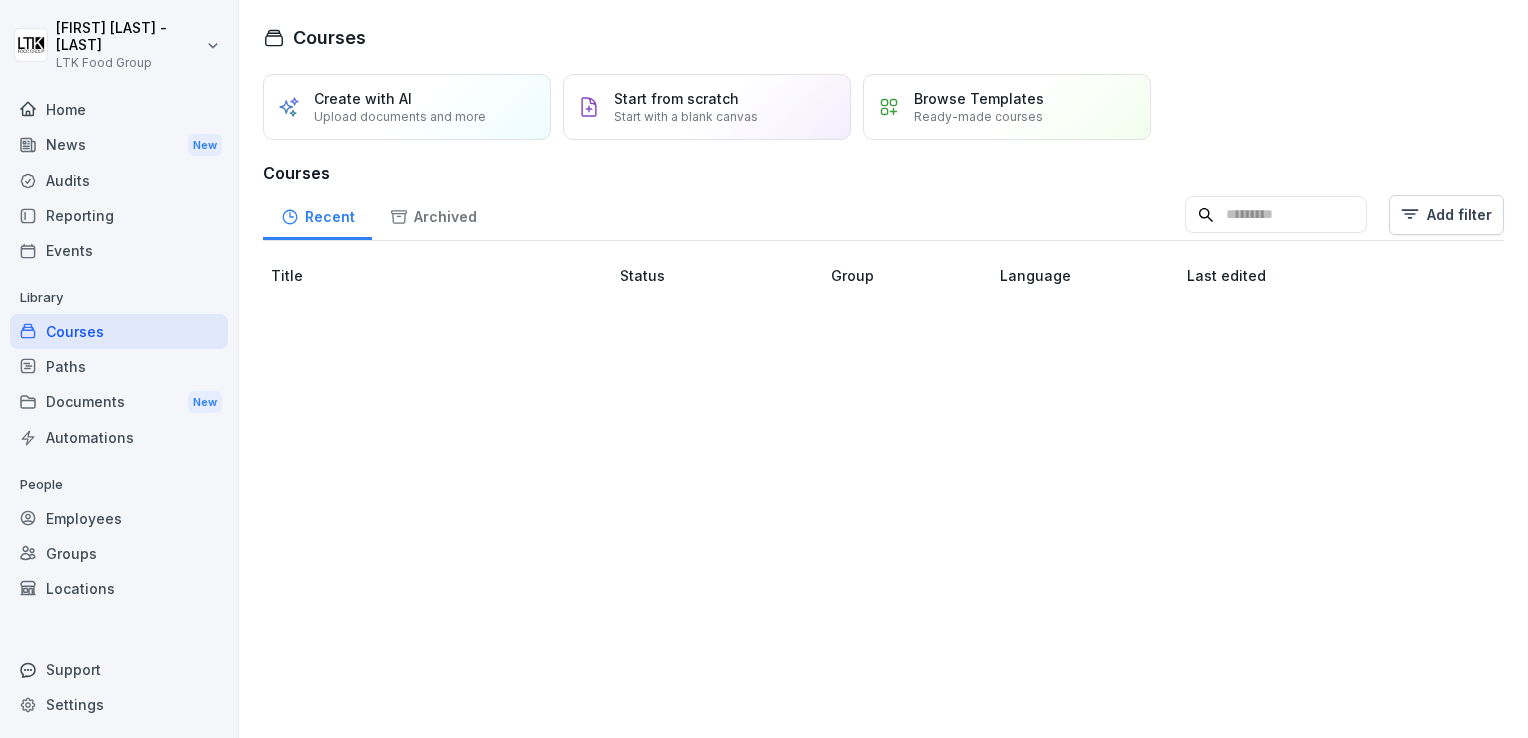 click on "Reporting" at bounding box center (119, 215) 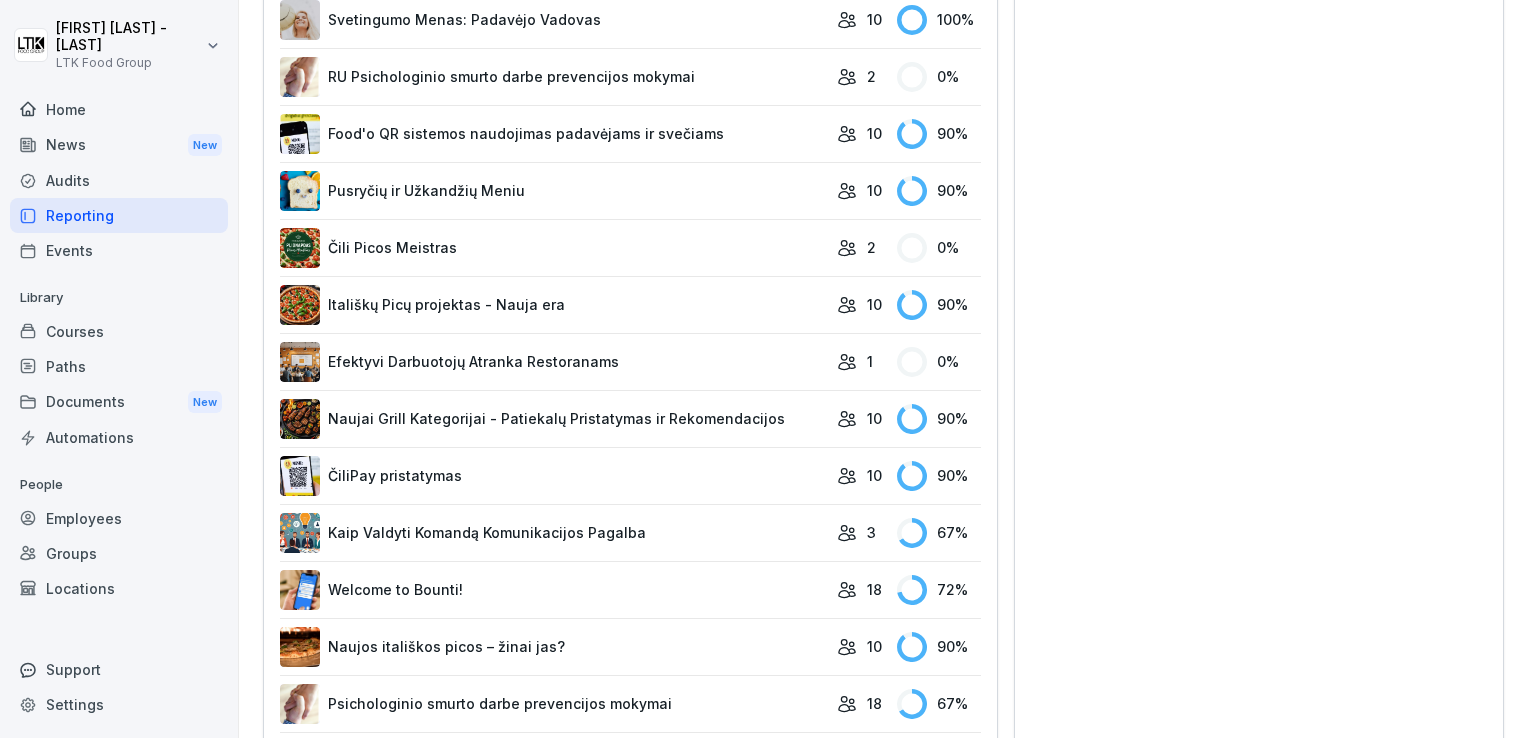 scroll, scrollTop: 1102, scrollLeft: 0, axis: vertical 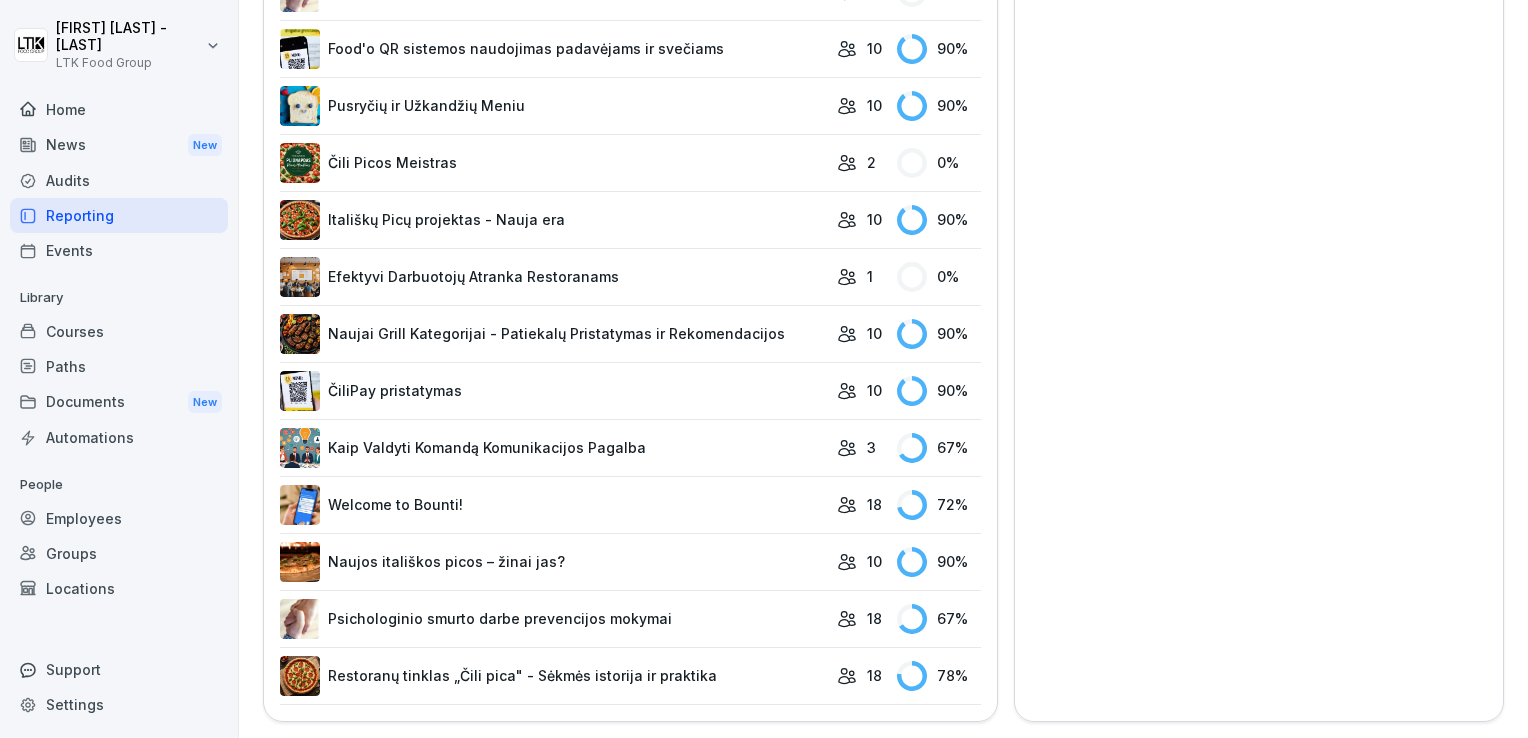 click on "Psichologinio smurto darbe prevencijos mokymai" at bounding box center (553, 619) 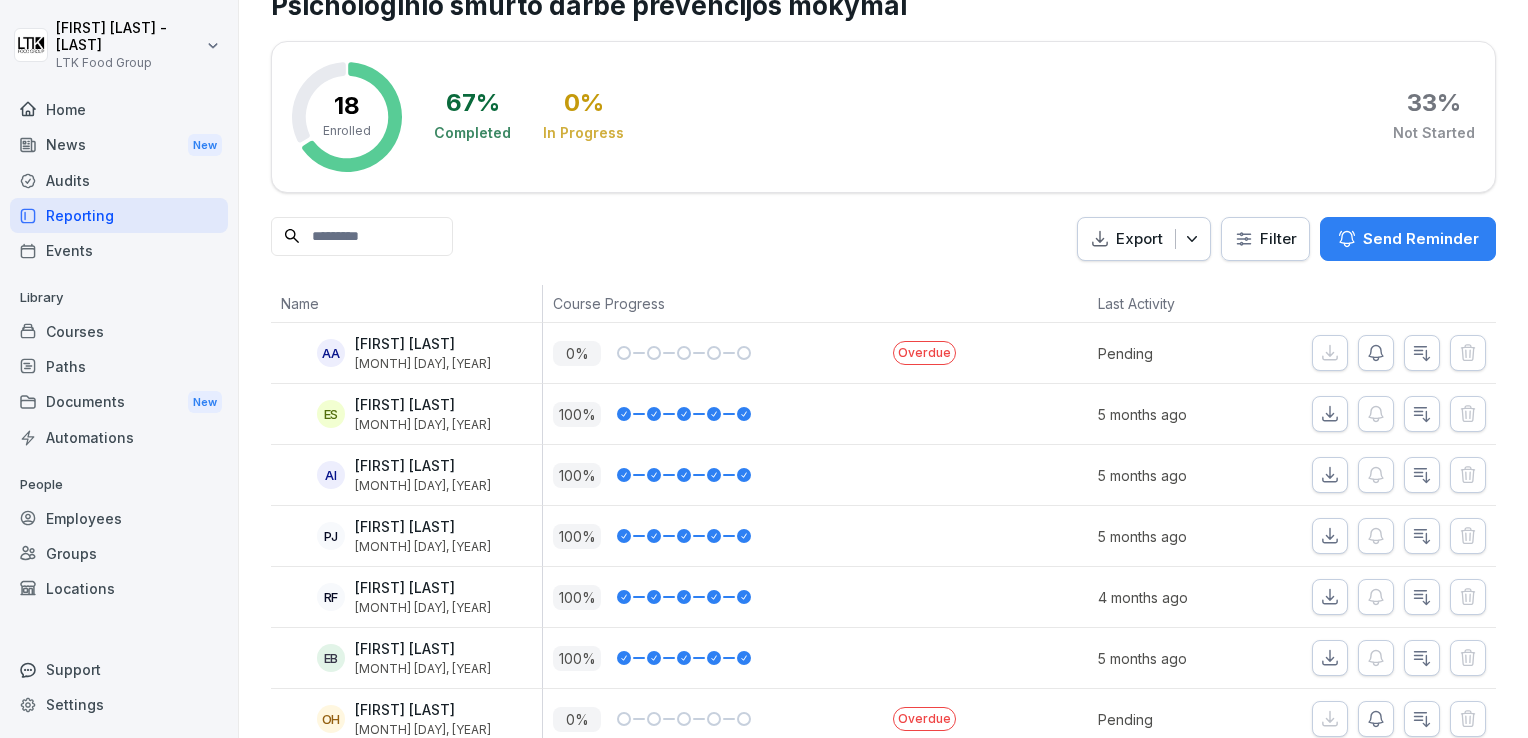 scroll, scrollTop: 0, scrollLeft: 0, axis: both 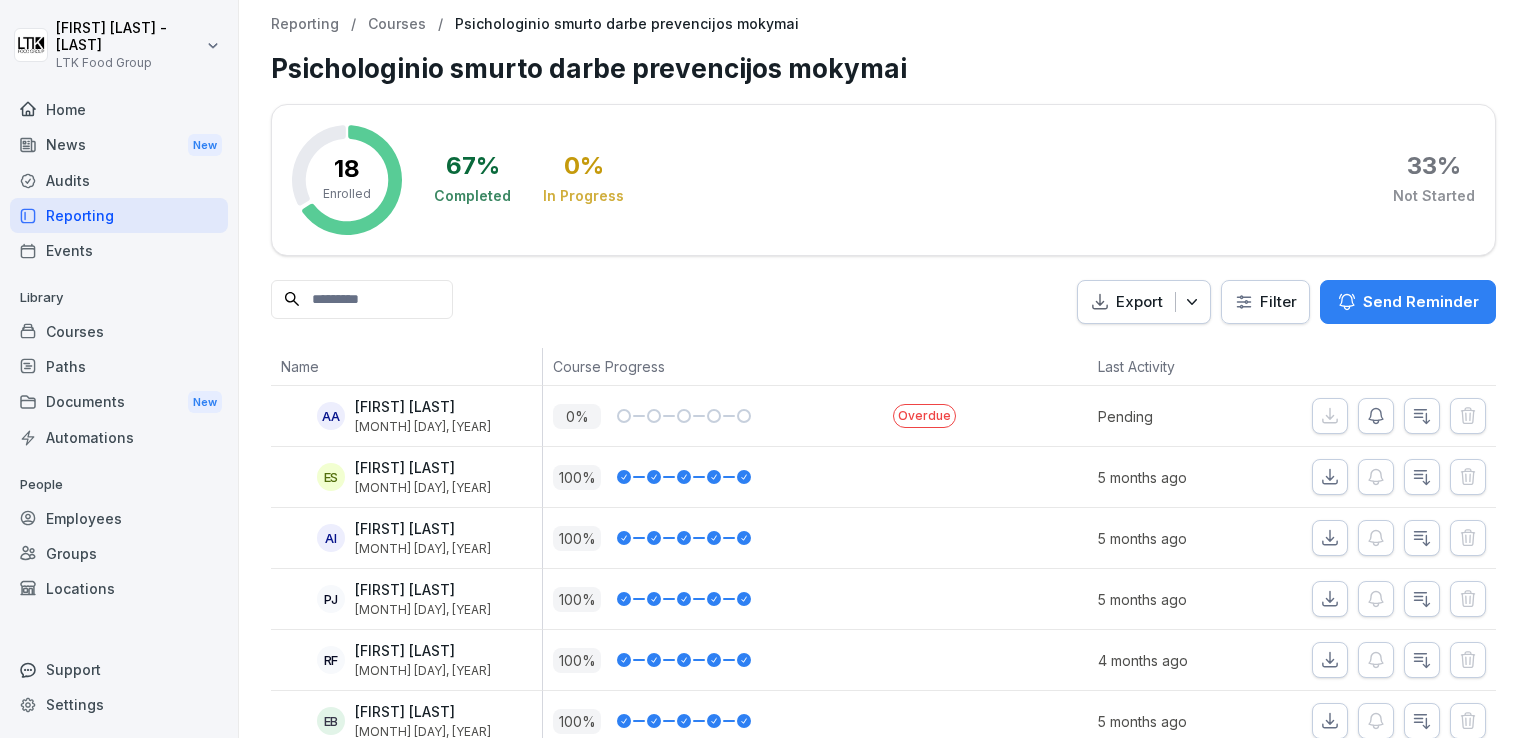 click on "Send Reminder" at bounding box center (1421, 302) 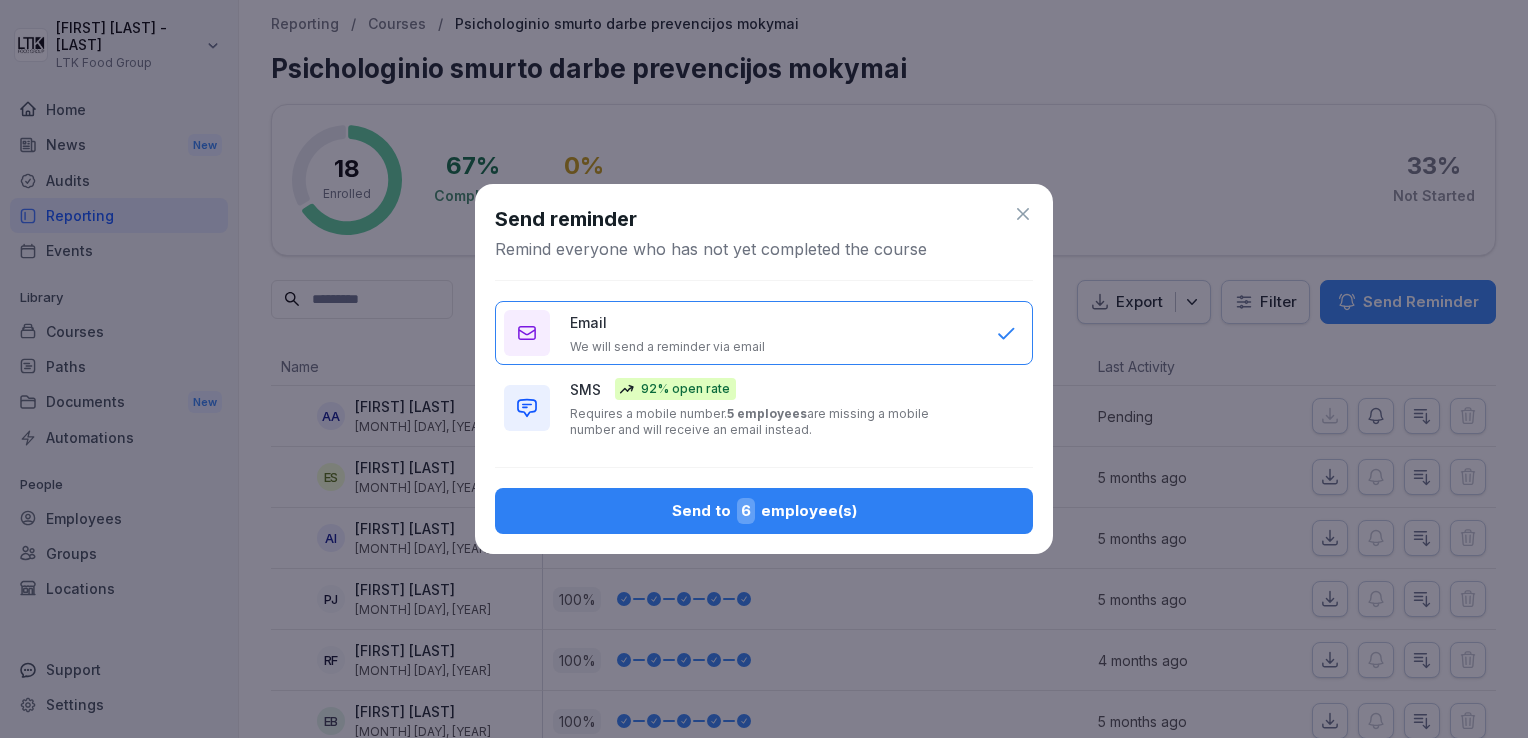 click 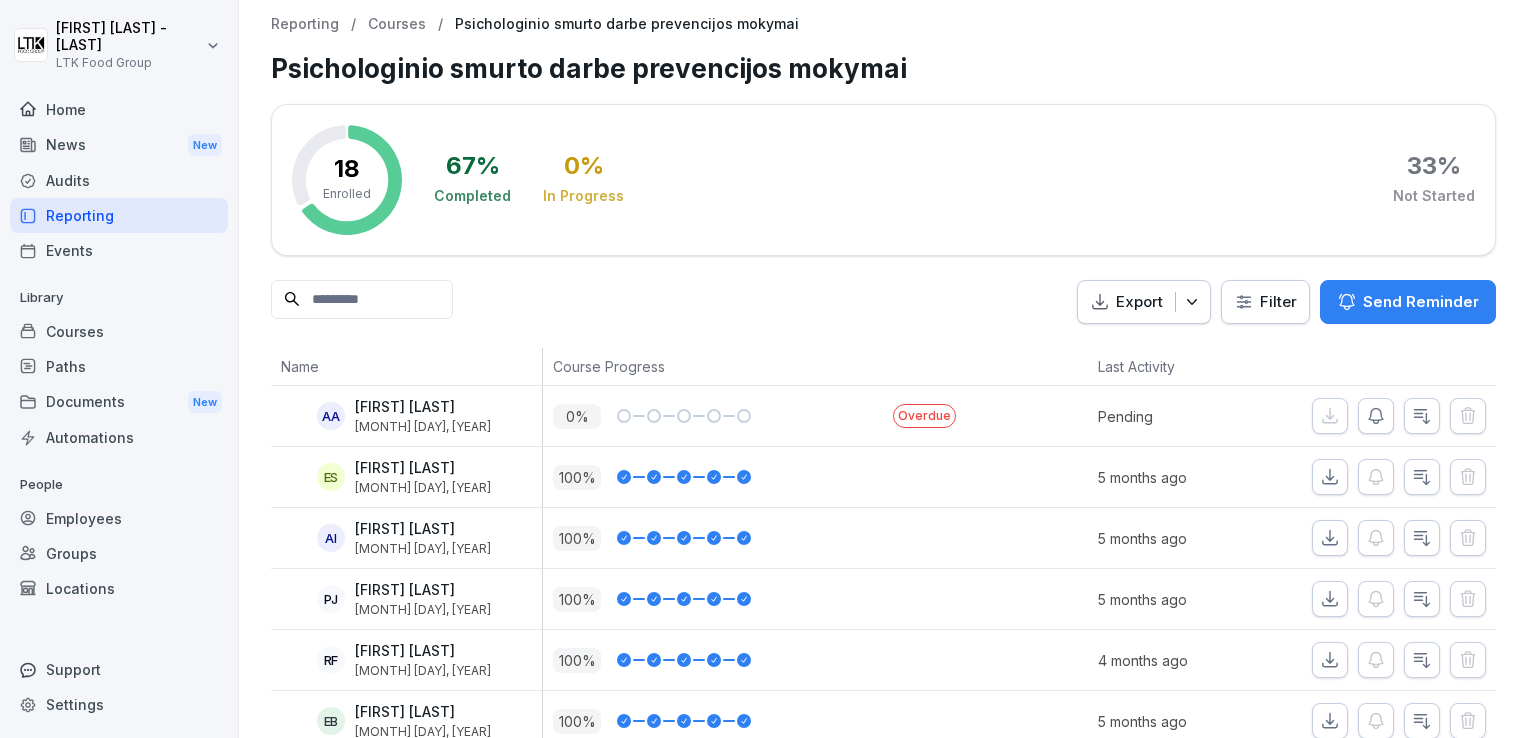 click 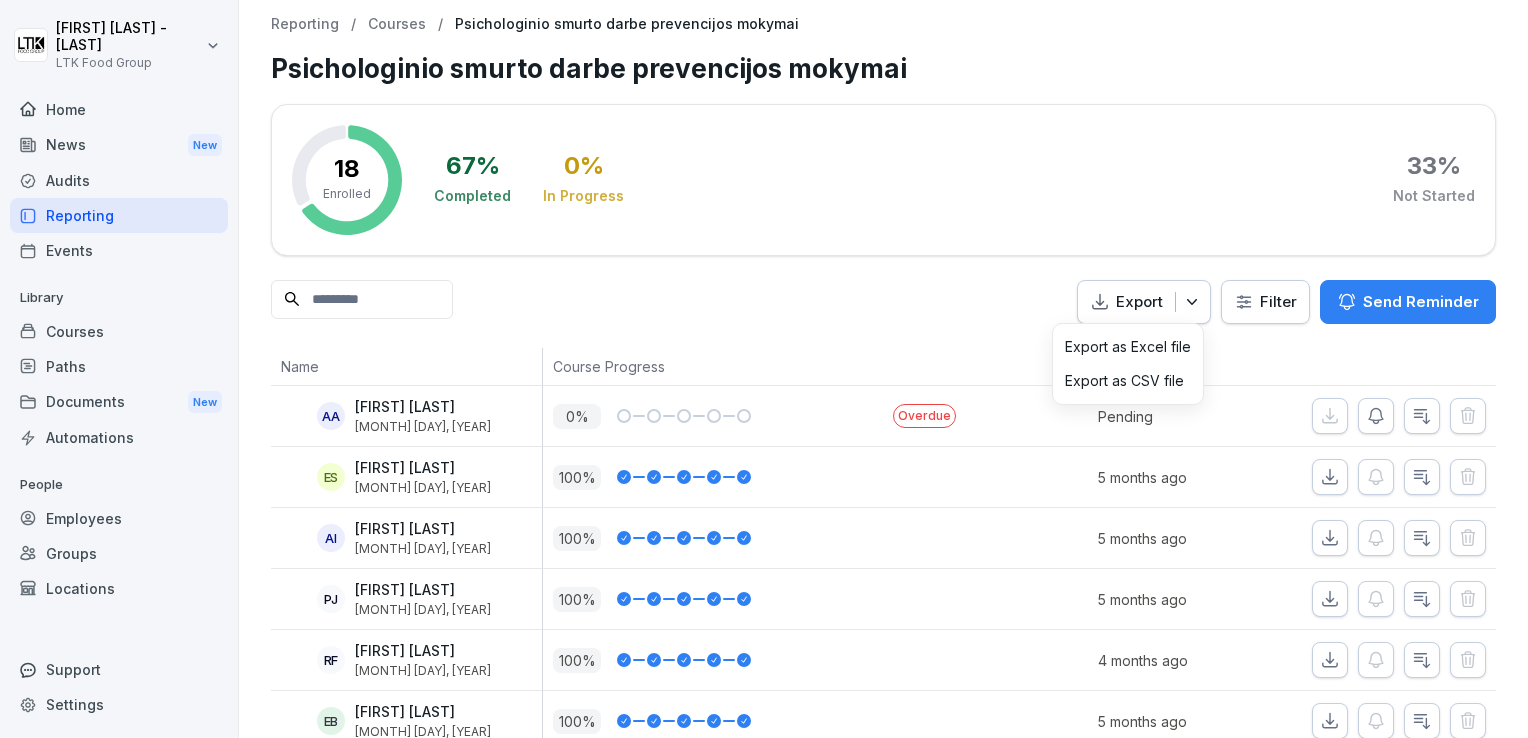 click 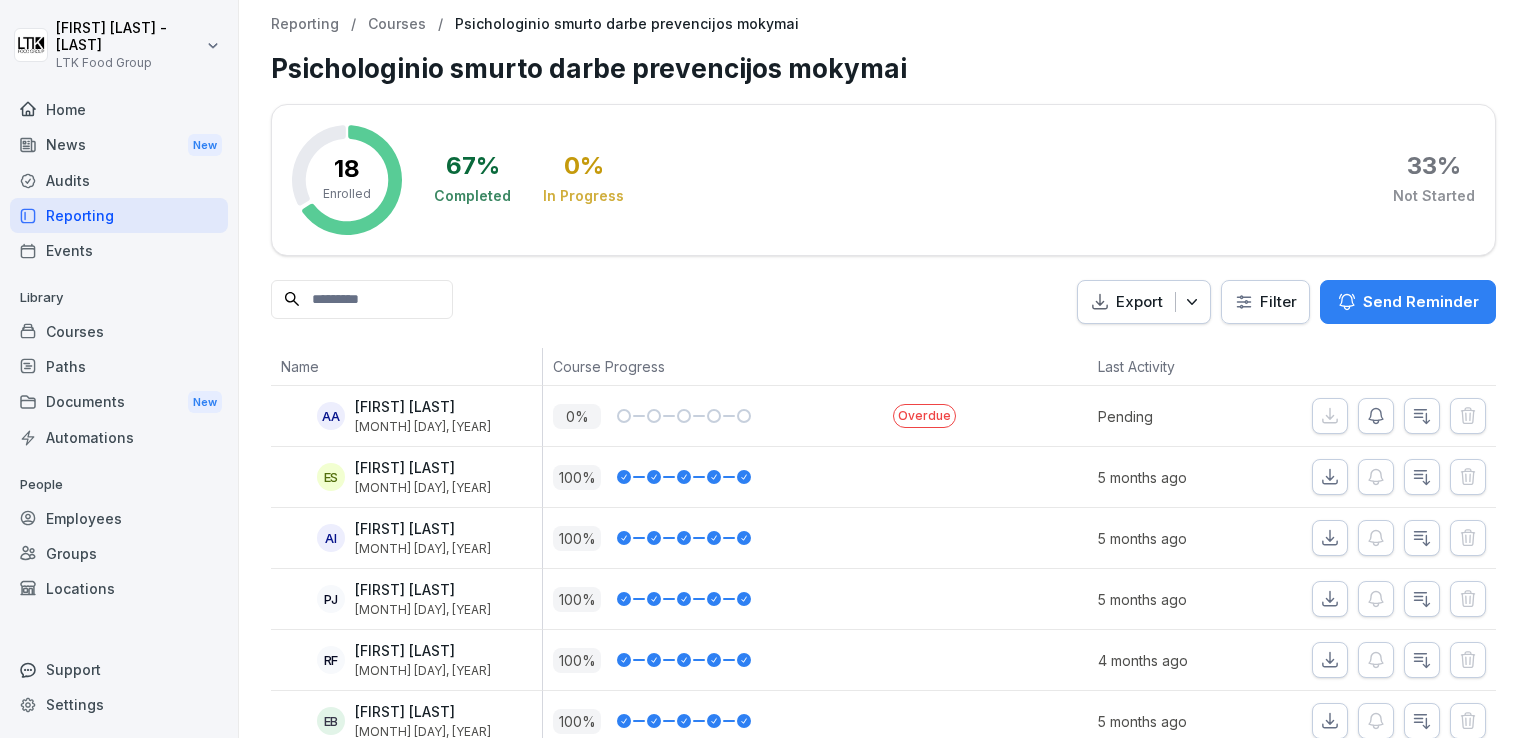 drag, startPoint x: 812, startPoint y: 302, endPoint x: 822, endPoint y: 298, distance: 10.770329 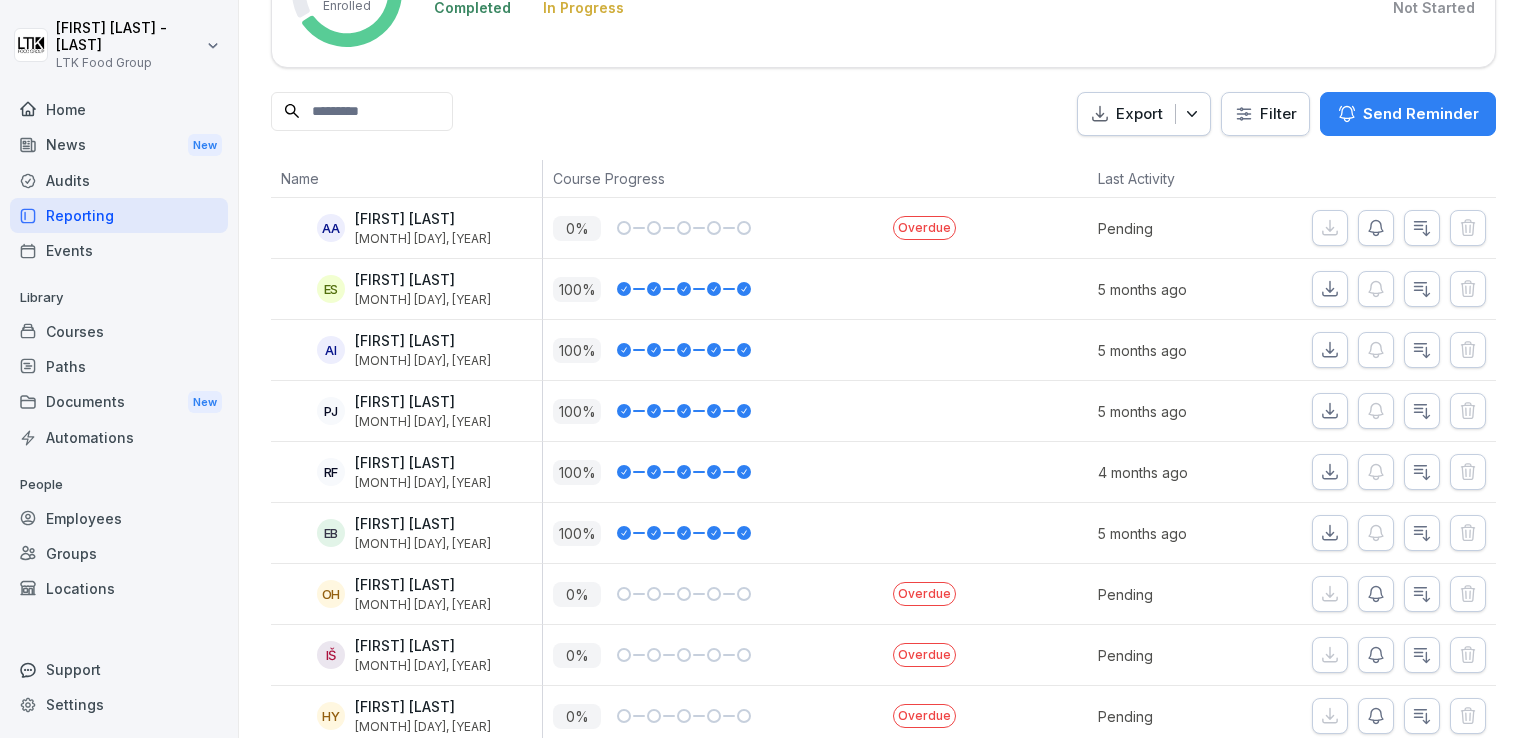 scroll, scrollTop: 0, scrollLeft: 0, axis: both 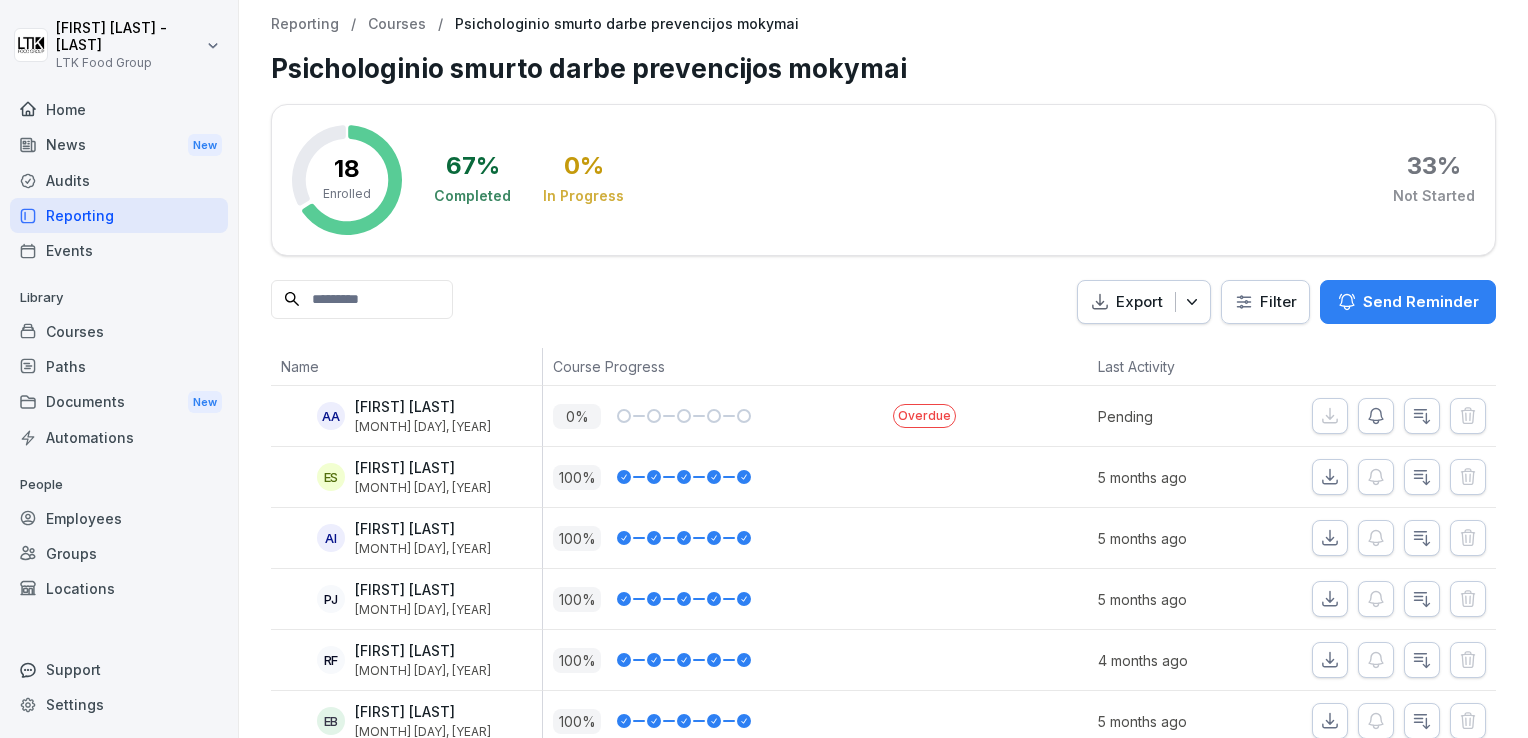 click on "Home" at bounding box center (119, 109) 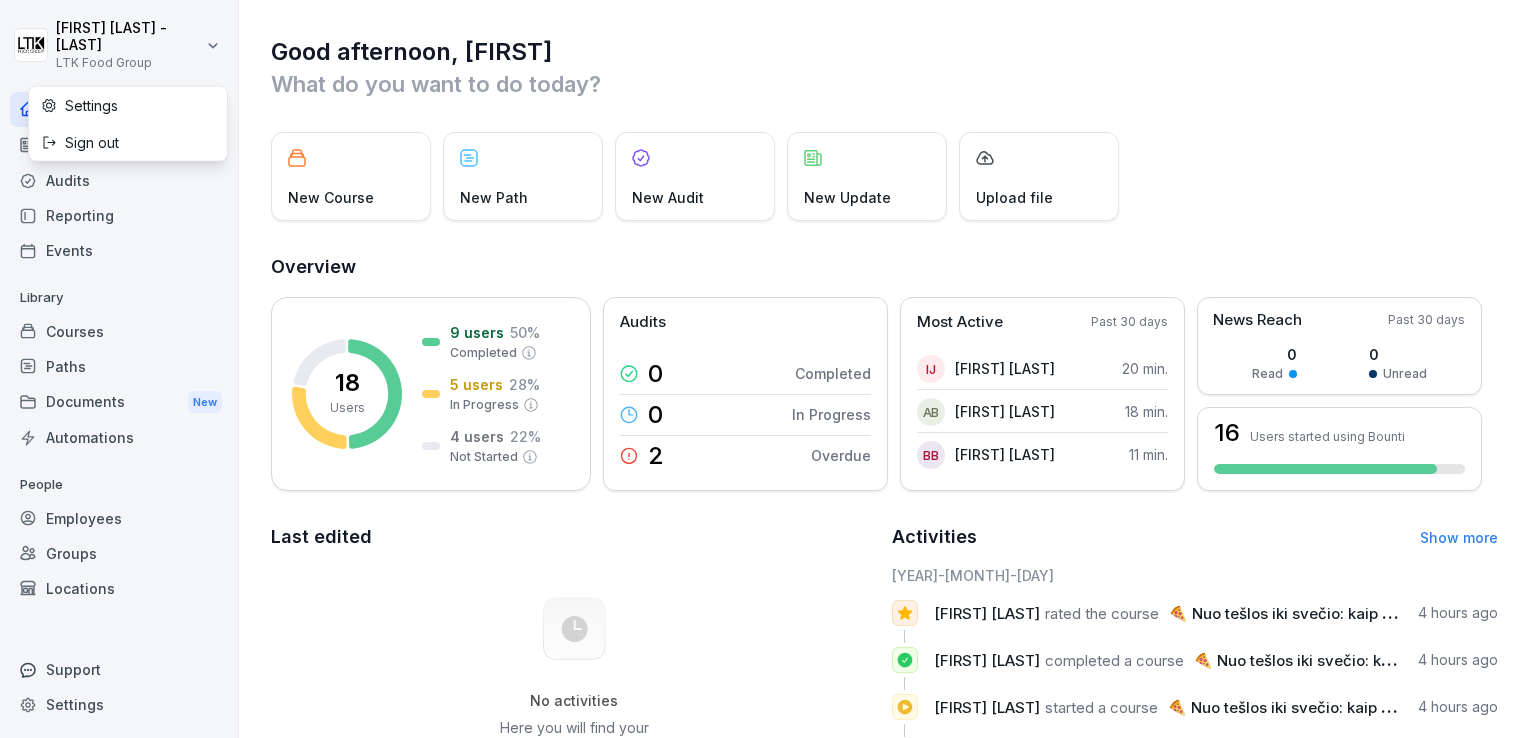 click on "LTK Food Group Home News New Audits Reporting Events Library Courses Paths Documents New Automations People Employees Locations Support Settings Good afternoon, [FIRST] What do you want to do today? New Course New Path New Audit New Update Upload file Overview 18 Users 9 users 50 % Completed 5 users 28 % In Progress 4 users 22 % Not Started Audits 0 Completed 0 In Progress 2 Overdue Most Active Past 30 days IJ [FIRST] [LAST] 20 min. AB [FIRST] [LAST] 18 min. BB [FIRST] [LAST] 11 min. News Reach Past 30 days 0 Read 0 Unread 16 Users started using Bounti Last edited No activities Here you will find your recently edited content Activities Show more 2025-07-17 [FIRST] [LAST] rated the course 🍕 Nuo tešlos iki svečio: kaip kuriame tobulą picą kasdien 4 hours ago [FIRST] [LAST] completed a course 🍕 Nuo tešlos iki svečio: kaip kuriame tobulą picą kasdien 4 hours ago [FIRST] [LAST] started a course 4 hours ago [FIRST] [LAST]" at bounding box center [764, 369] 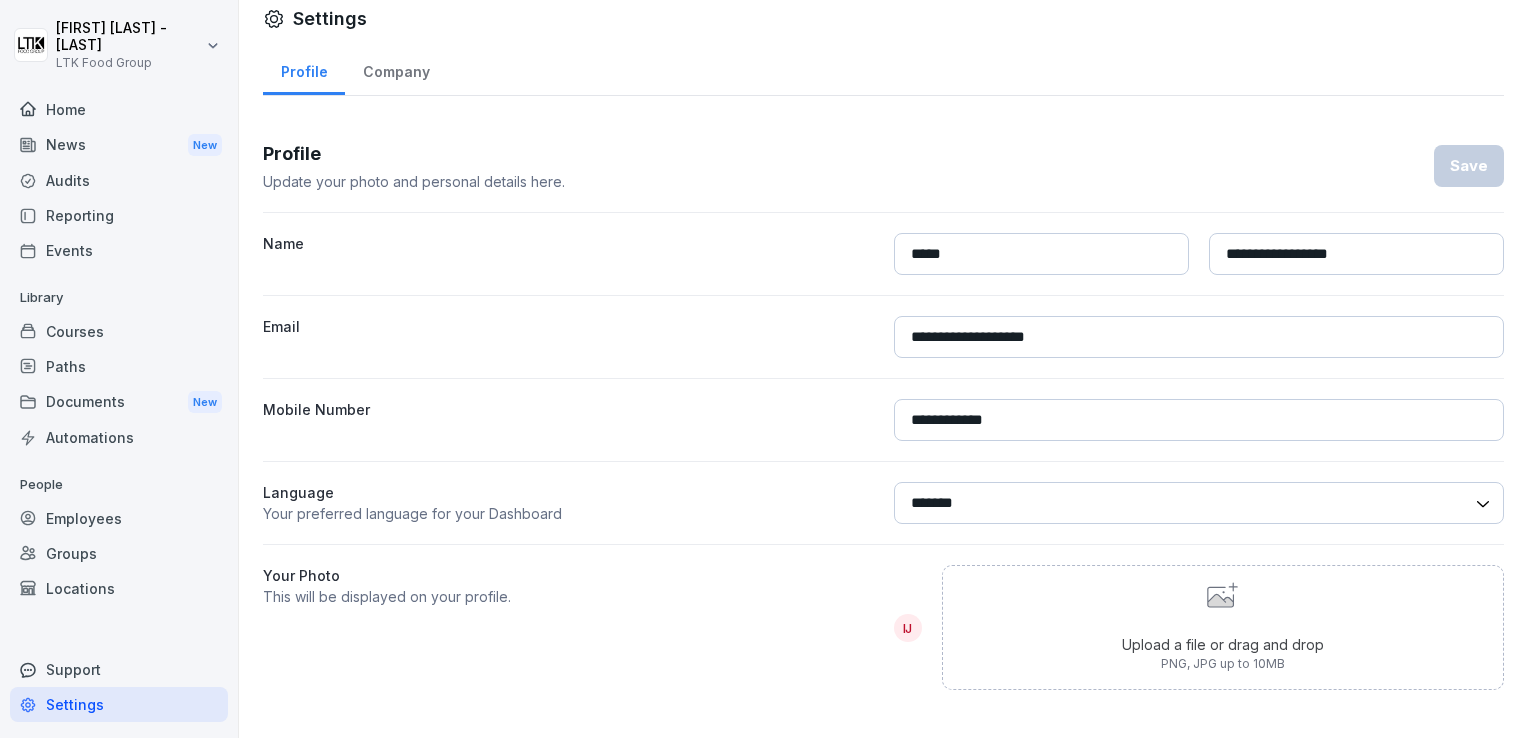 scroll, scrollTop: 30, scrollLeft: 0, axis: vertical 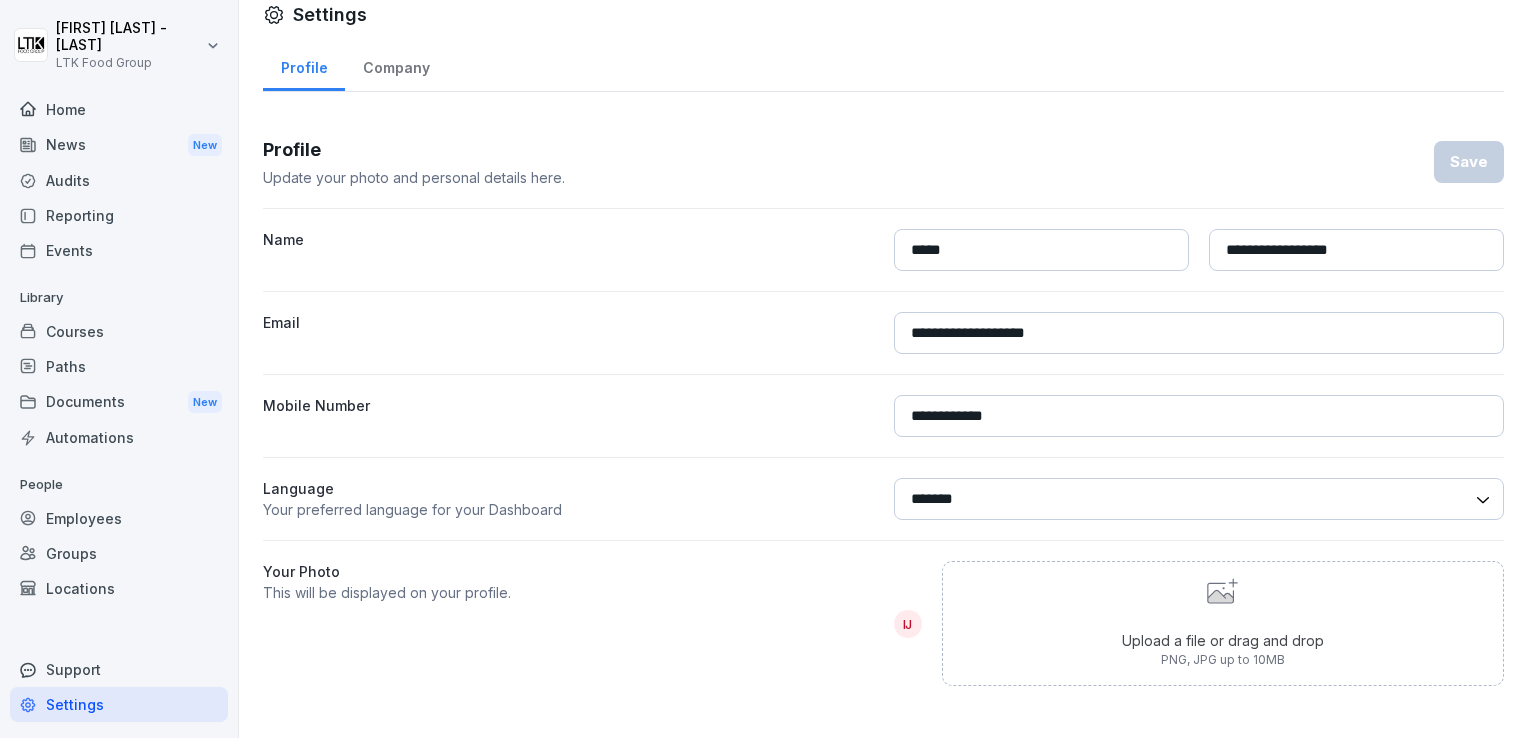 click on "******* ******" at bounding box center [1199, 499] 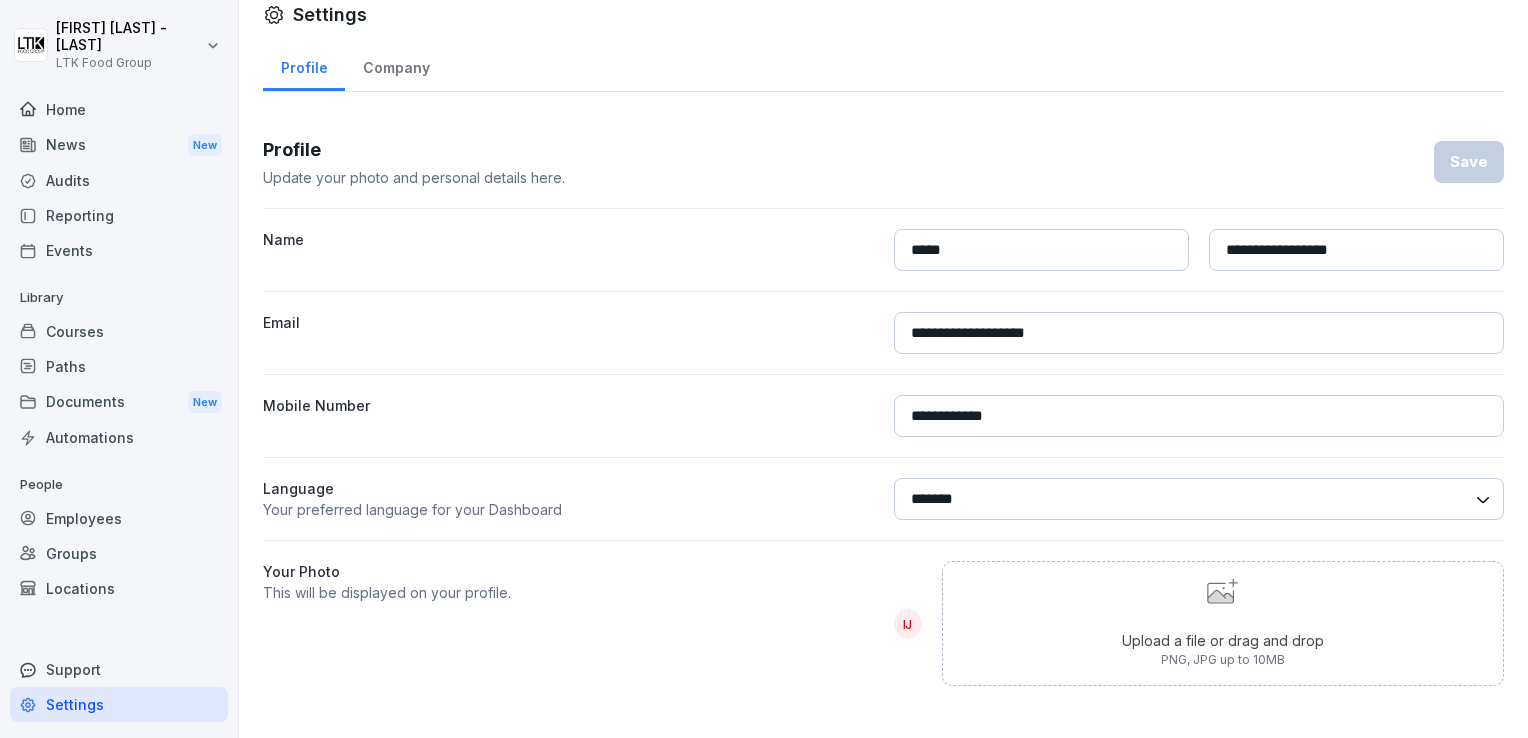 drag, startPoint x: 926, startPoint y: 69, endPoint x: 922, endPoint y: 56, distance: 13.601471 